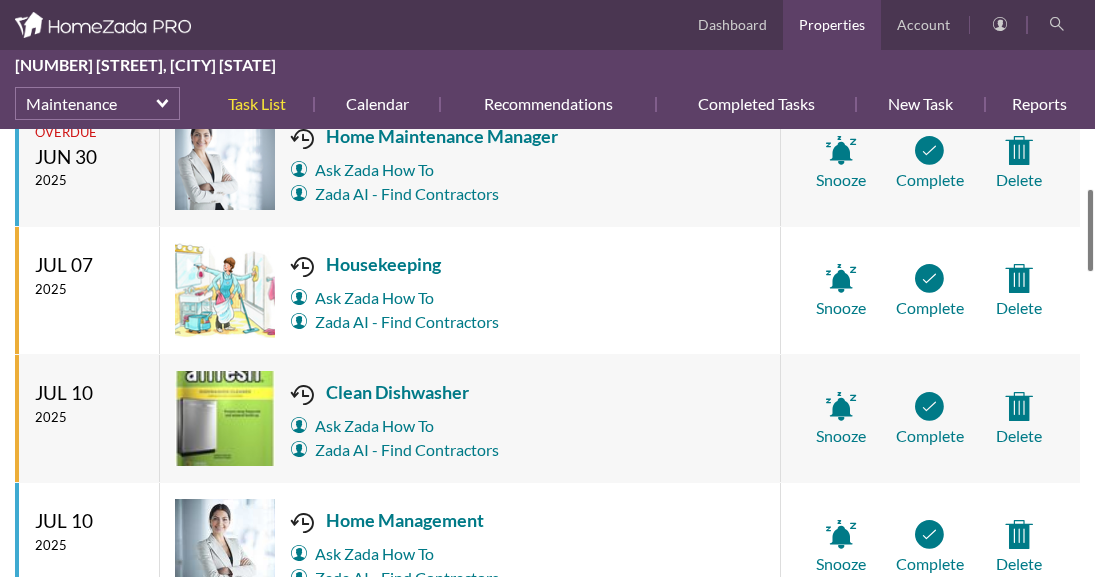 scroll, scrollTop: 0, scrollLeft: 0, axis: both 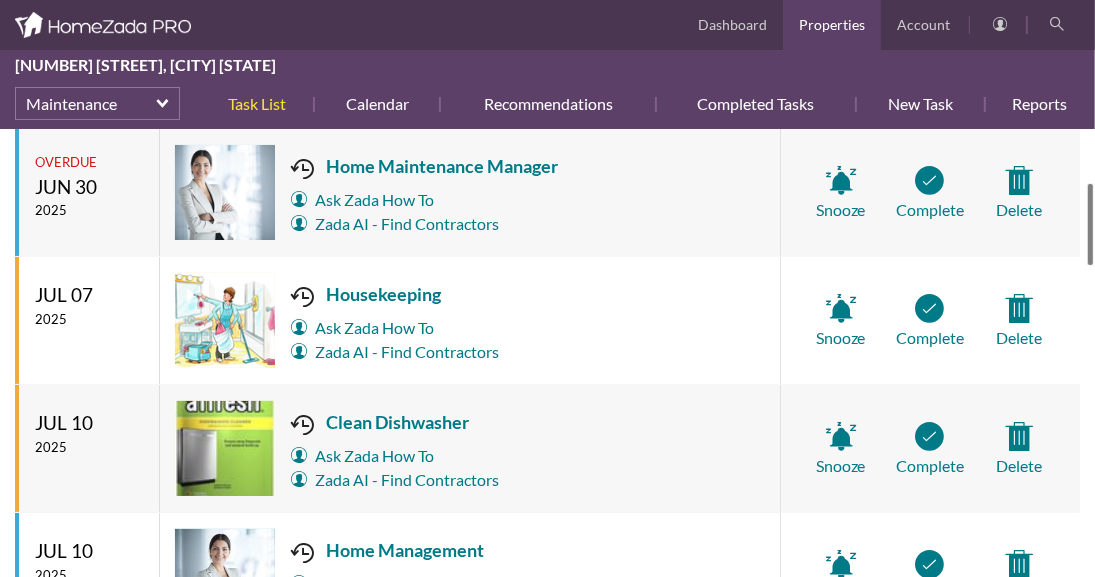 click at bounding box center (1090, 224) 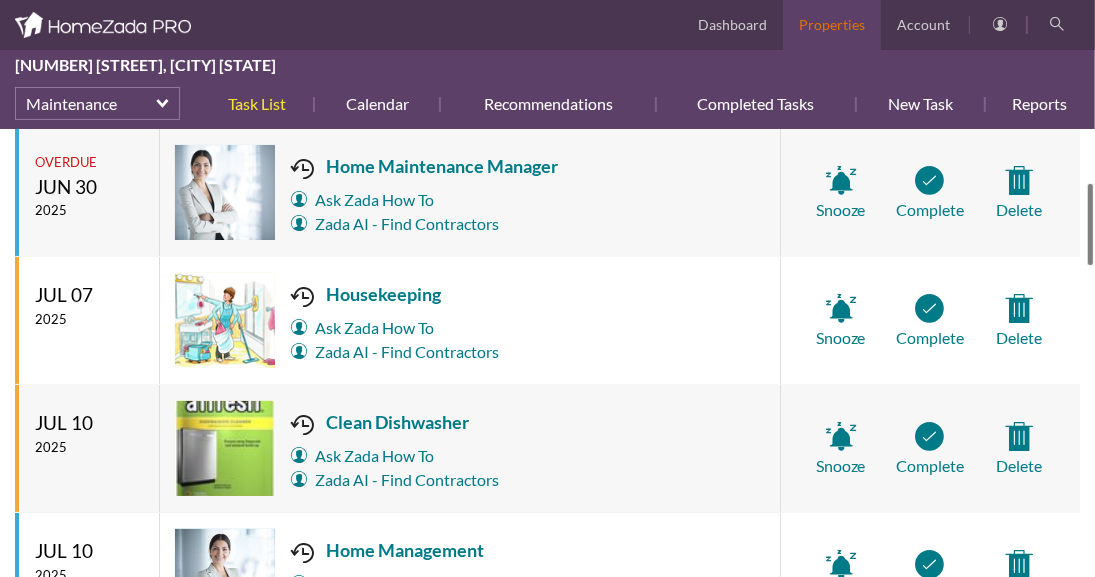 click on "Properties" at bounding box center [832, 25] 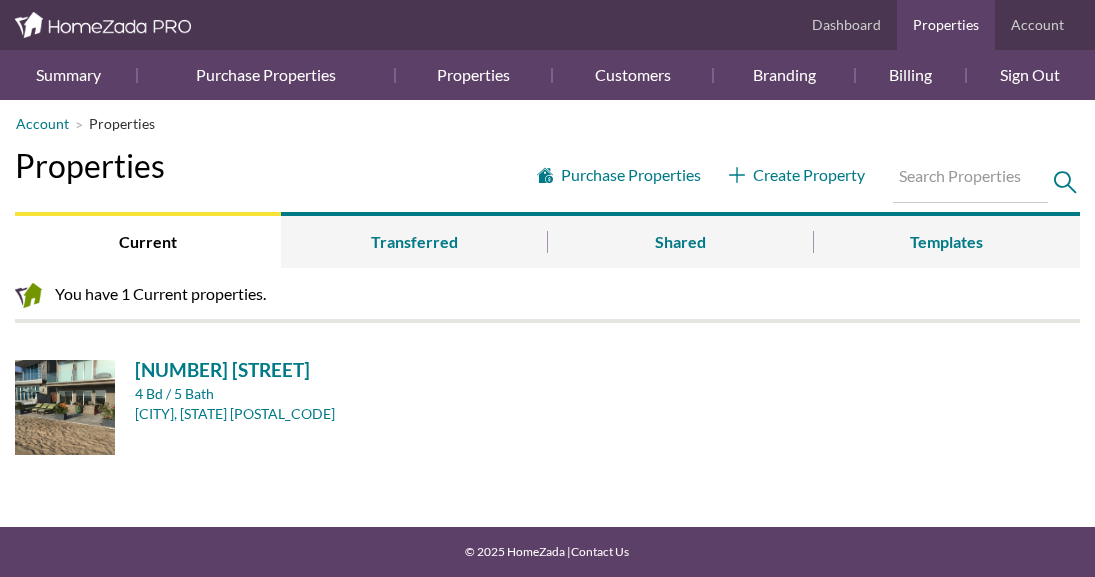 scroll, scrollTop: 0, scrollLeft: 0, axis: both 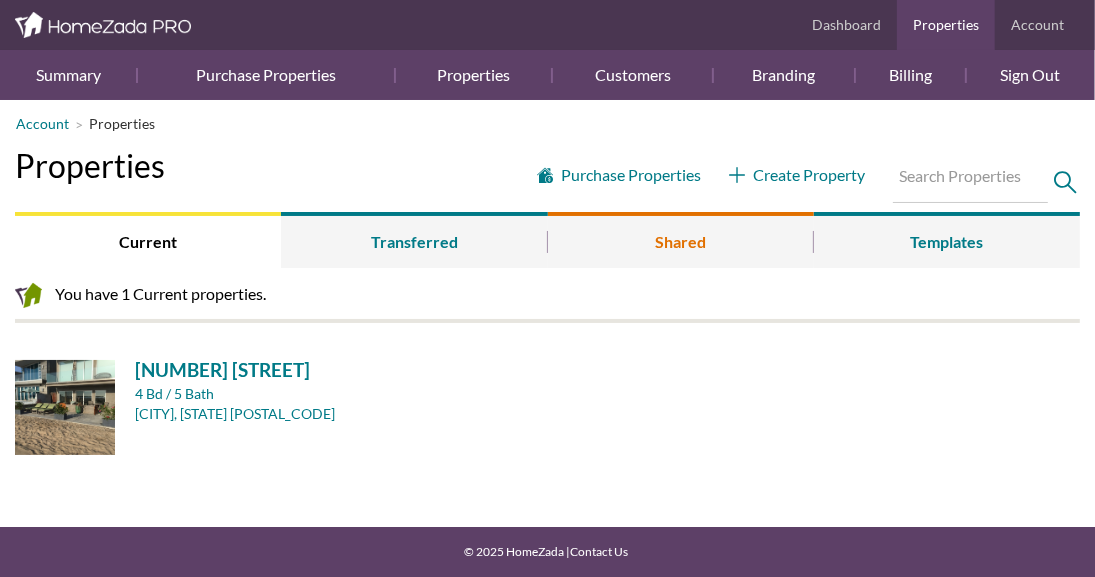 click on "Shared" at bounding box center [681, 240] 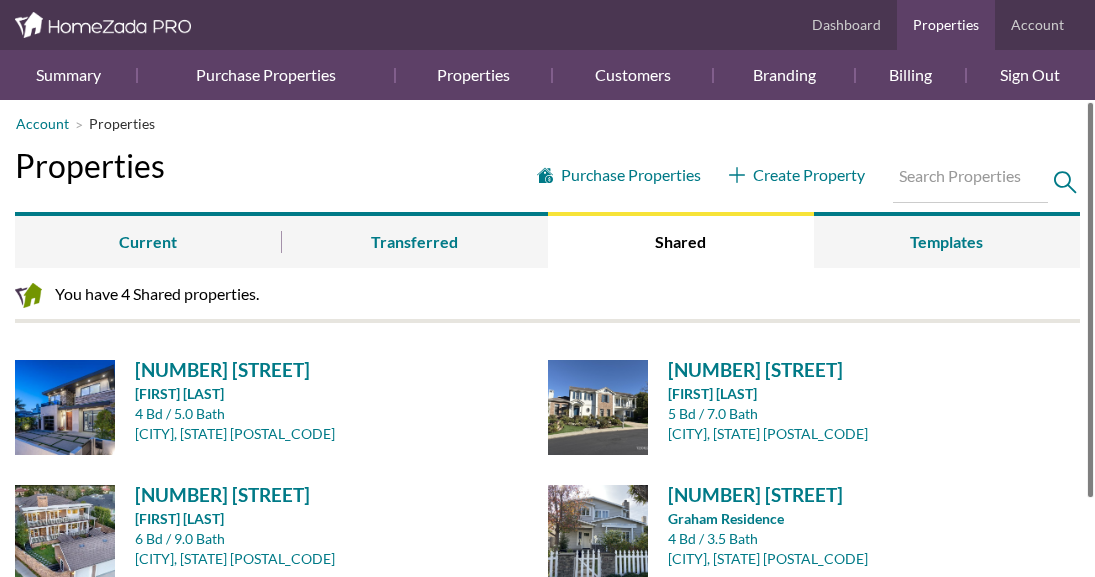 scroll, scrollTop: 0, scrollLeft: 0, axis: both 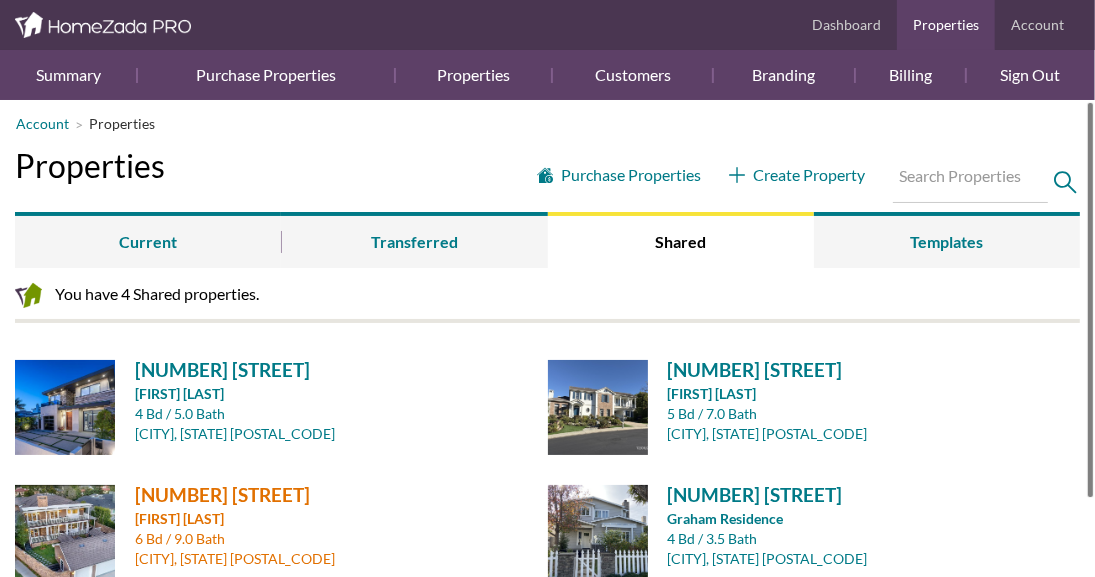 click on "[NUMBER] [STREET]" at bounding box center (334, 494) 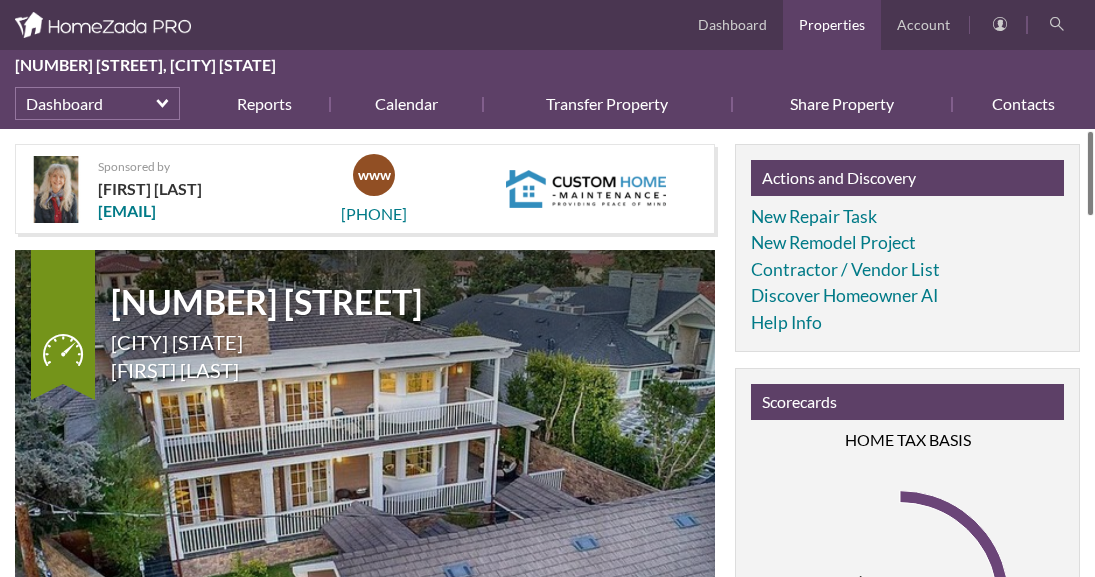 scroll, scrollTop: 0, scrollLeft: 0, axis: both 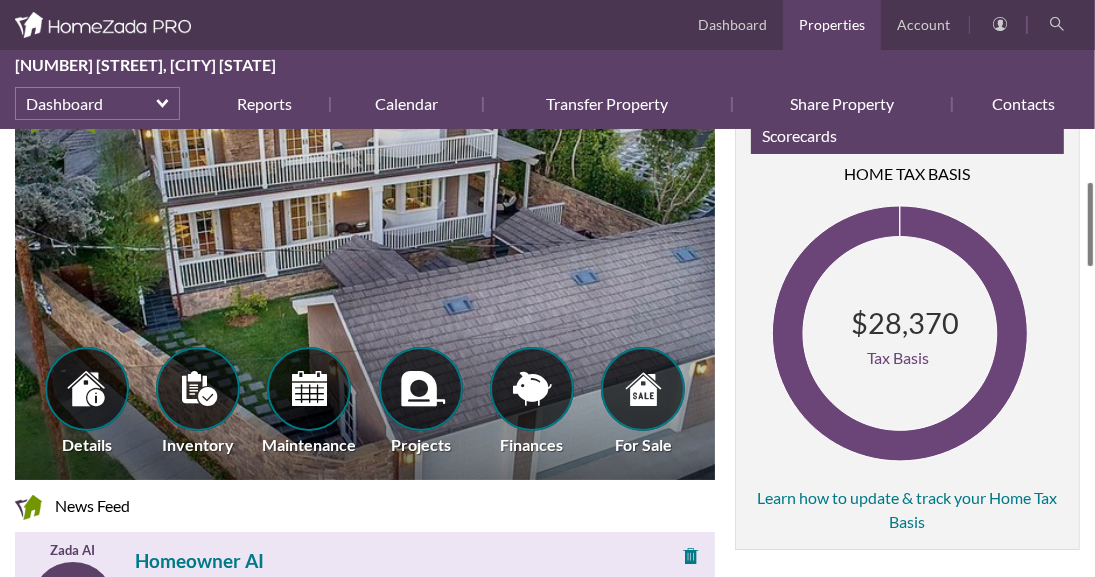 click at bounding box center [1090, 224] 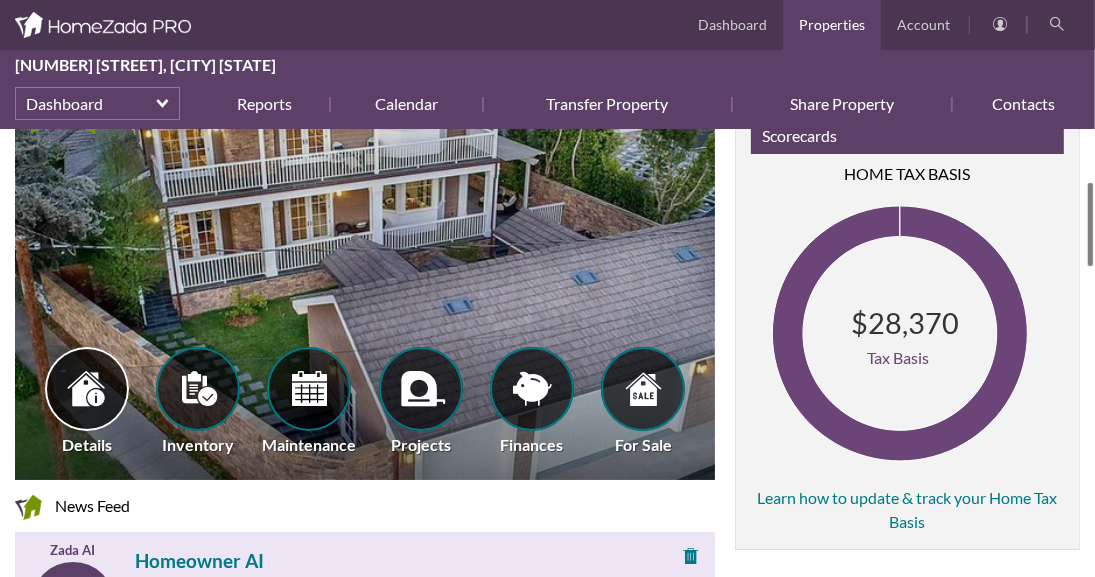 click at bounding box center (87, 389) 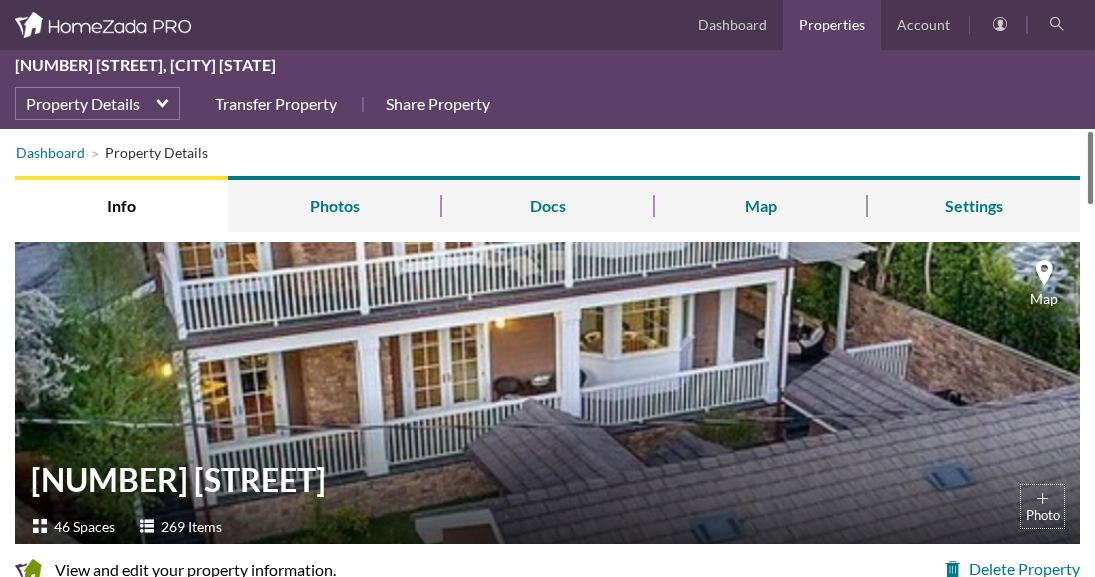 scroll, scrollTop: 0, scrollLeft: 0, axis: both 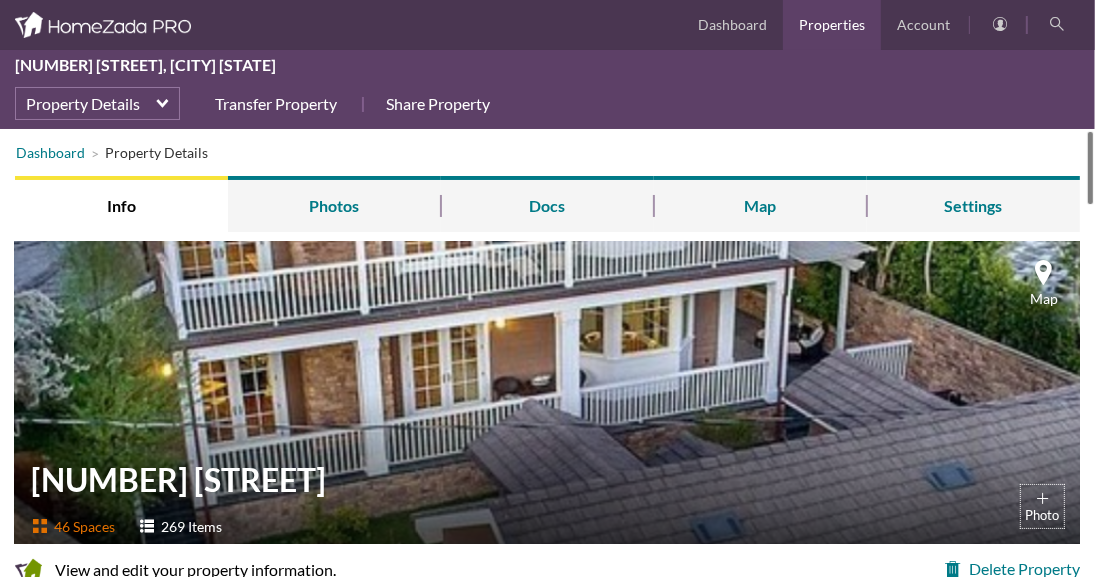 click on "46 Spaces" at bounding box center [74, 527] 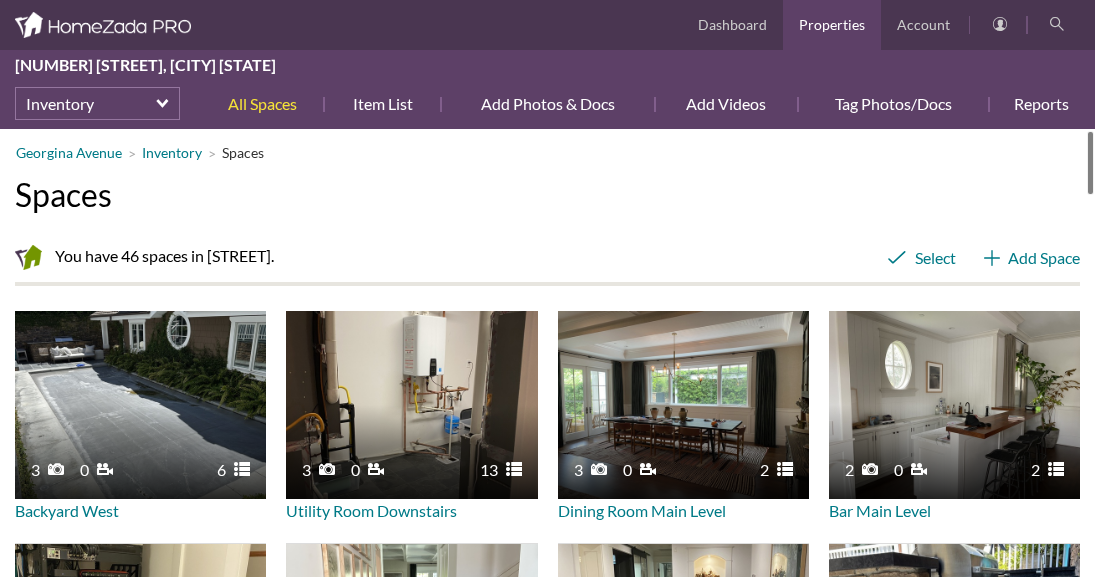 scroll, scrollTop: 0, scrollLeft: 0, axis: both 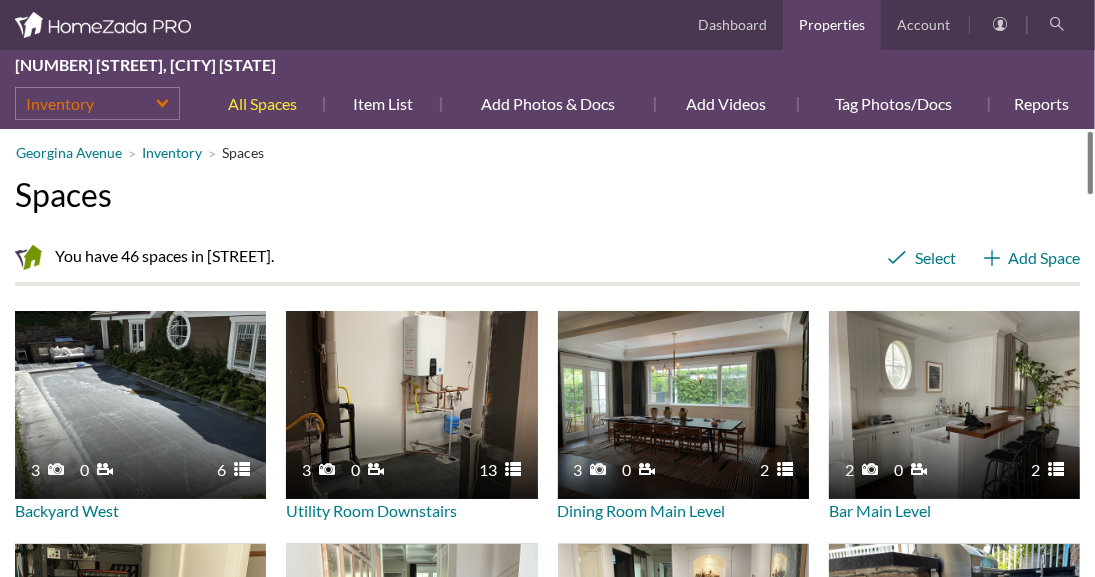 click on "Inventory" at bounding box center (97, 103) 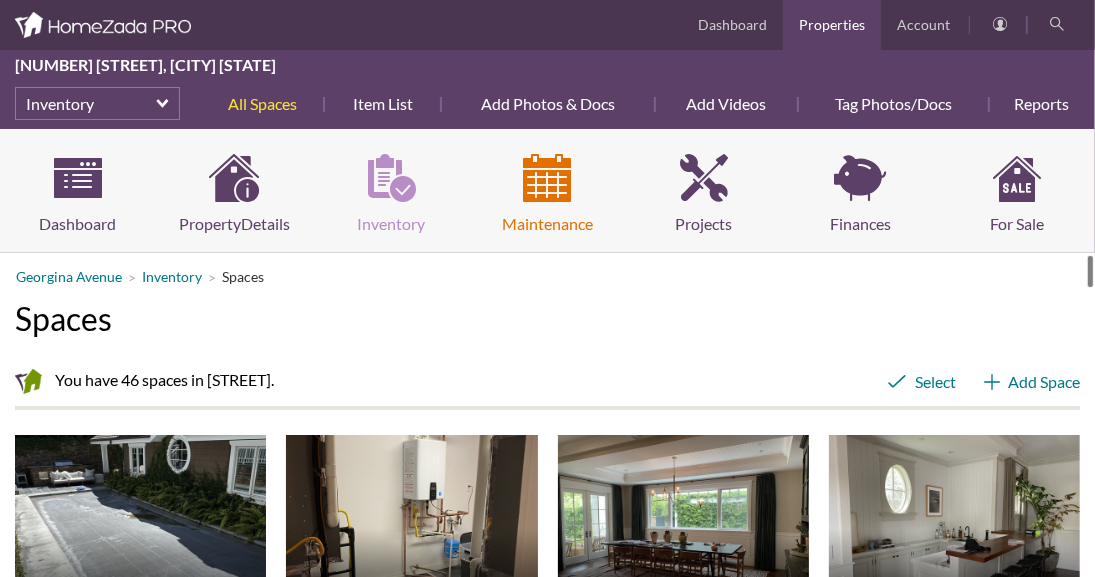 click on "Maintenance" at bounding box center (548, 195) 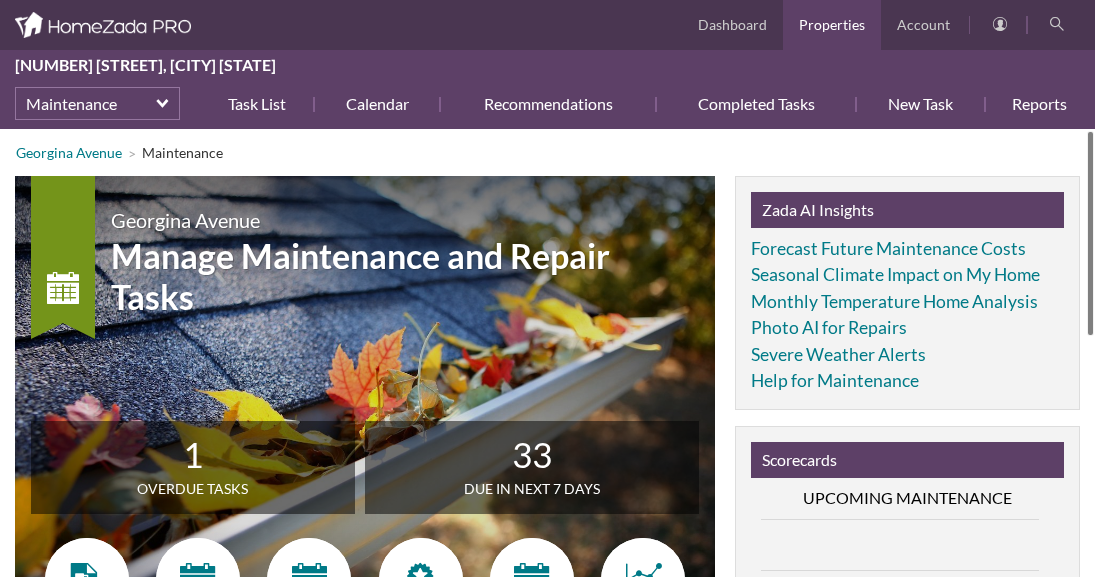 scroll, scrollTop: 0, scrollLeft: 0, axis: both 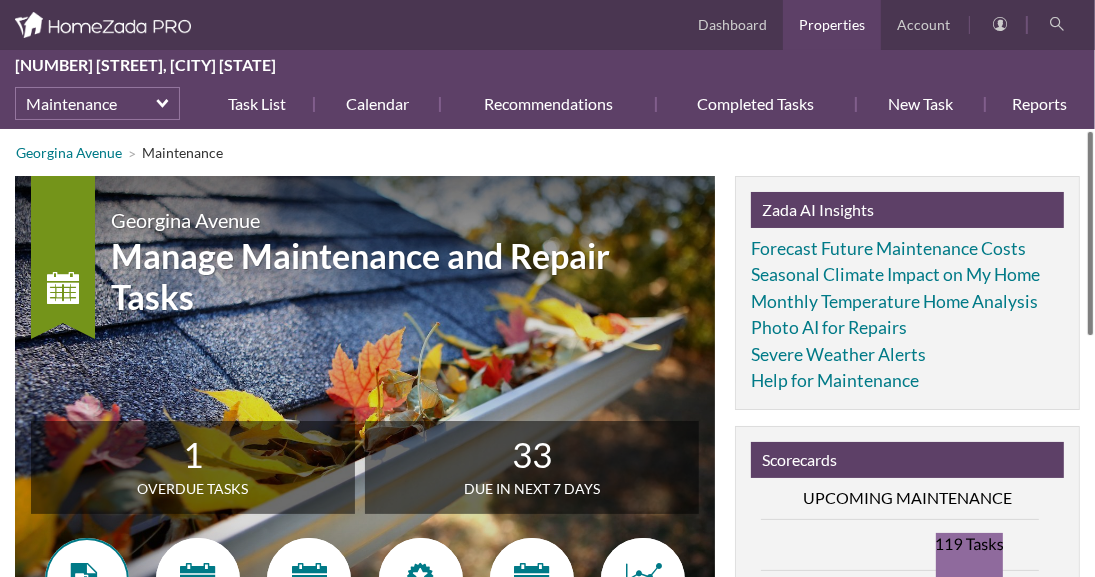 click at bounding box center (87, 580) 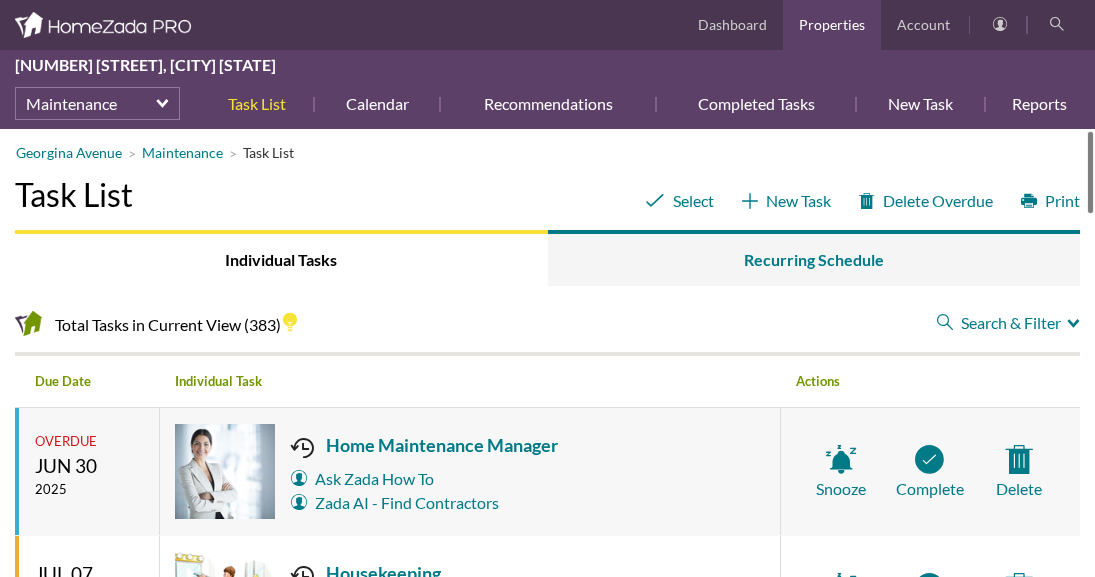 scroll, scrollTop: 0, scrollLeft: 0, axis: both 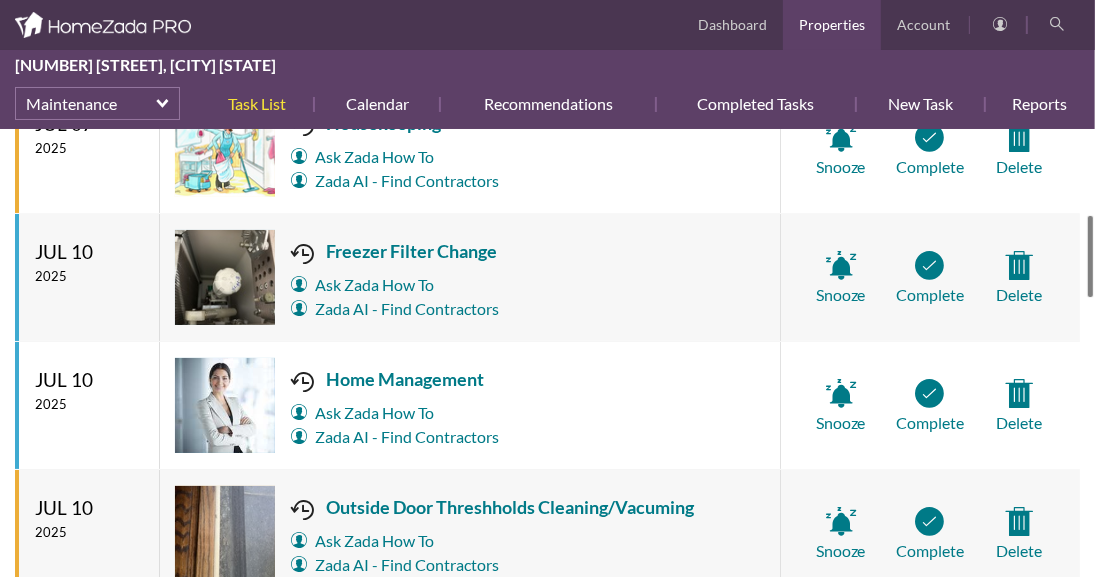 click at bounding box center (1090, 256) 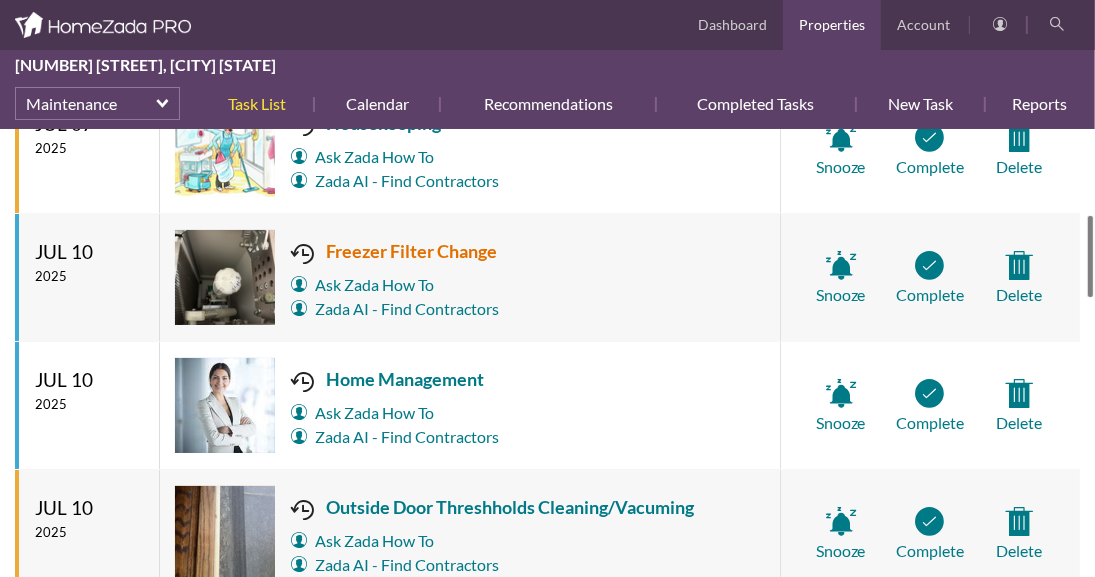 click on "Freezer Filter Change" at bounding box center (395, 251) 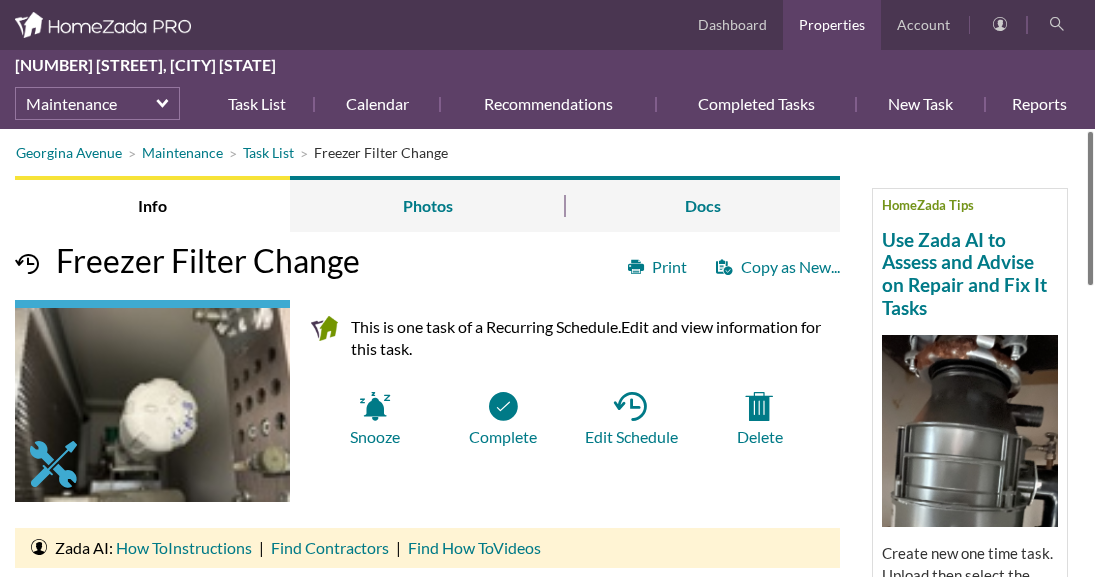 scroll, scrollTop: 0, scrollLeft: 0, axis: both 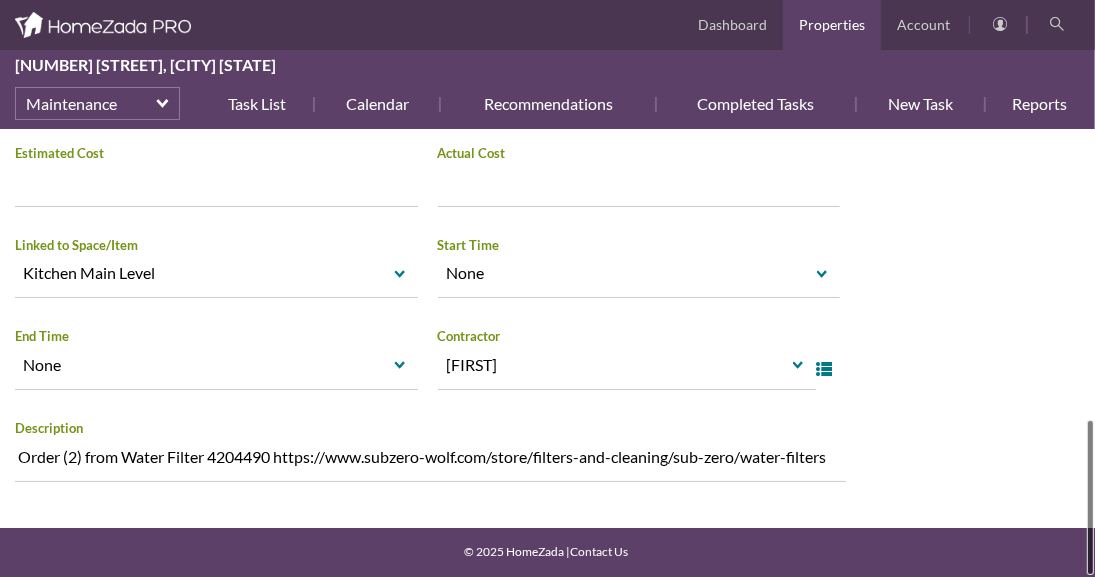 click on "[STREET]
Maintenance
Task List
Freezer Filter Change
HomeZada Tips
Use Zada AI to Assess and Advise on Repair and Fix It Tasks
Create new one time task. Upload then select the photo. Click on 'Zada AI Recognition'. Select your question. Watch how it troubleshoots the issue and provides advice on how to fix it.
Read More
Info
Photos
Docs
Print
Copy as New...
Freezer Filter Change
This is one task of a Recurring Schedule.  Edit and view information for this task.
Snooze
Complete
Edit Schedule" at bounding box center [547, 353] 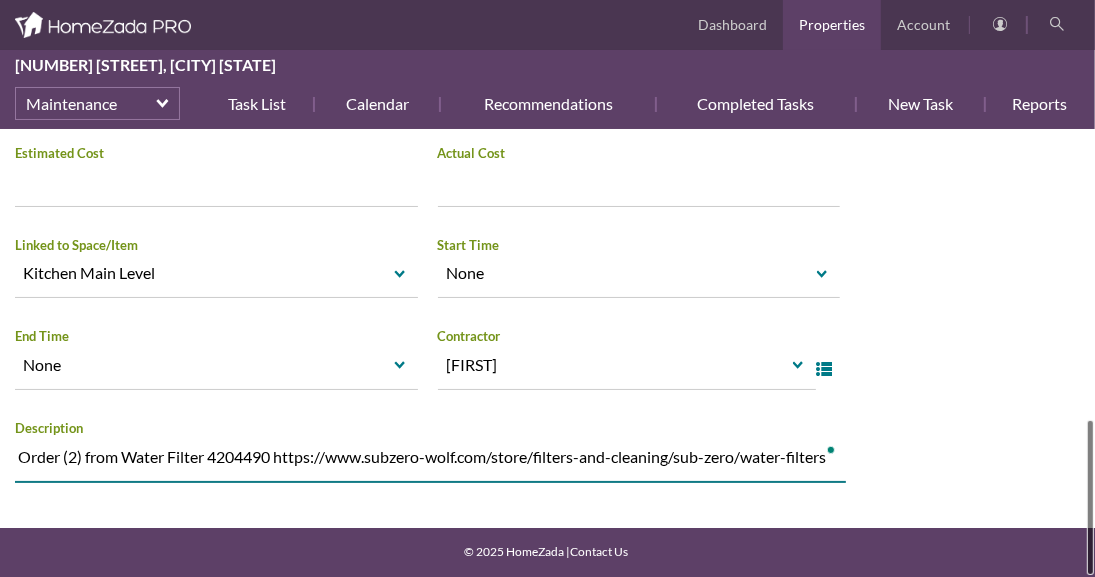 drag, startPoint x: 282, startPoint y: 456, endPoint x: 836, endPoint y: 457, distance: 554.0009 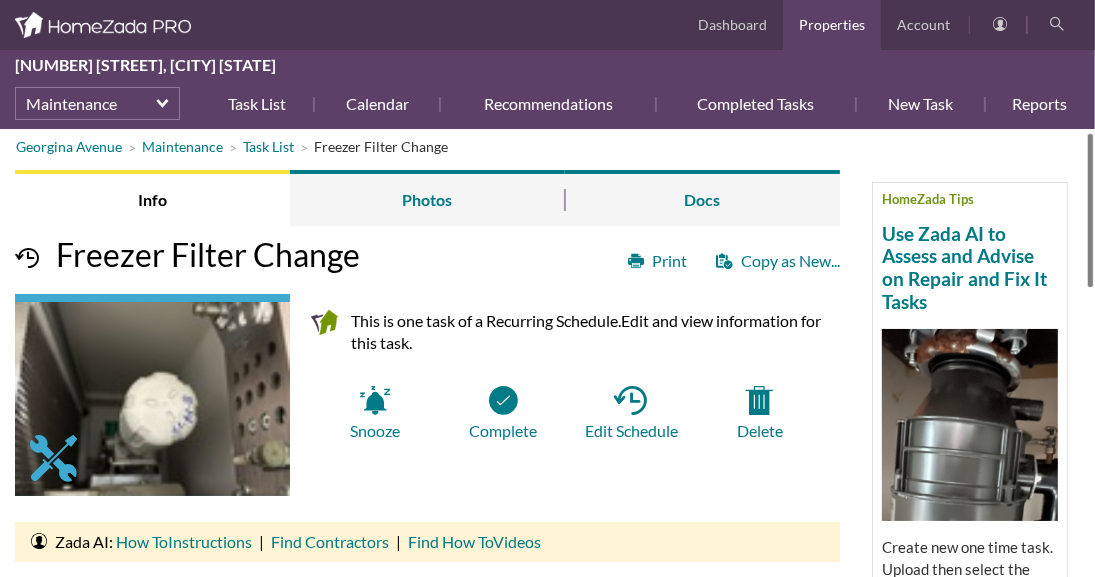 click on "Task List
1230 Georgina..
Info
Photos
Docs
Dashboard Properties Account
1230 Georgina Avenue, Santa Monica California Maintenance
Task List
Calendar
Recommendations
Completed Tasks
New Task
Reports
More select
Dashboard
Property  Details
Inventory
Maintenance
Projects
Finances
For Sale
Dashboard" at bounding box center (547, 288) 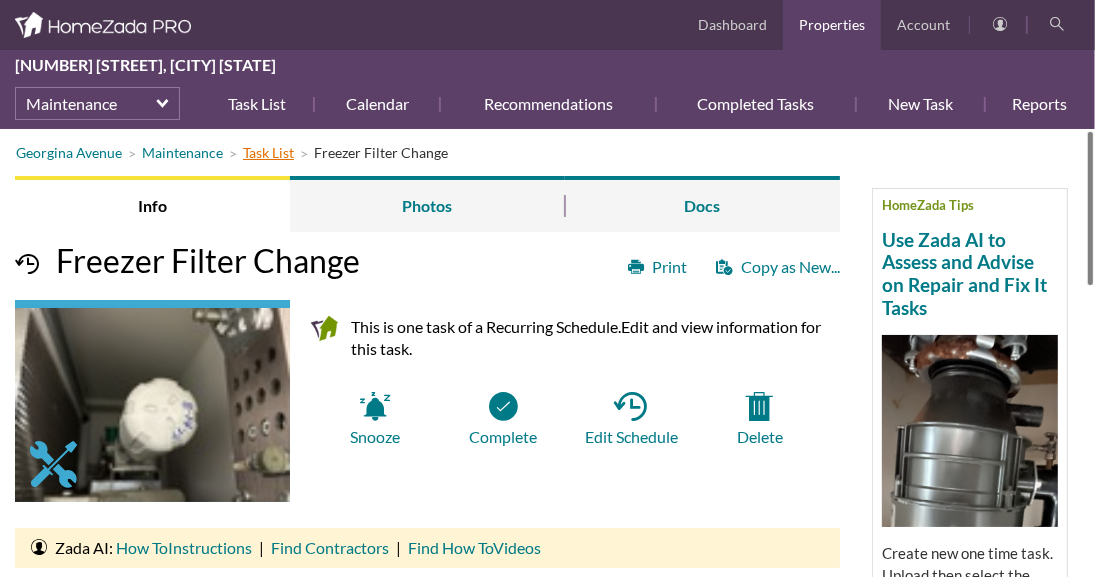click on "Task List" at bounding box center [268, 152] 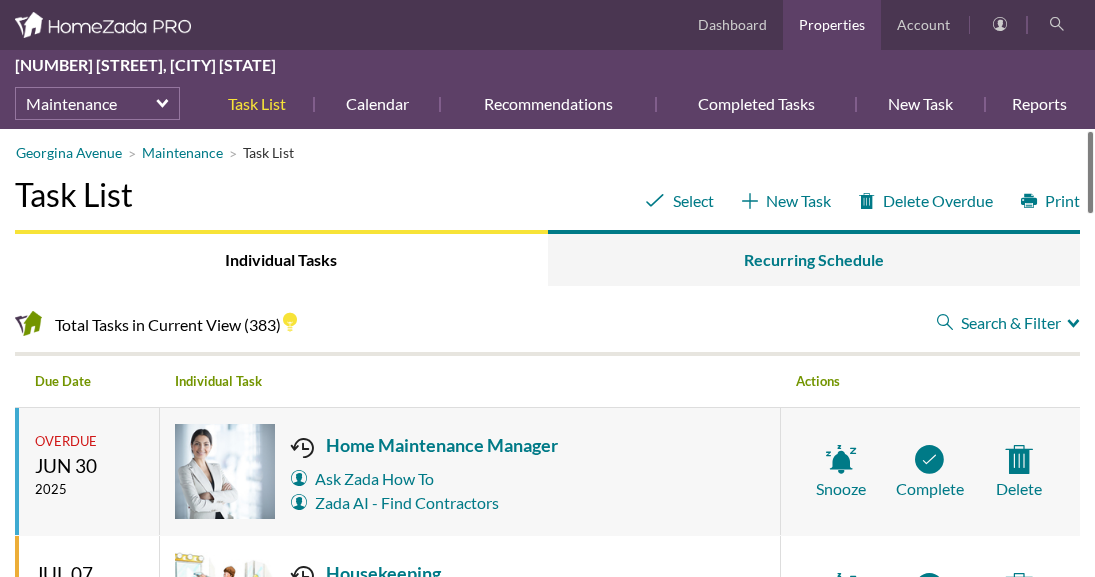 scroll, scrollTop: 0, scrollLeft: 0, axis: both 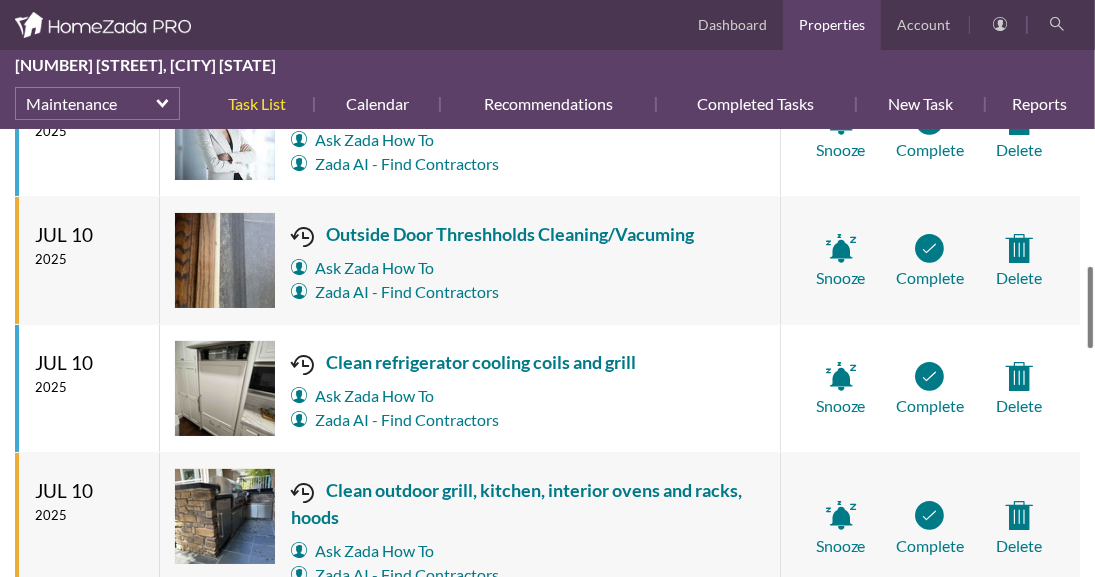 click at bounding box center [1090, 307] 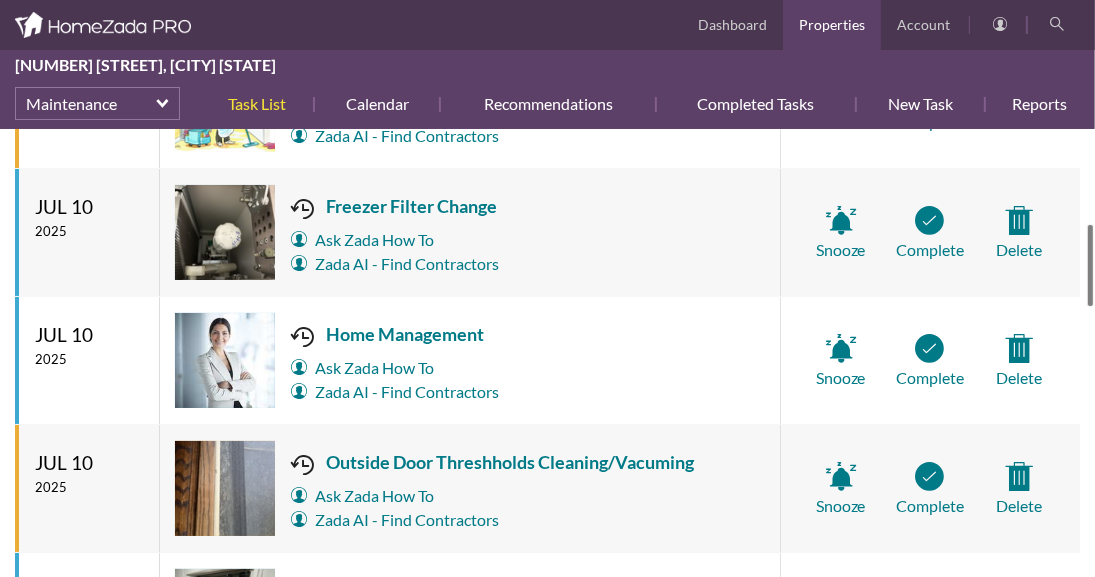 click at bounding box center (1090, 265) 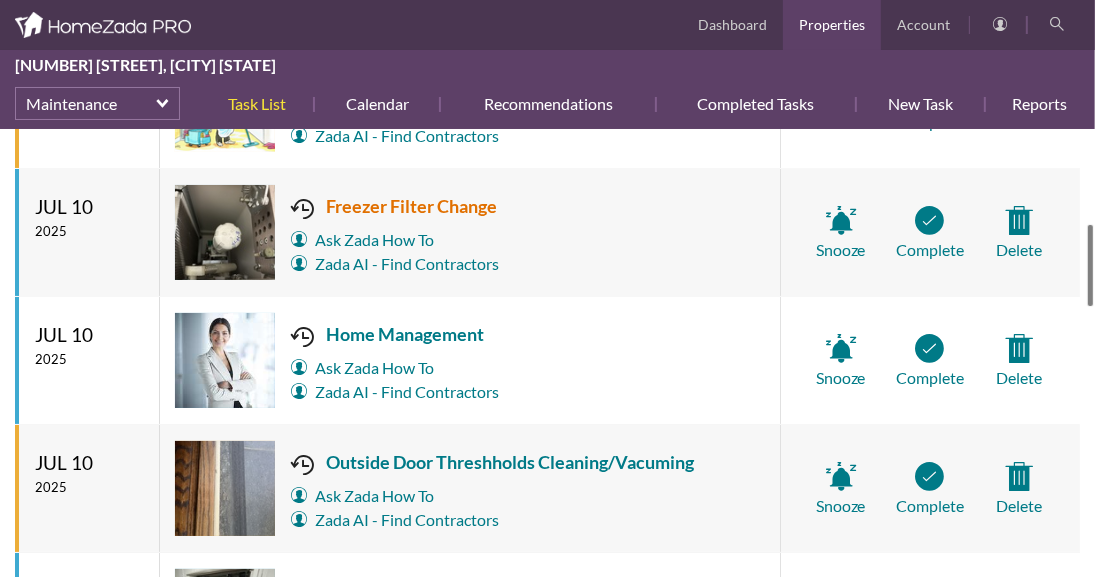 click on "Freezer Filter Change" at bounding box center (395, 206) 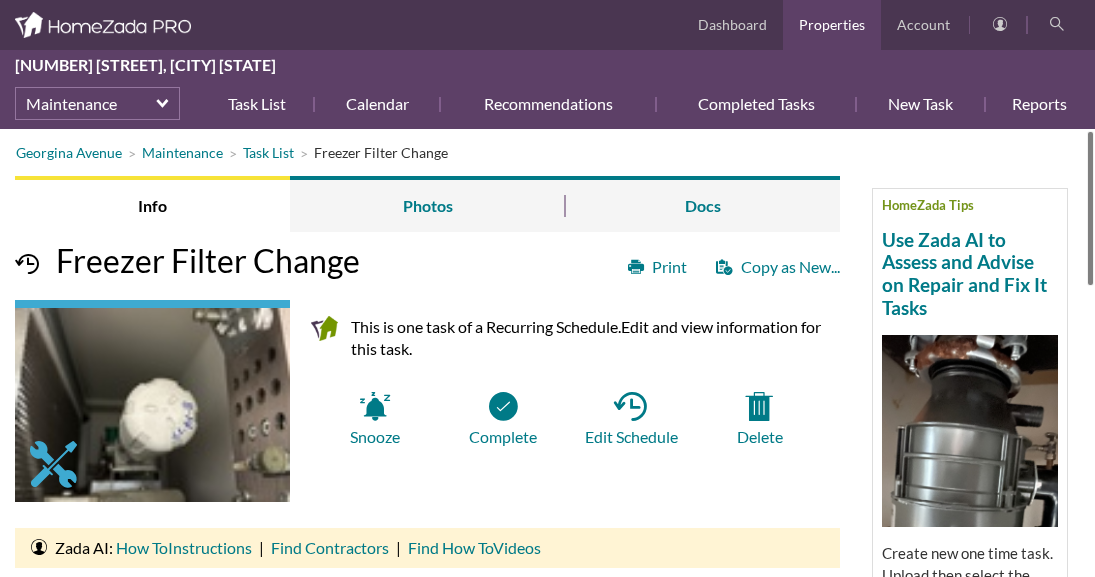 scroll, scrollTop: 0, scrollLeft: 0, axis: both 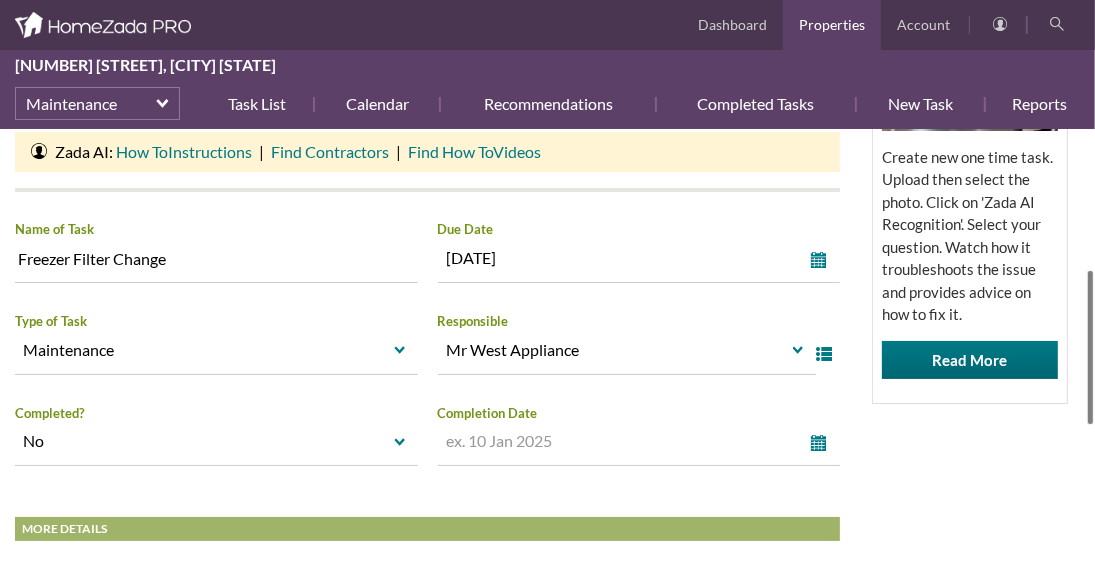 click on "Georgina Avenue
Maintenance
Task List
Freezer Filter Change
HomeZada Tips
Use Zada AI to Assess and Advise on Repair and Fix It Tasks
Create new one time task. Upload then select the photo. Click on 'Zada AI Recognition'. Select your question. Watch how it troubleshoots the issue and provides advice on how to fix it.
Read More
Info
Photos
Docs
Print
Copy as New...
Freezer Filter Change
This is one task of a Recurring Schedule.  Edit and view information for this task.
Snooze
Complete
Edit Schedule
|" at bounding box center (547, 353) 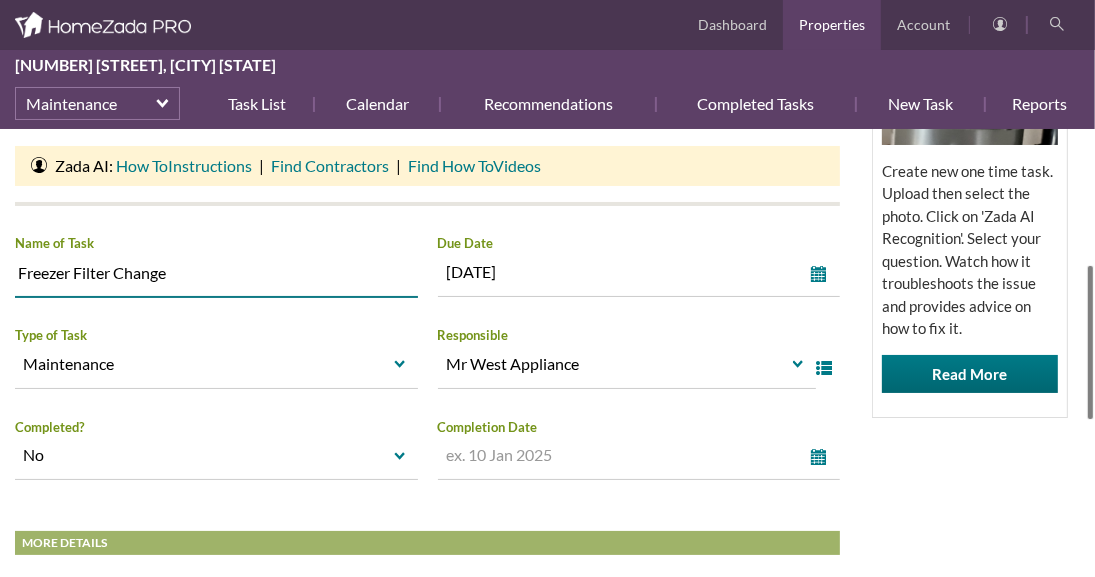 drag, startPoint x: 178, startPoint y: 277, endPoint x: 10, endPoint y: 281, distance: 168.0476 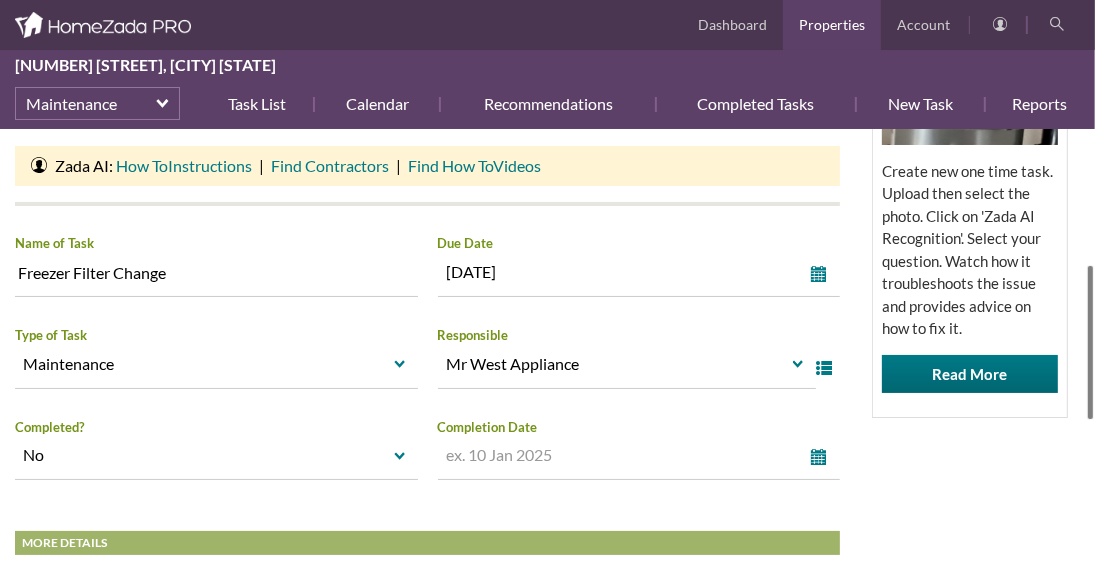 click at bounding box center (1090, 342) 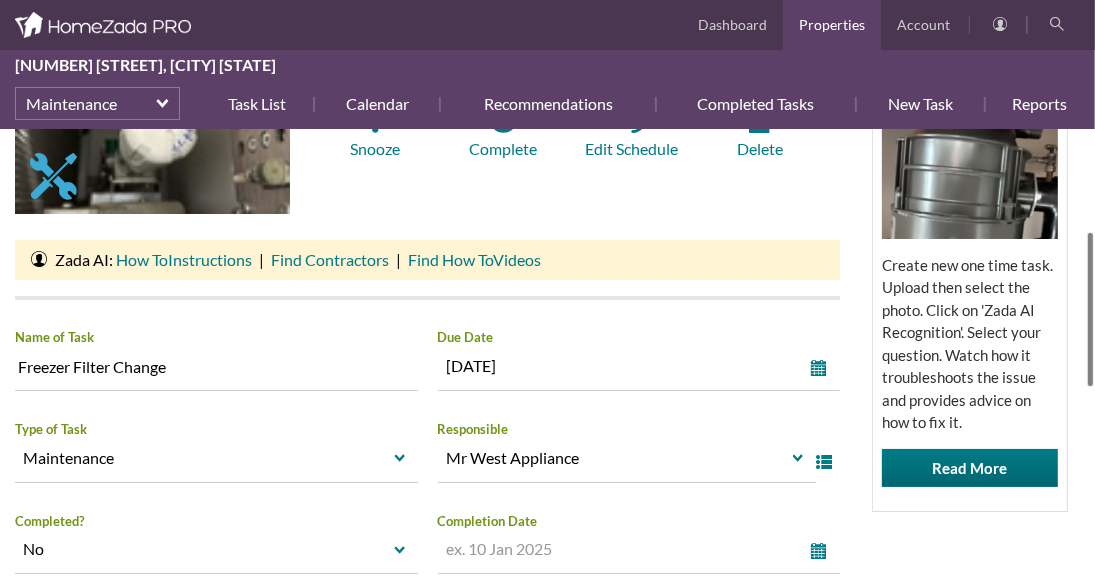 click on "Georgina Avenue
Maintenance
Task List
Freezer Filter Change
HomeZada Tips
Use Zada AI to Assess and Advise on Repair and Fix It Tasks
Create new one time task. Upload then select the photo. Click on 'Zada AI Recognition'. Select your question. Watch how it troubleshoots the issue and provides advice on how to fix it.
Read More
Info
Photos
Docs
Print
Copy as New...
Freezer Filter Change
This is one task of a Recurring Schedule.  Edit and view information for this task.
Snooze
Complete
Edit Schedule
|" at bounding box center [547, 353] 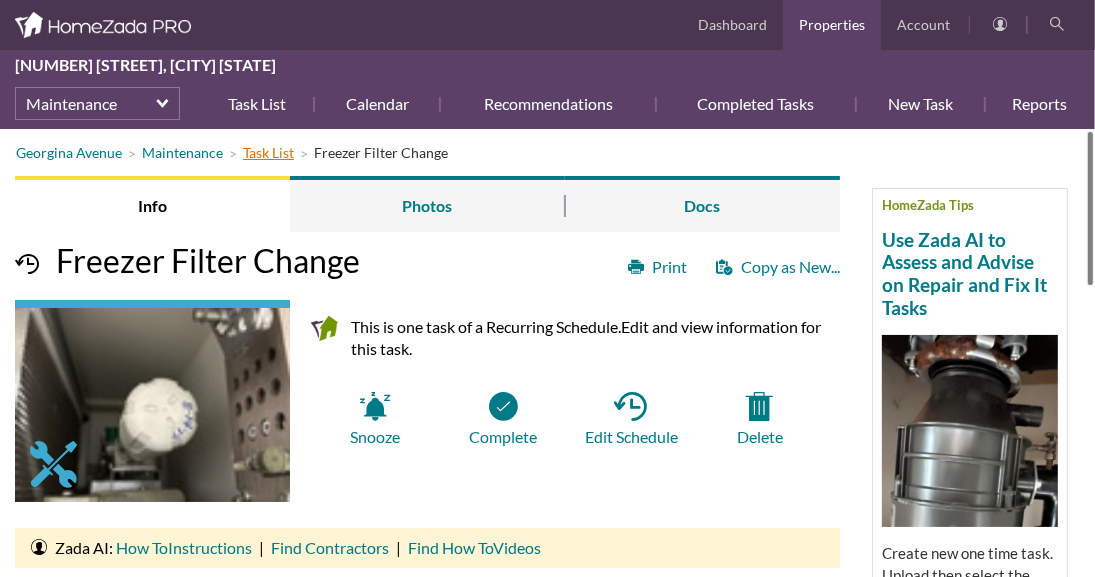 click on "Task List" at bounding box center (268, 152) 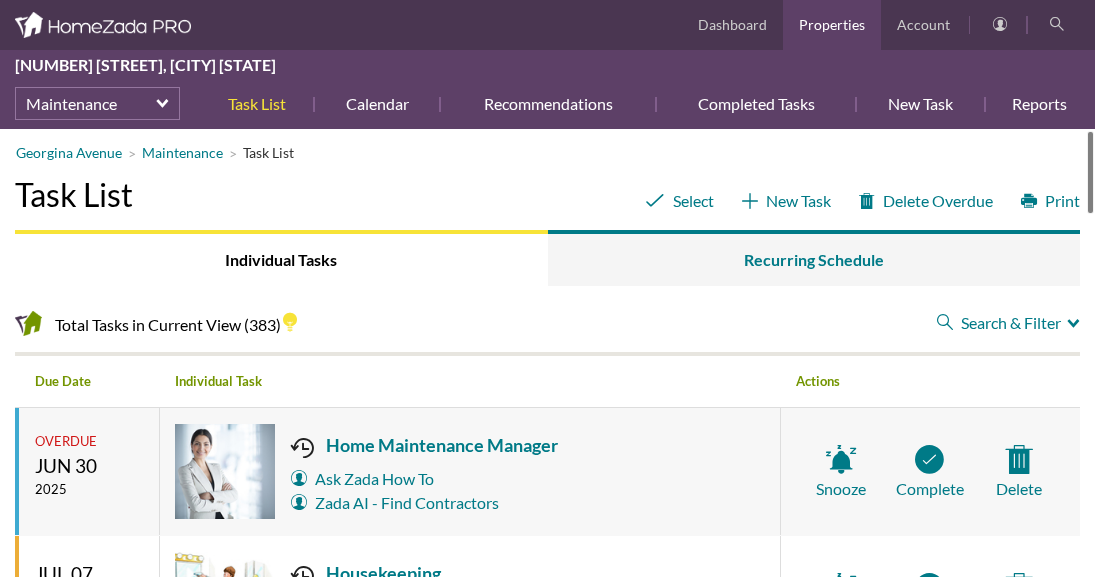 scroll, scrollTop: 0, scrollLeft: 0, axis: both 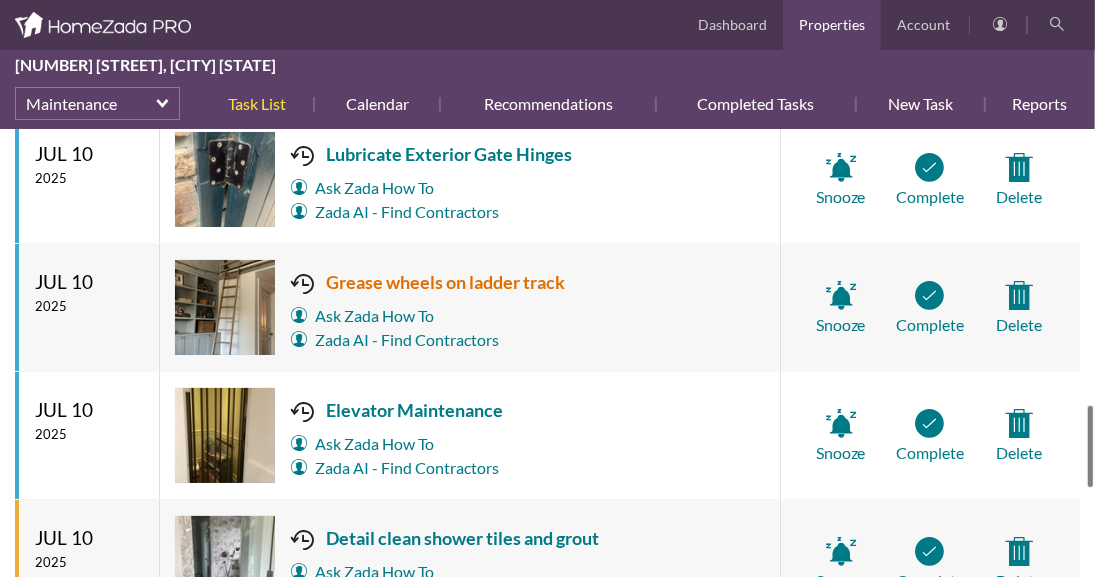 click on "Grease wheels on ladder track" at bounding box center [428, 282] 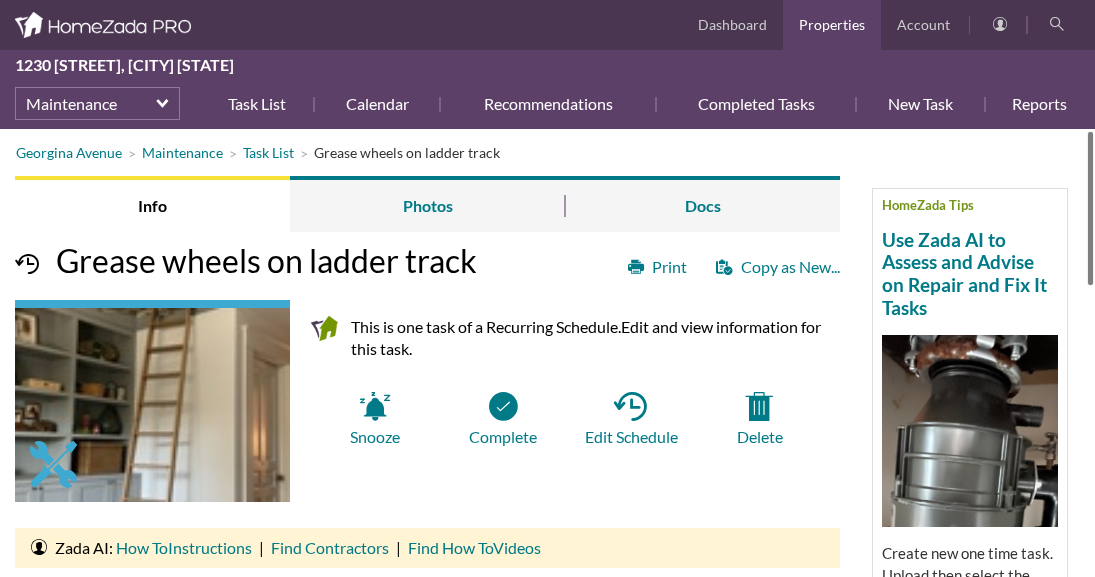 scroll, scrollTop: 0, scrollLeft: 0, axis: both 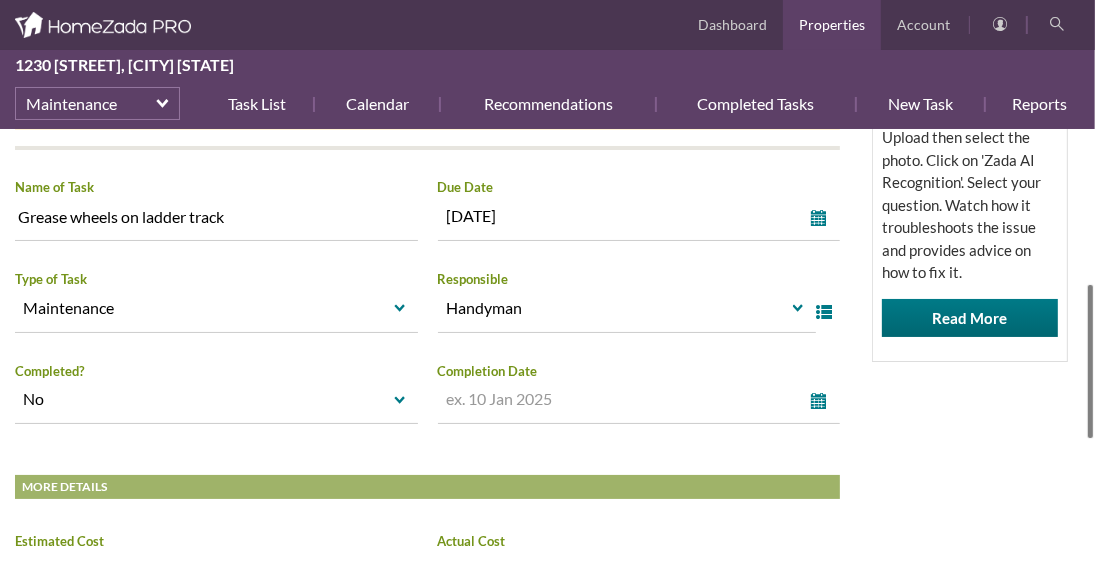 click at bounding box center (1090, 361) 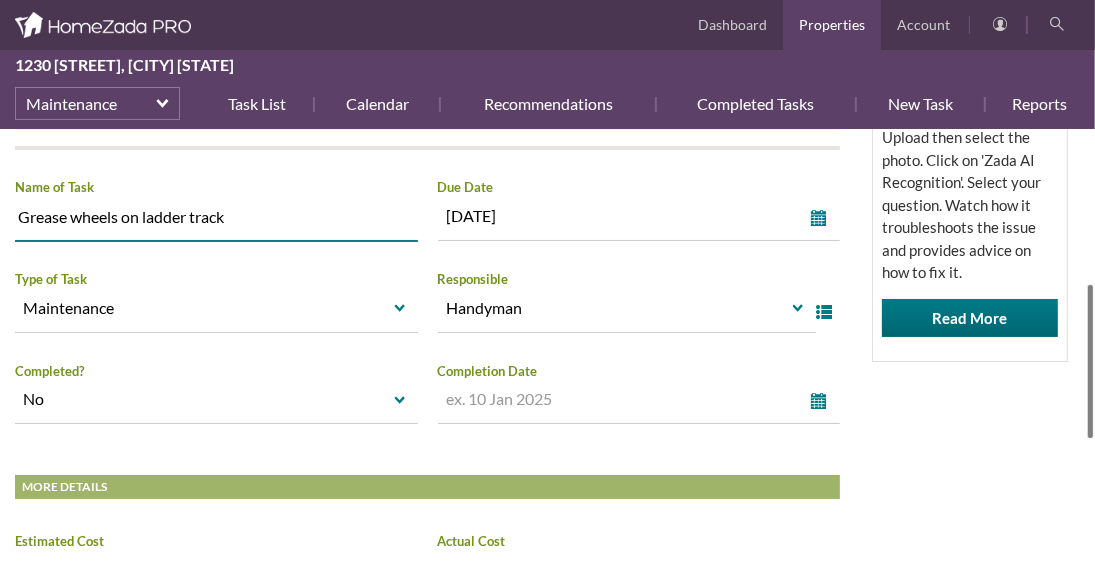drag, startPoint x: 234, startPoint y: 216, endPoint x: 12, endPoint y: 216, distance: 222 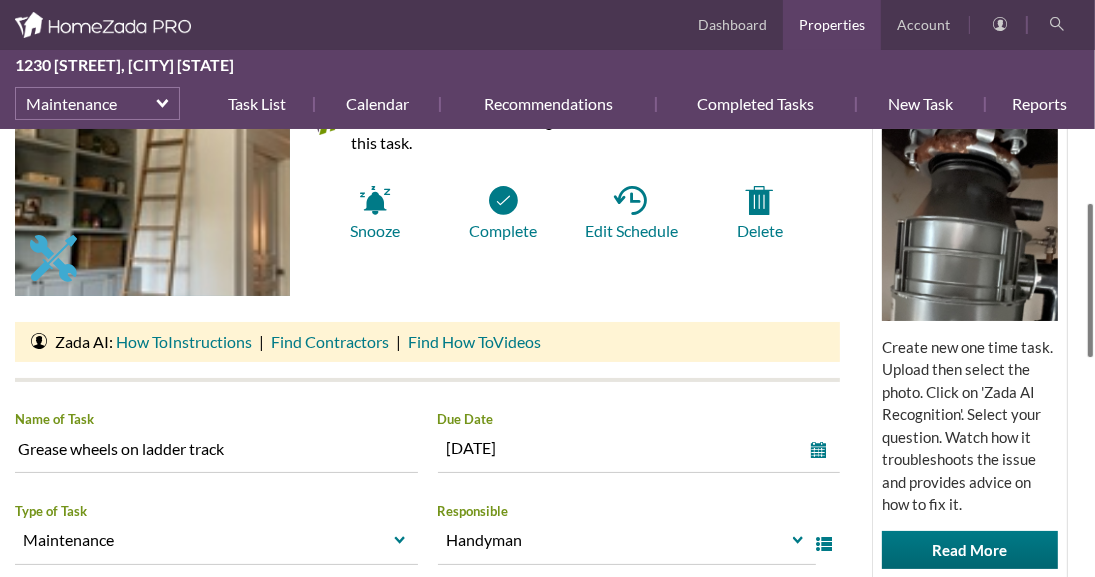 click on "Georgina Avenue
Maintenance
Task List
Grease wheels on ladder track
HomeZada Tips
Use Zada AI to Assess and Advise on Repair and Fix It Tasks
Create new one time task. Upload then select the photo. Click on 'Zada AI Recognition'. Select your question. Watch how it troubleshoots the issue and provides advice on how to fix it.
Read More
Info
Photos
Docs
Print
Copy as New...
Grease wheels on ladder track
This is one task of a Recurring Schedule.  Edit and view information for this task.
Snooze
Complete
Edit Schedule" at bounding box center (547, 353) 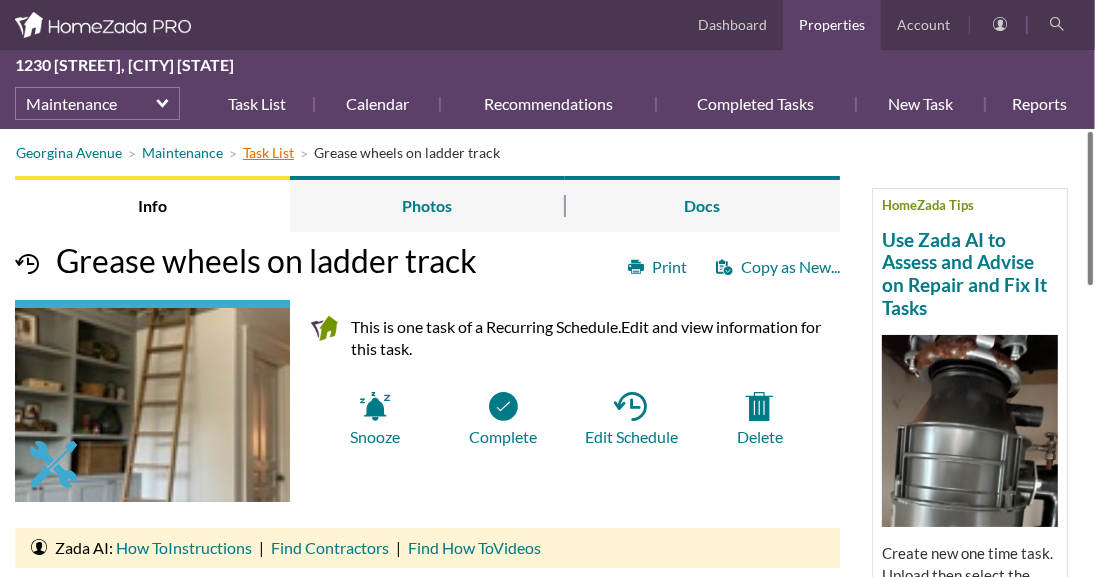 click on "Georgina Avenue
Maintenance
Task List
Grease wheels on ladder track
HomeZada Tips
Use Zada AI to Assess and Advise on Repair and Fix It Tasks
Create new one time task. Upload then select the photo. Click on 'Zada AI Recognition'. Select your question. Watch how it troubleshoots the issue and provides advice on how to fix it.
Read More
Info
Photos
Docs
Print
Copy as New...
Grease wheels on ladder track
This is one task of a Recurring Schedule.  Edit and view information for this task.
Snooze
Complete
Edit Schedule
|" at bounding box center [547, 741] 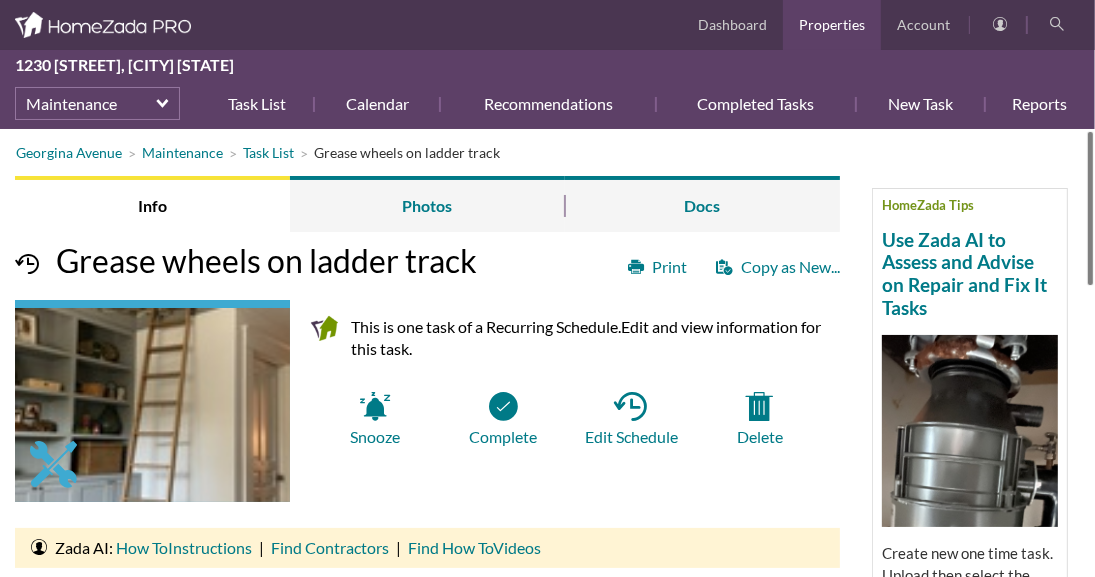 click on "Task List
1230 Georgina..
Info
Photos
Docs
Dashboard Properties Account
1230 Georgina Avenue, Santa Monica California Maintenance
Task List
Calendar
Recommendations
Completed Tasks
New Task
Reports
More select
Dashboard
Property  Details
Inventory
Maintenance
Projects
Finances
For Sale
Dashboard" at bounding box center (547, 288) 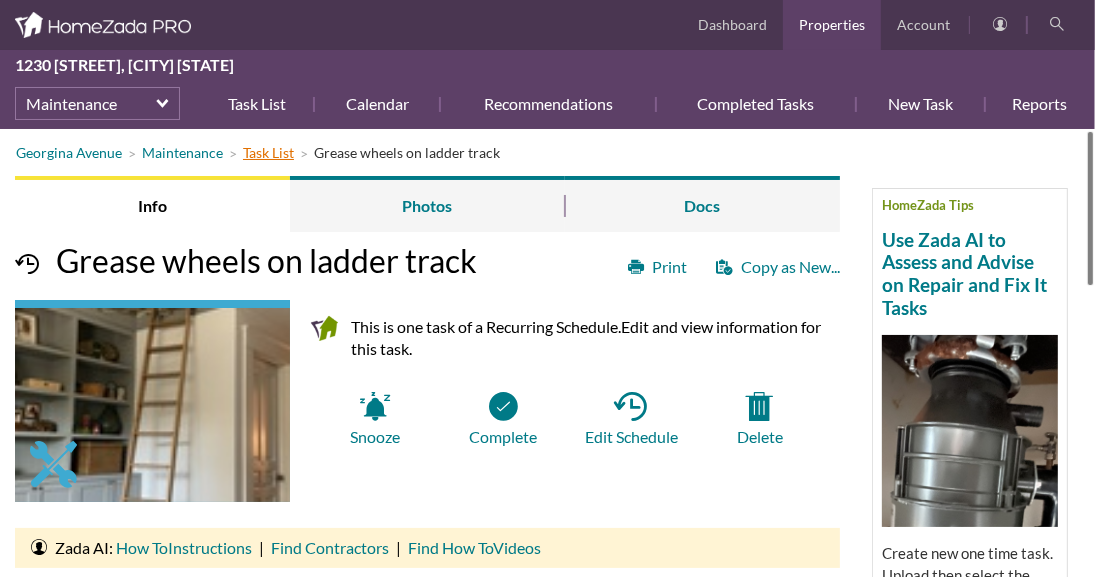 click on "Task List" at bounding box center (268, 152) 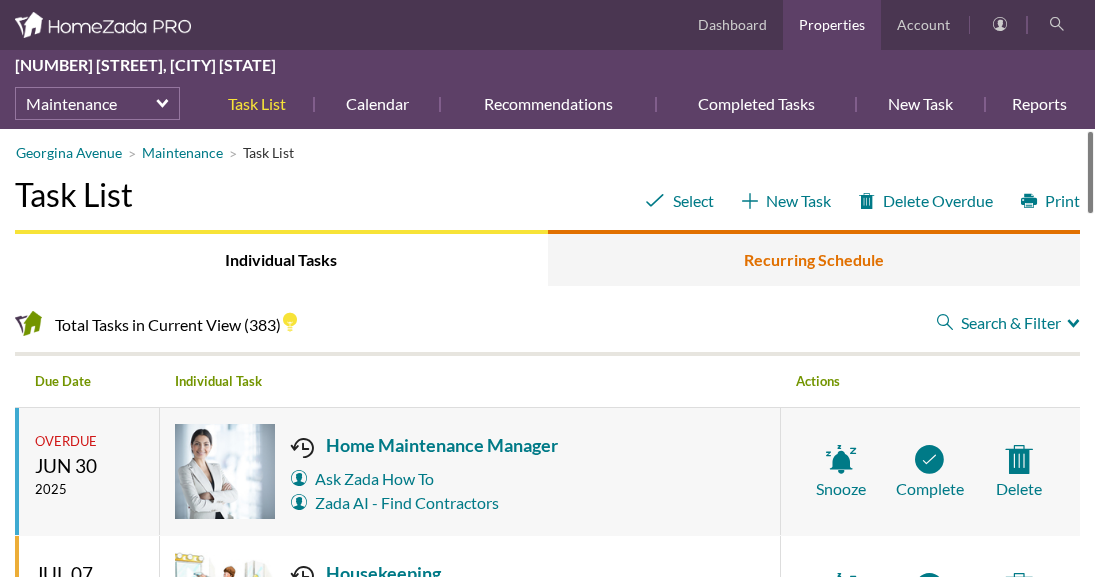 scroll, scrollTop: 0, scrollLeft: 0, axis: both 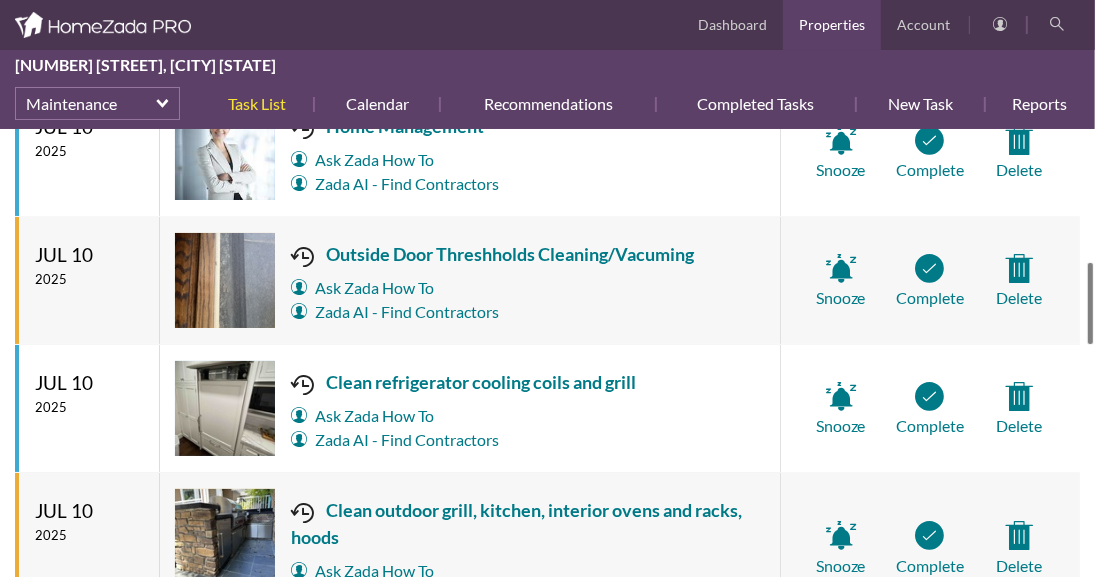 click at bounding box center [1090, 303] 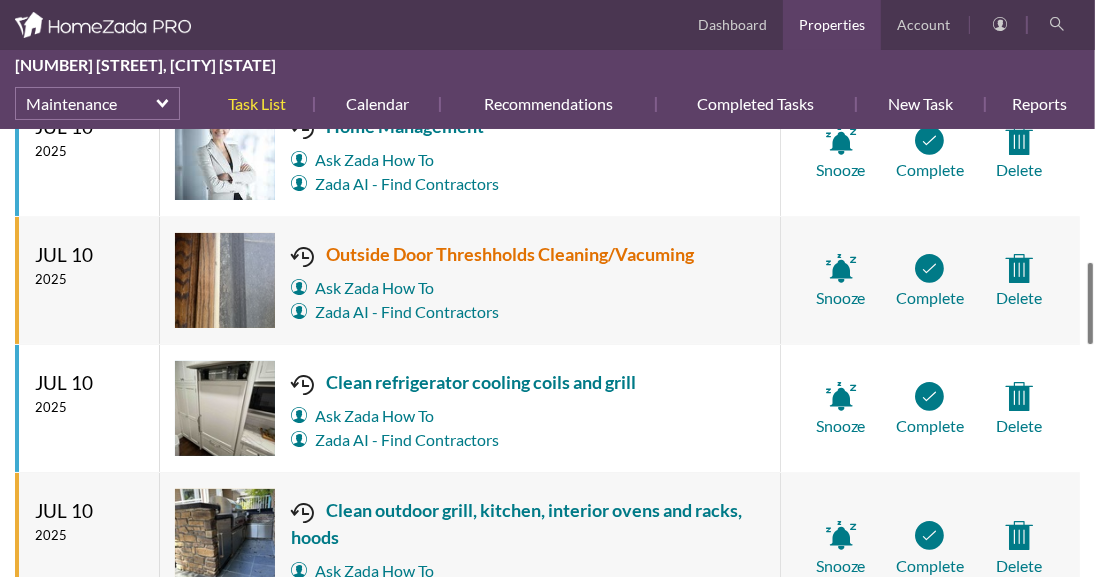 click on "Outside Door Threshholds Cleaning/Vacuming" at bounding box center [492, 254] 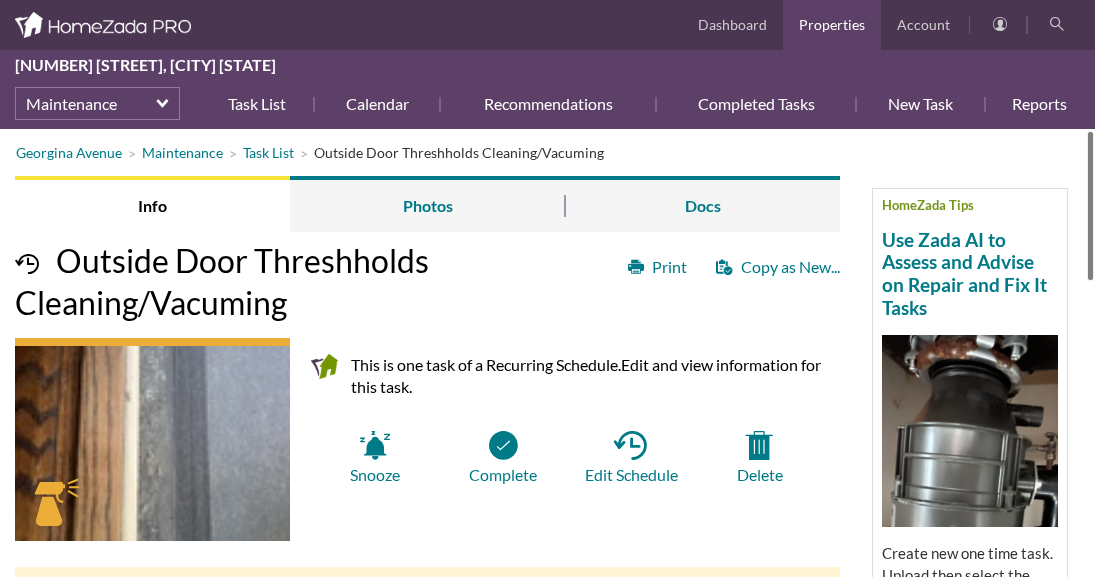scroll, scrollTop: 0, scrollLeft: 0, axis: both 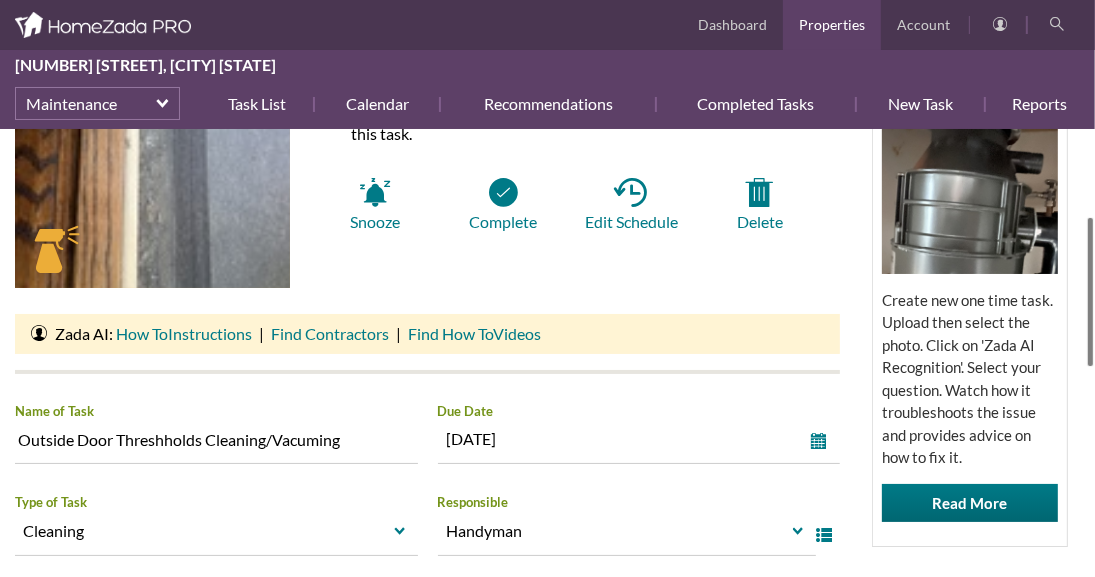 click at bounding box center [1090, 292] 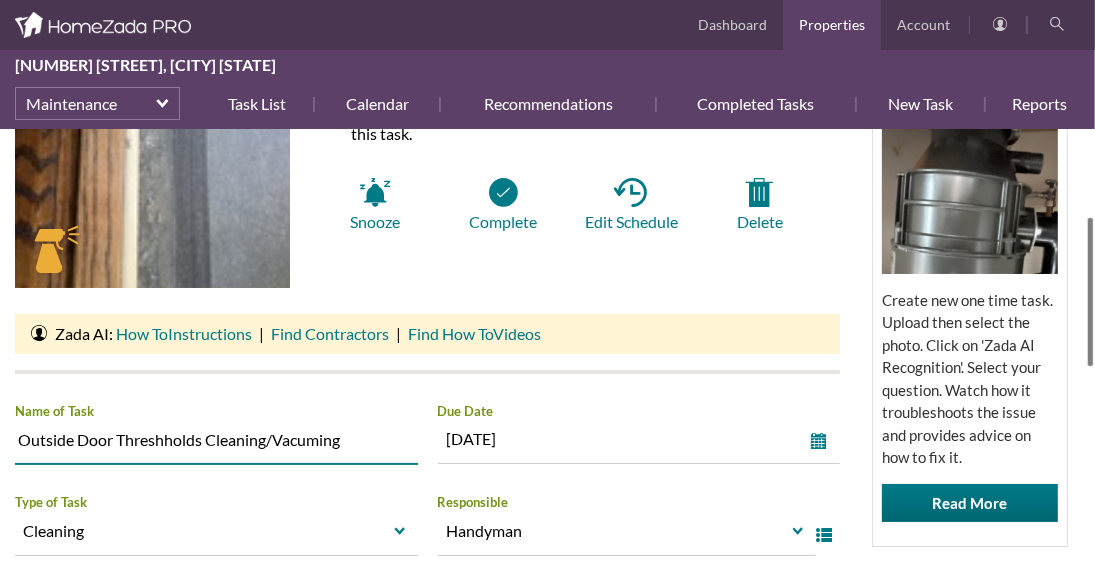 drag, startPoint x: 348, startPoint y: 443, endPoint x: 6, endPoint y: 455, distance: 342.21045 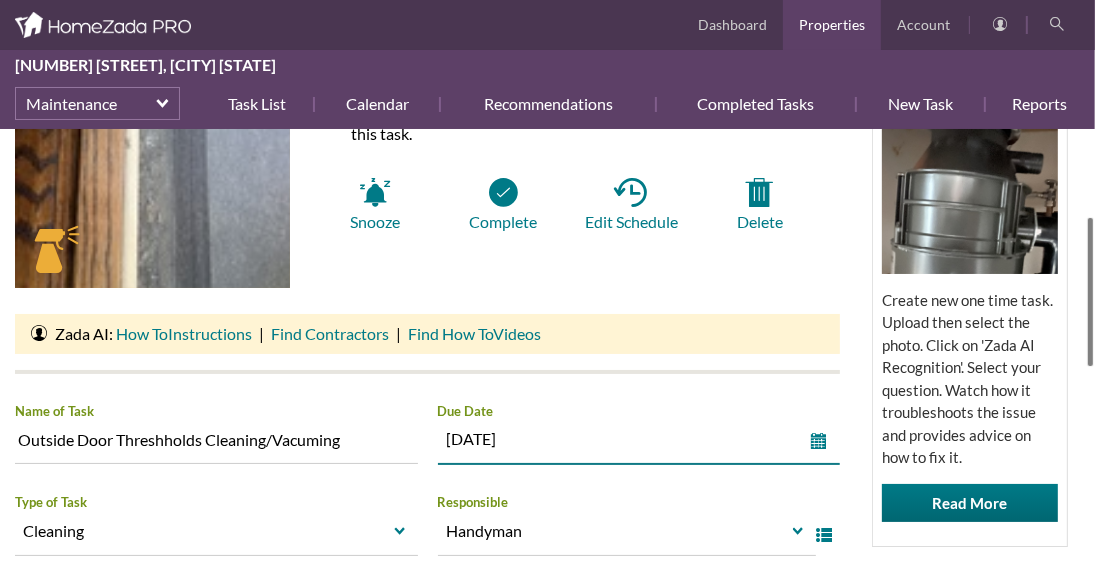 click on "10 Jul 2025" at bounding box center (625, 439) 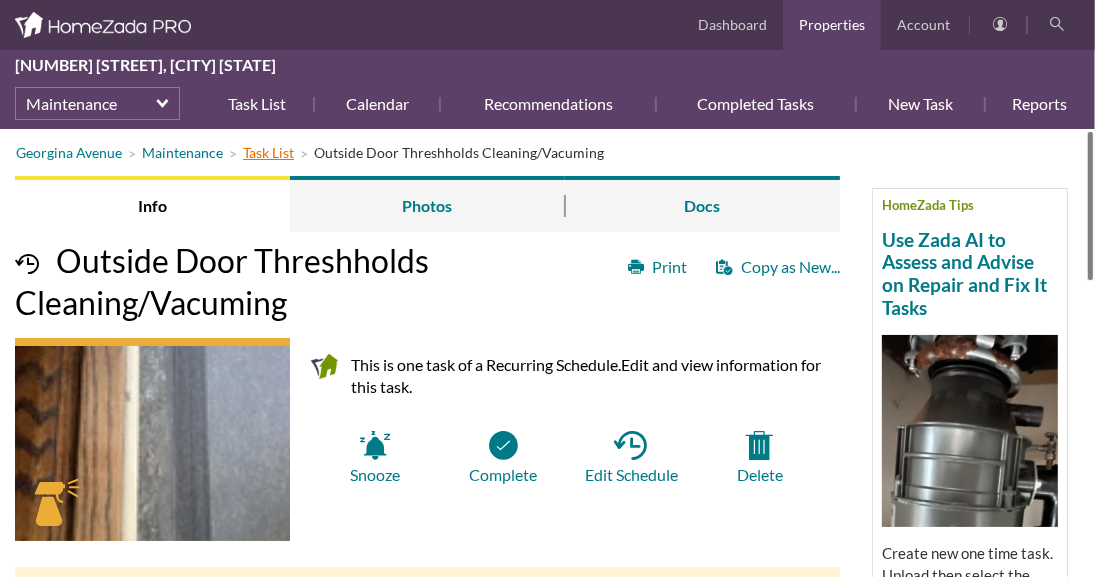 click on "Task List" at bounding box center (268, 152) 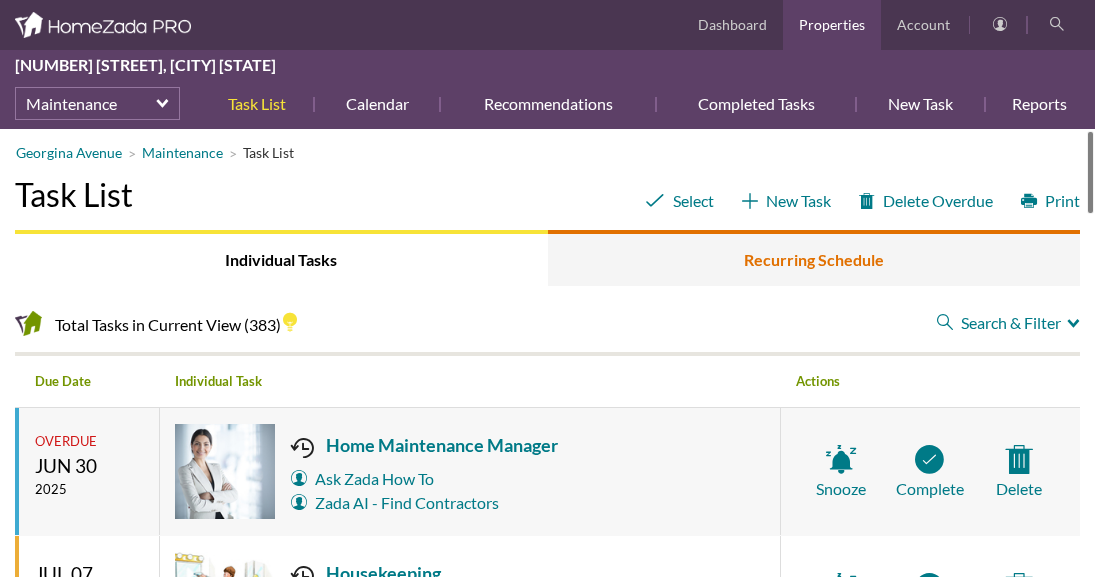 scroll, scrollTop: 0, scrollLeft: 0, axis: both 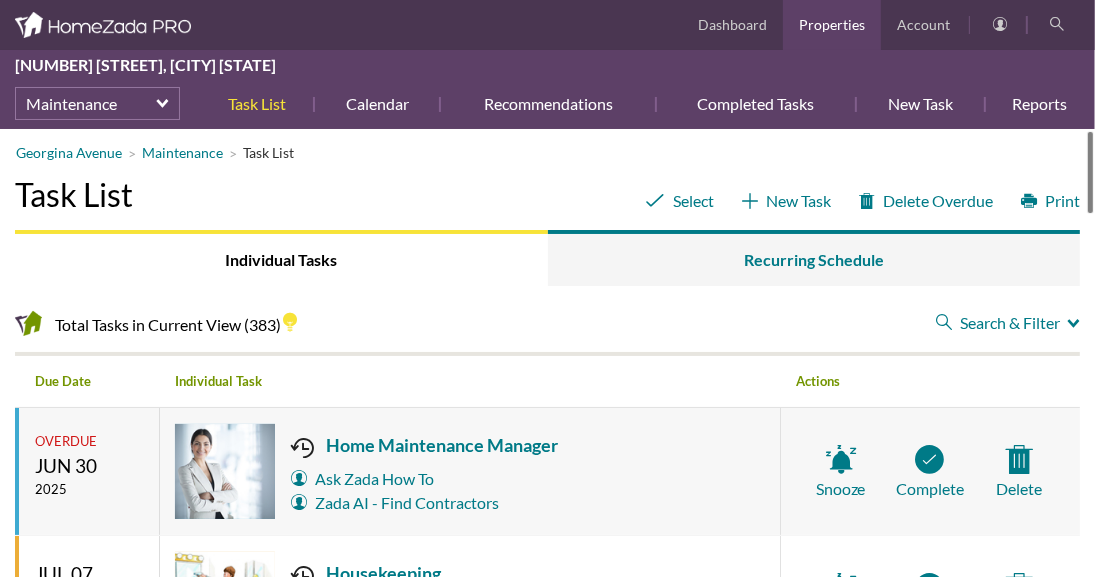 click on "Search & Filter" at bounding box center [1008, 323] 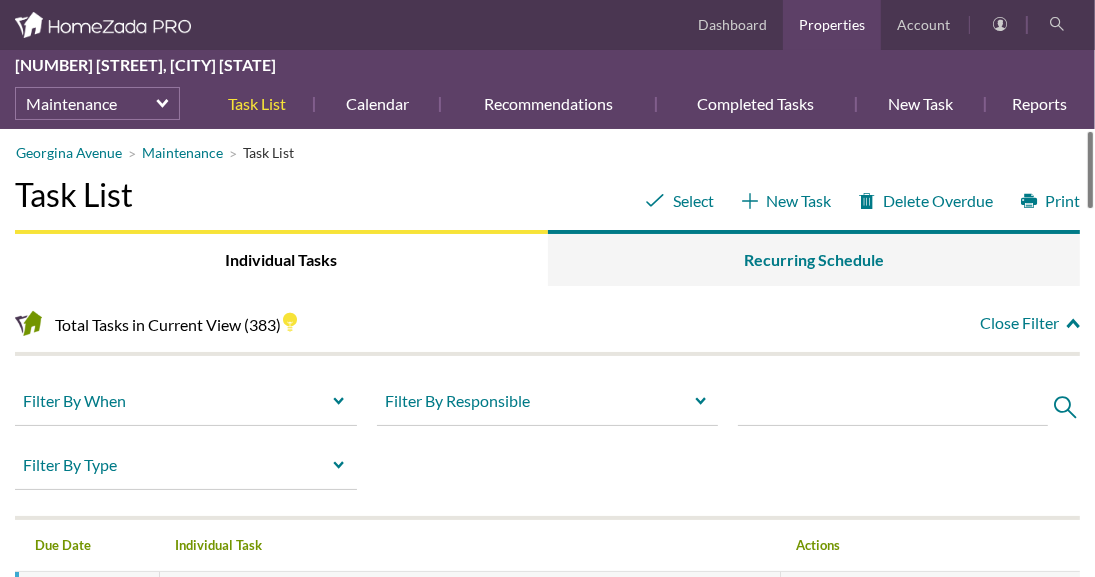 click at bounding box center [893, 405] 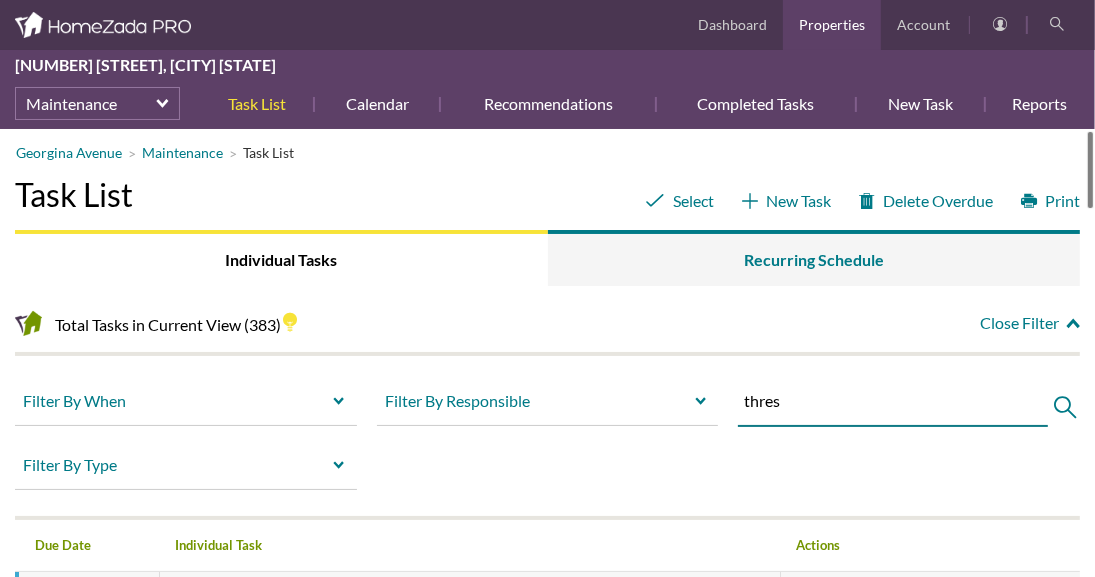 type on "threshold" 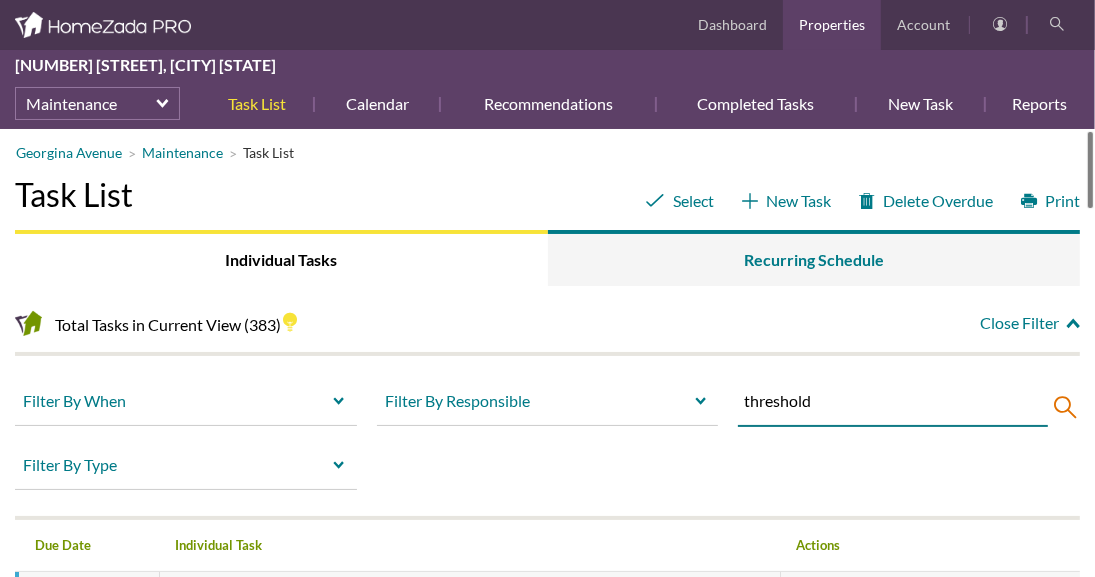 click at bounding box center (1059, 408) 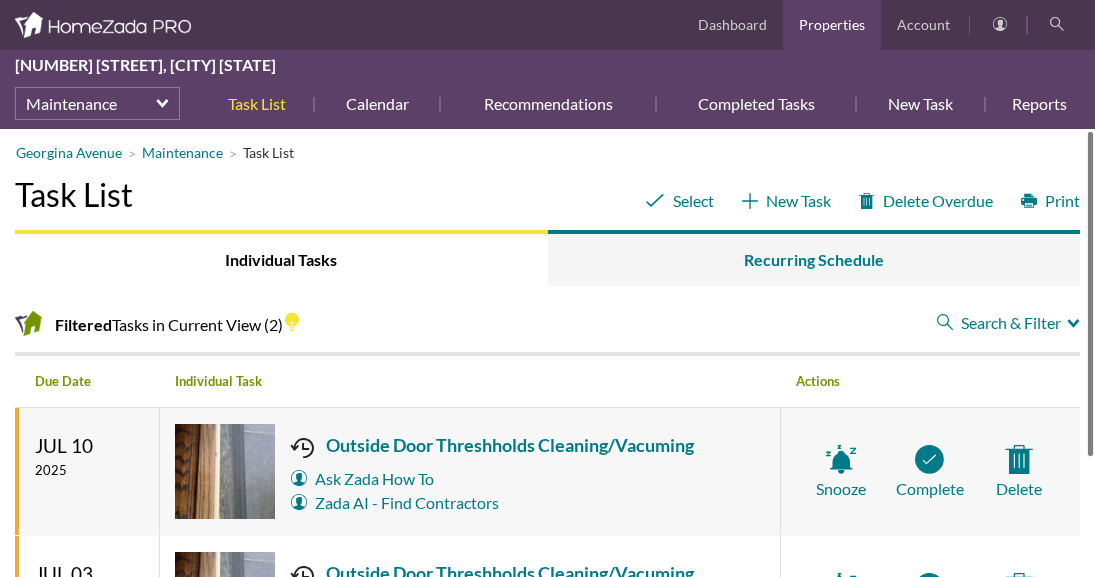 scroll, scrollTop: 0, scrollLeft: 0, axis: both 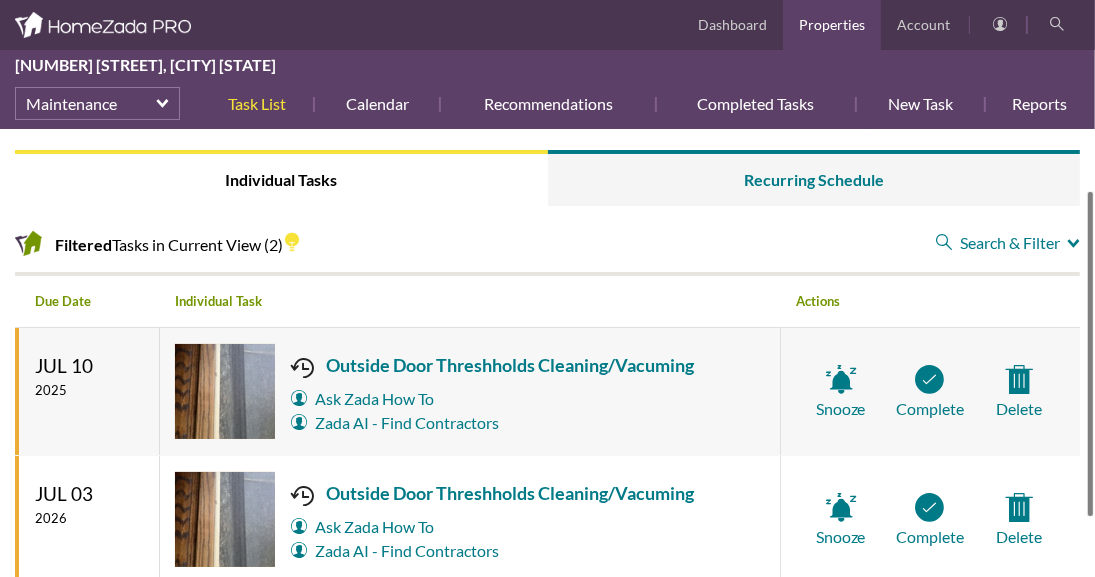 click at bounding box center [1090, 354] 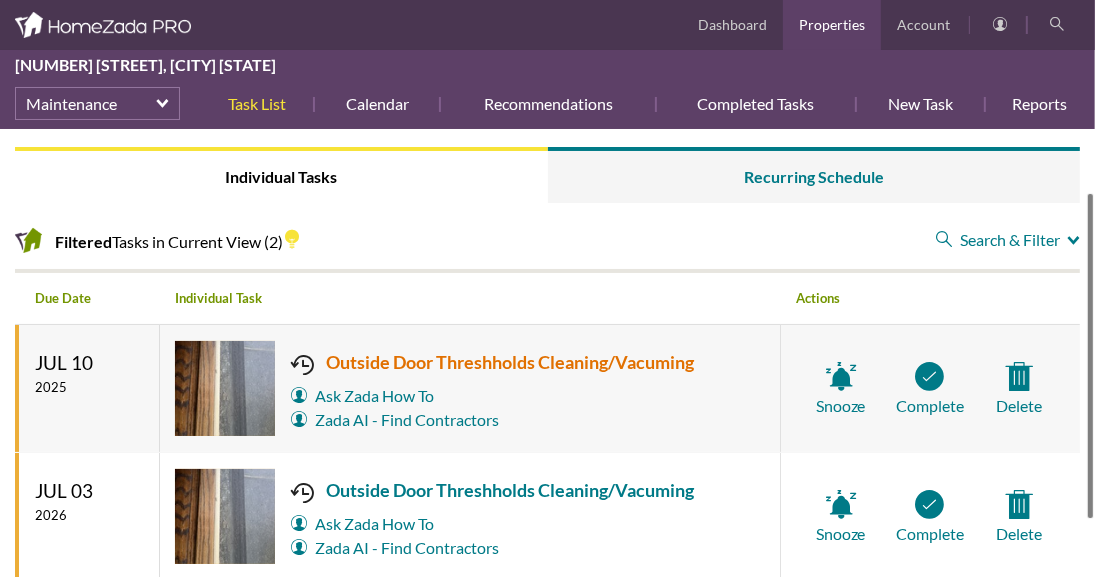 click on "Outside Door Threshholds Cleaning/Vacuming" at bounding box center (492, 362) 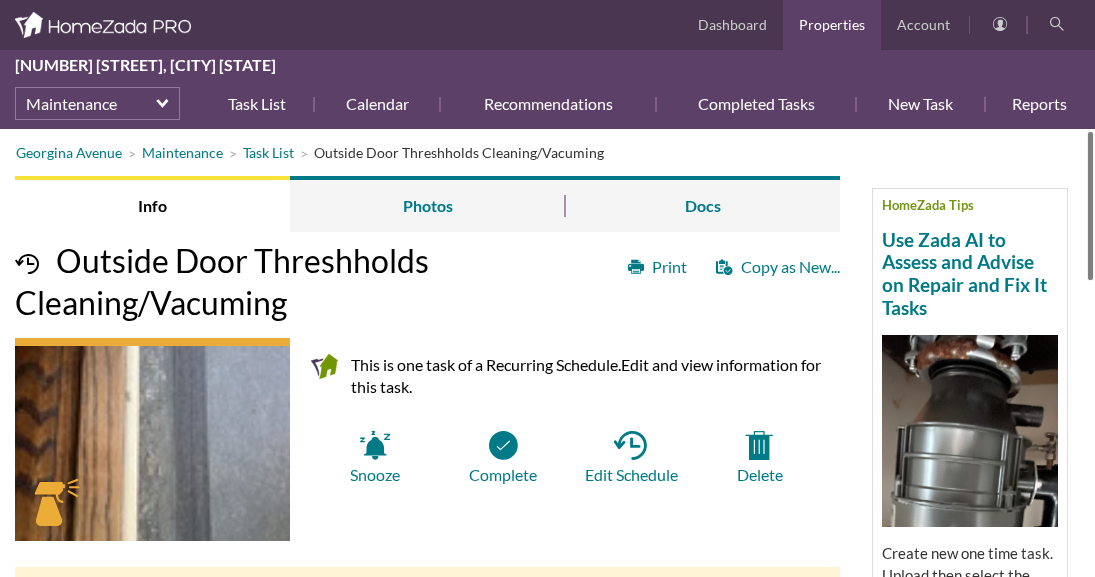 scroll, scrollTop: 0, scrollLeft: 0, axis: both 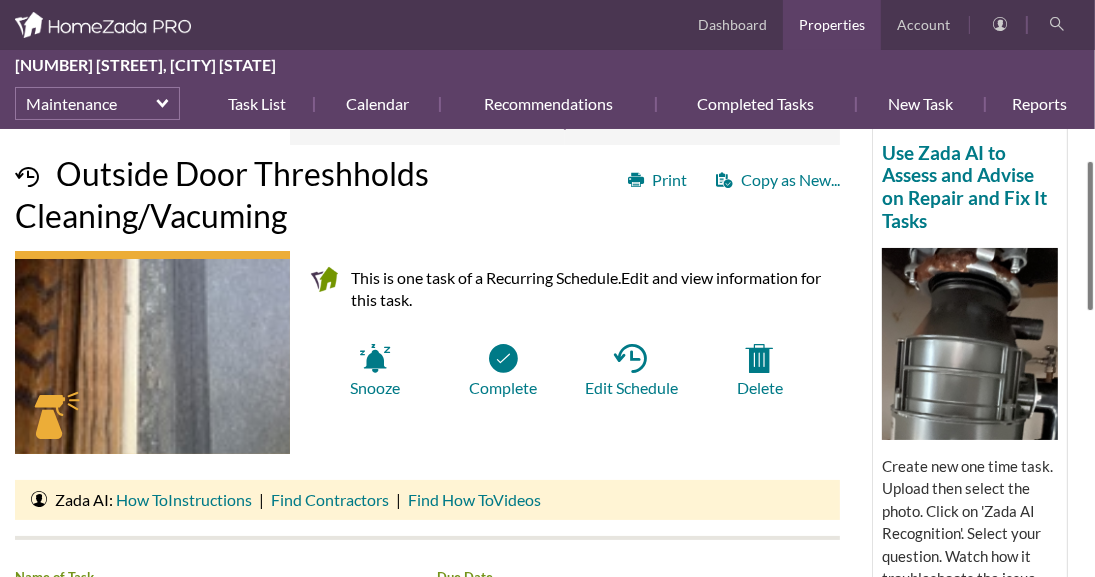 click on "[STREET]
Maintenance
Task List
Outside Door Threshholds Cleaning/Vacuming
HomeZada Tips
Use Zada AI to Assess and Advise on Repair and Fix It Tasks
Create new one time task. Upload then select the photo. Click on 'Zada AI Recognition'. Select your question. Watch how it troubleshoots the issue and provides advice on how to fix it.
Read More
Info
Photos
Docs
Print
Copy as New...
Outside Door Threshholds Cleaning/Vacuming
This is one task of a Recurring Schedule.  Edit and view information for this task.
Snooze
Complete" at bounding box center (547, 353) 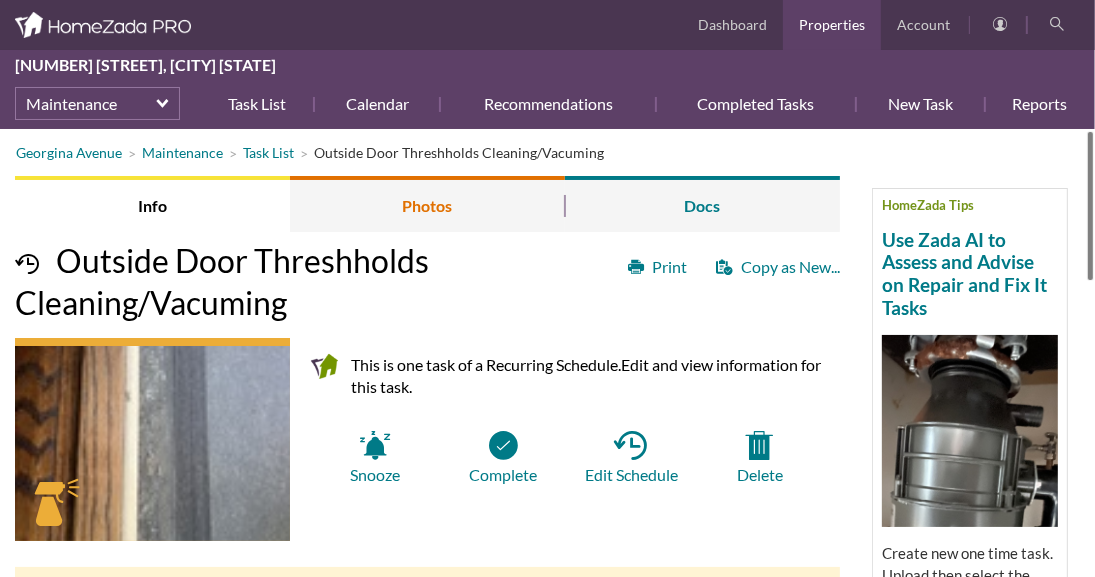 click on "Photos" at bounding box center [427, 204] 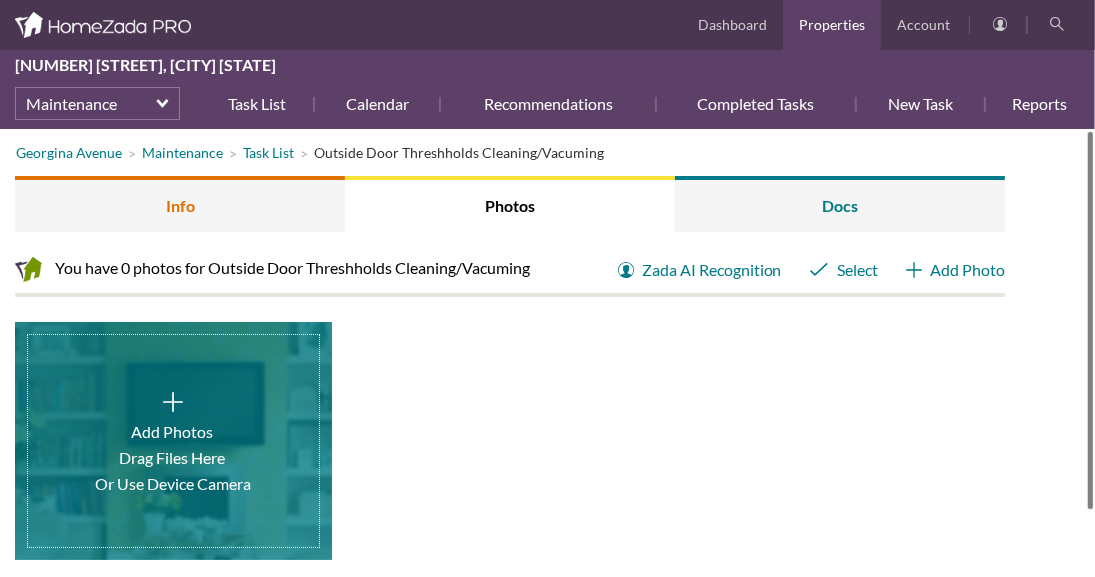 click on "Info" at bounding box center [180, 204] 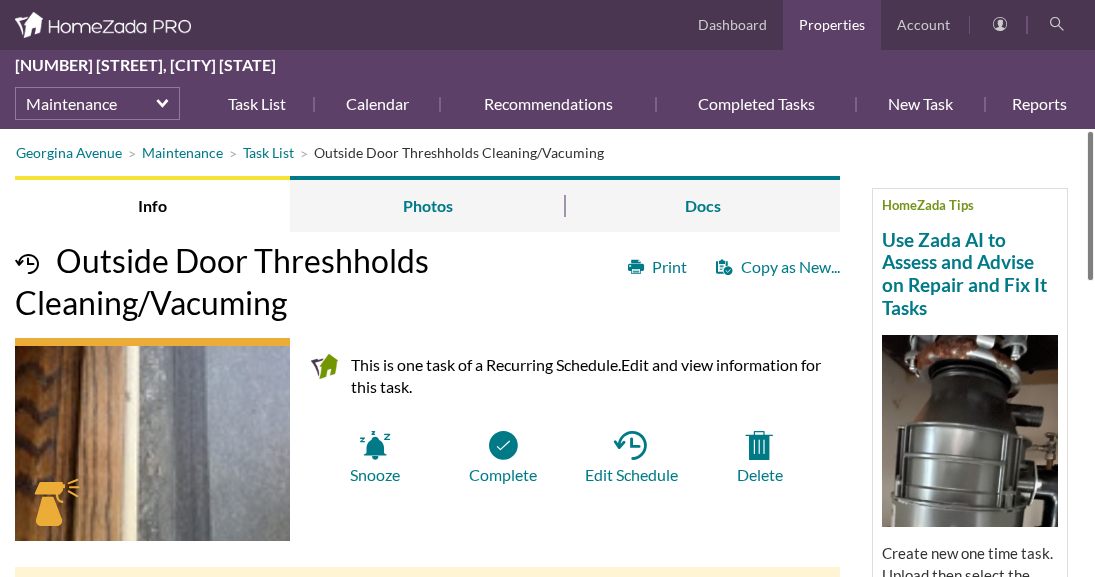 scroll, scrollTop: 0, scrollLeft: 0, axis: both 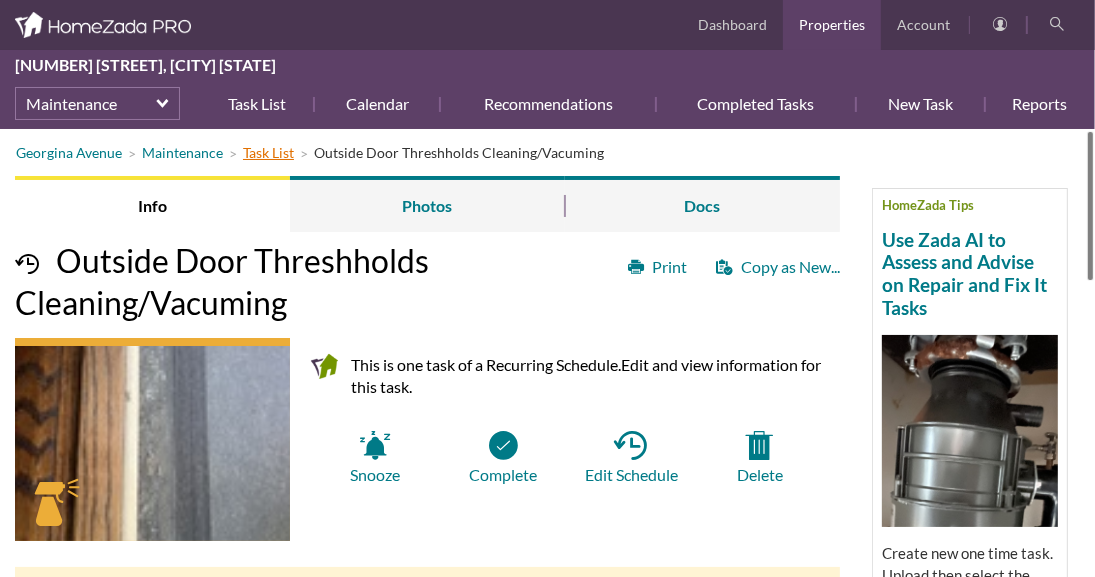 click on "Task List" at bounding box center (268, 152) 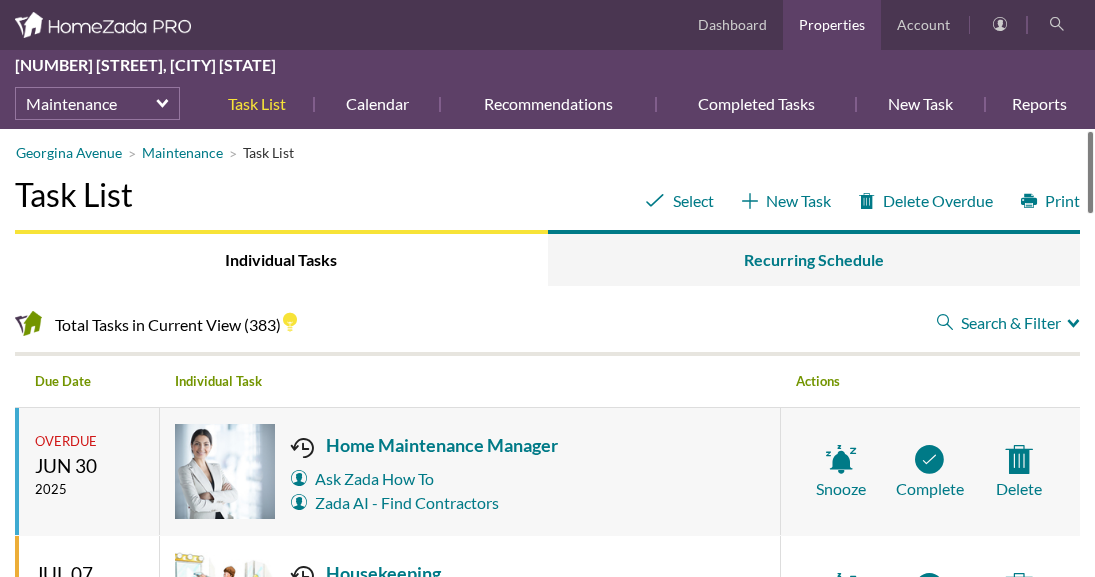 scroll, scrollTop: 0, scrollLeft: 0, axis: both 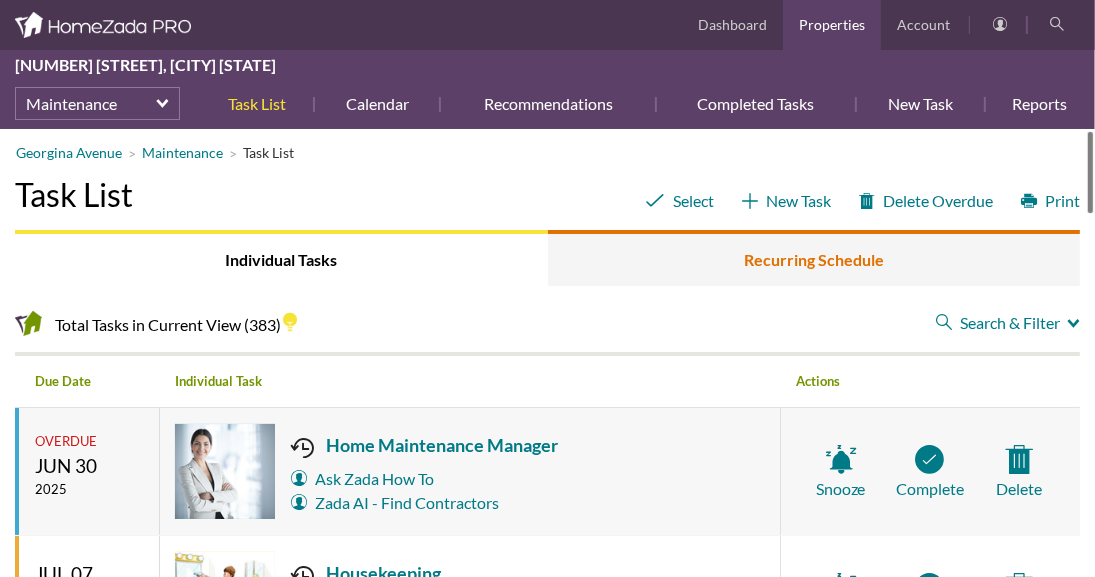 click on "Recurring Schedule" at bounding box center [814, 258] 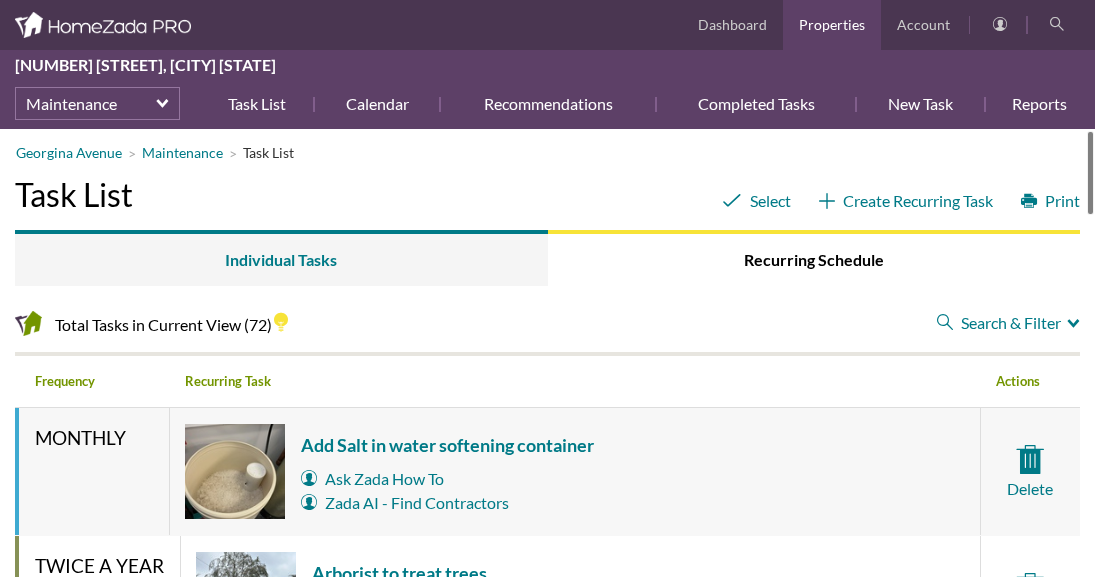 scroll, scrollTop: 0, scrollLeft: 0, axis: both 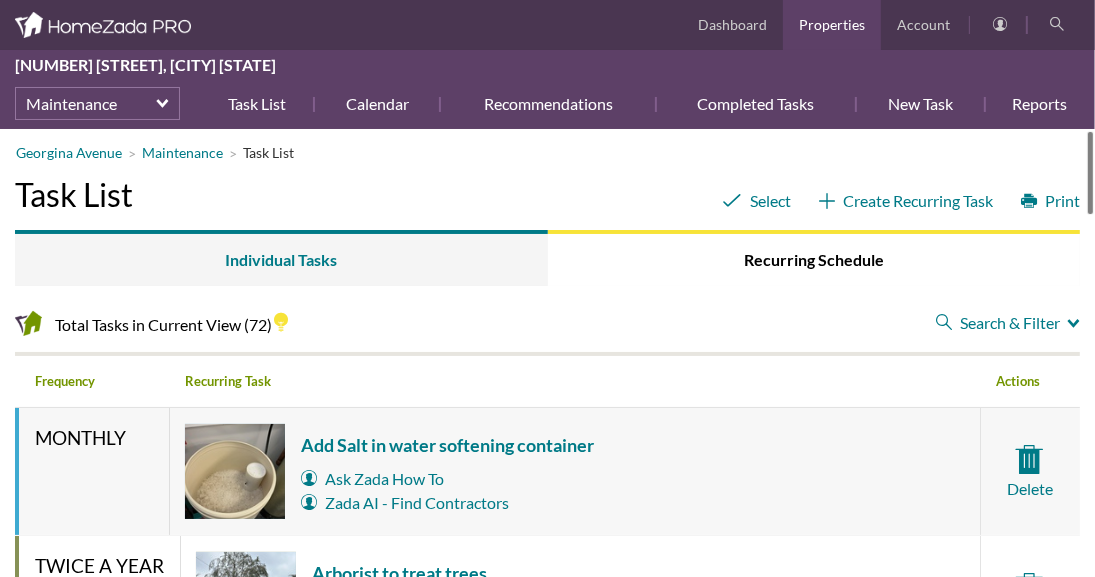 click on "Search & Filter" at bounding box center [1008, 323] 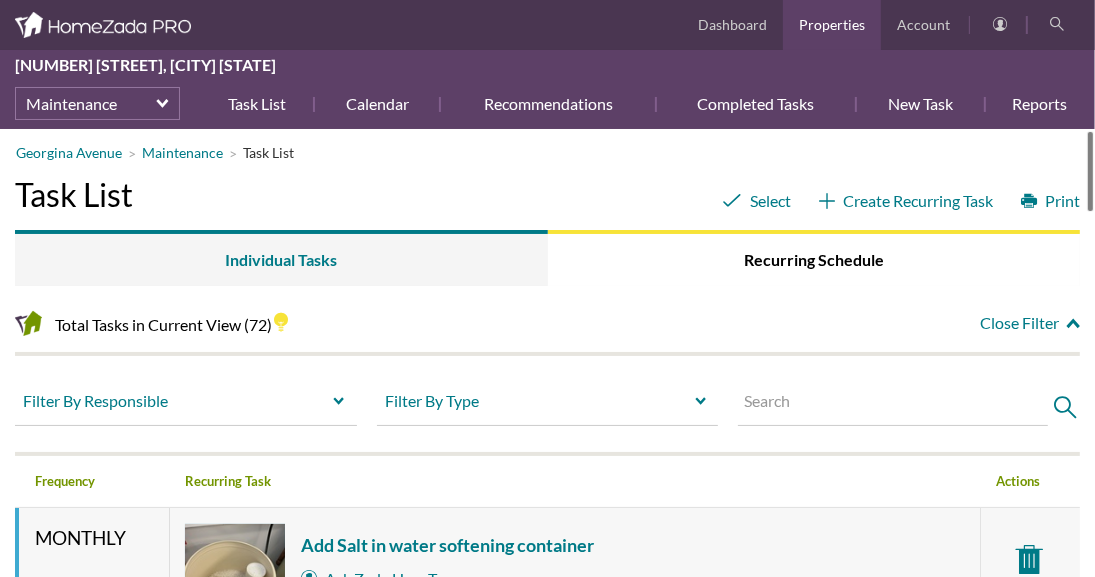click at bounding box center [893, 405] 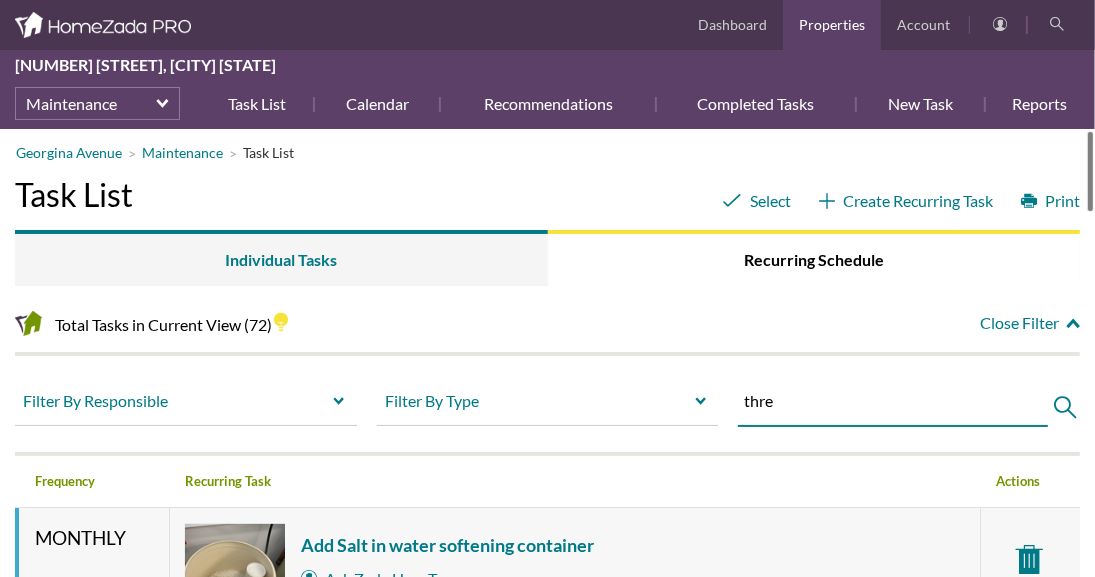 type on "threshold" 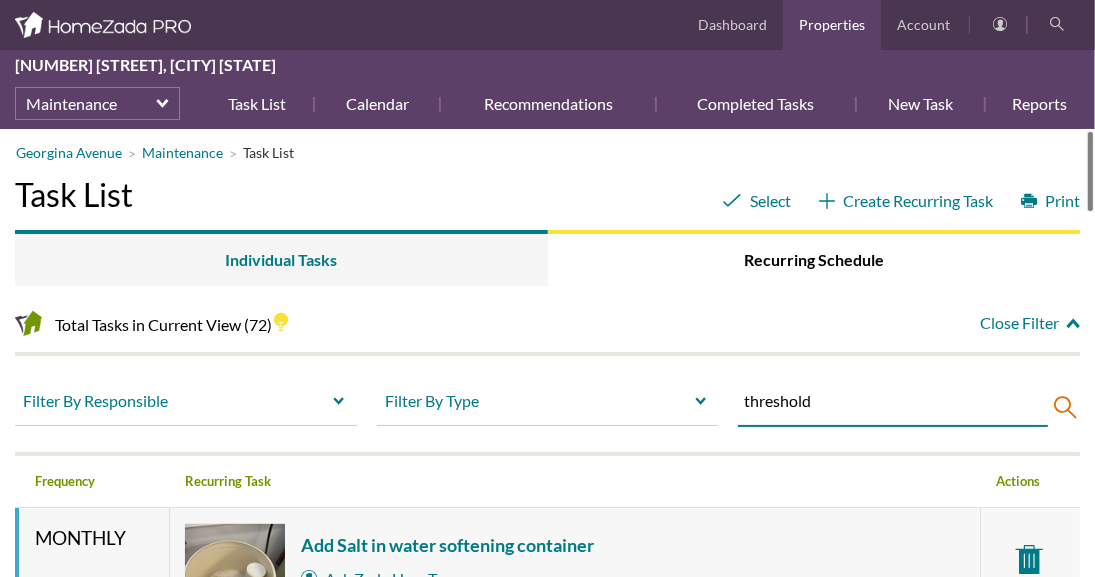 click at bounding box center [1059, 408] 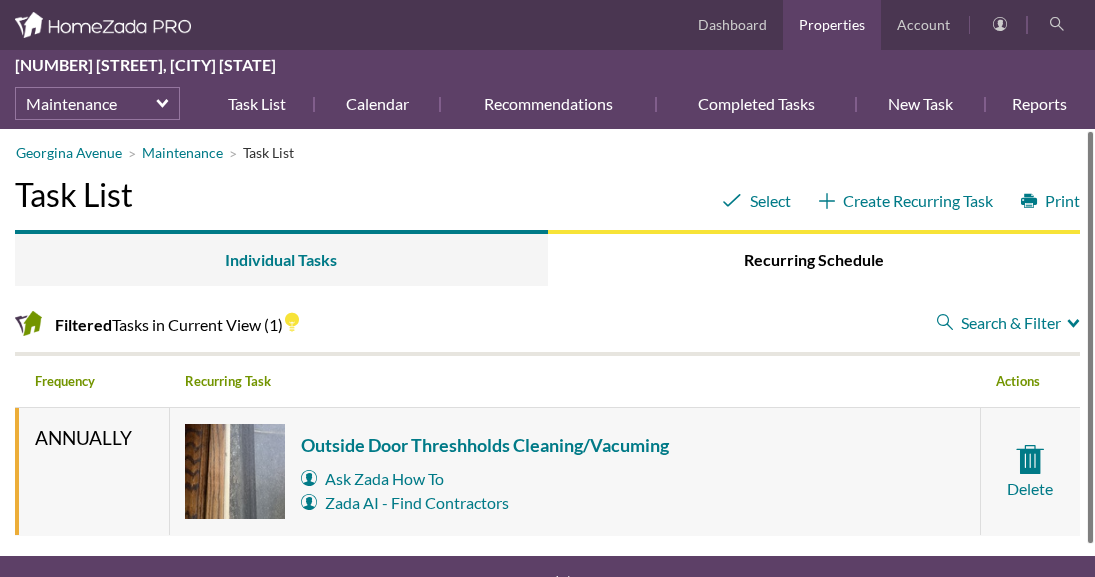 scroll, scrollTop: 0, scrollLeft: 0, axis: both 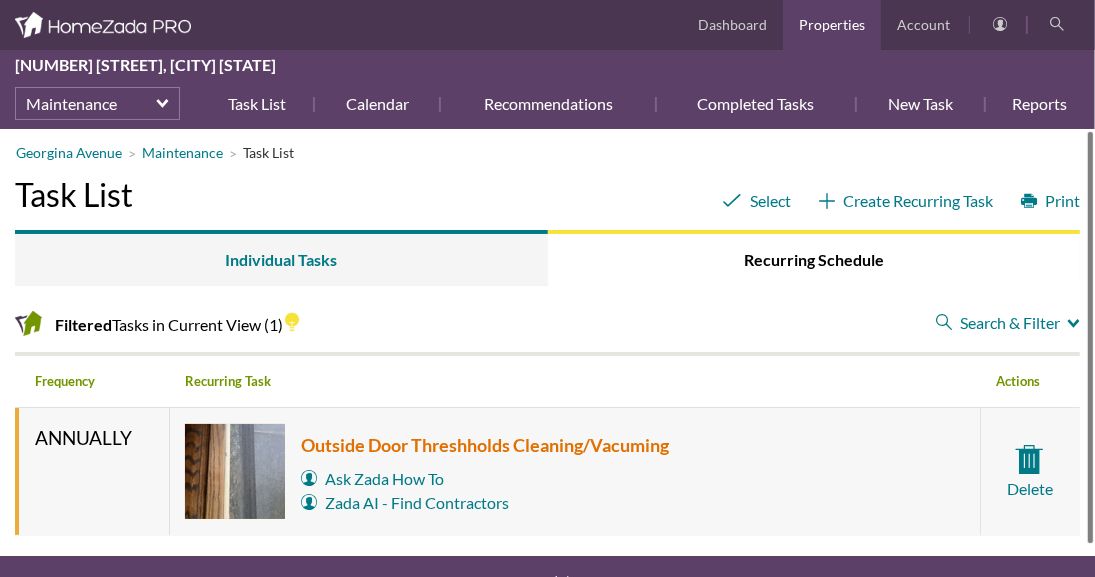 click on "Outside Door Threshholds Cleaning/Vacuming" at bounding box center (485, 445) 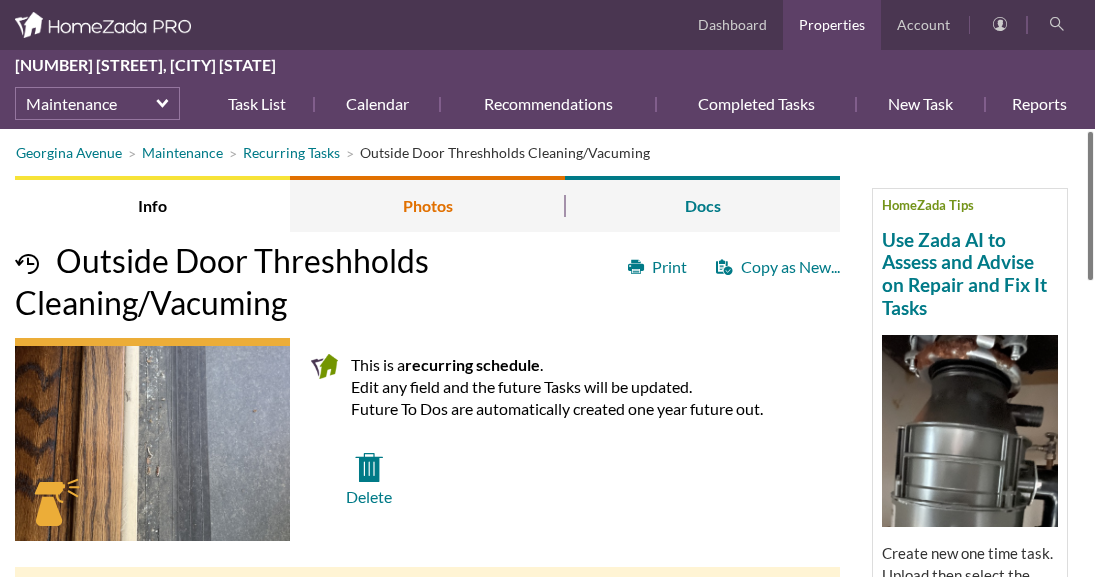 scroll, scrollTop: 0, scrollLeft: 0, axis: both 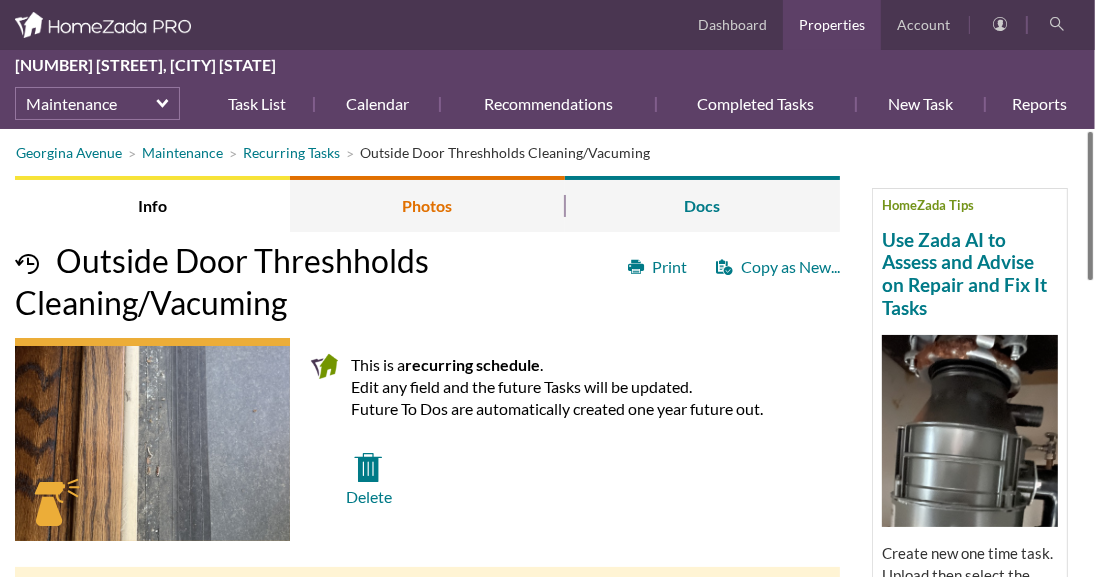 click on "Photos" at bounding box center [427, 204] 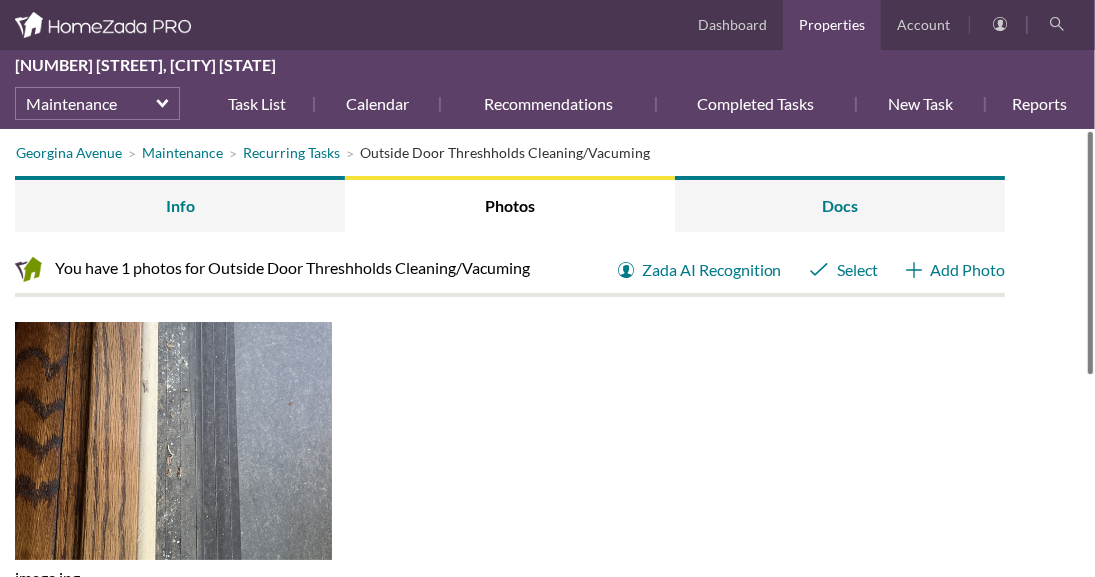 click at bounding box center (180, 456) 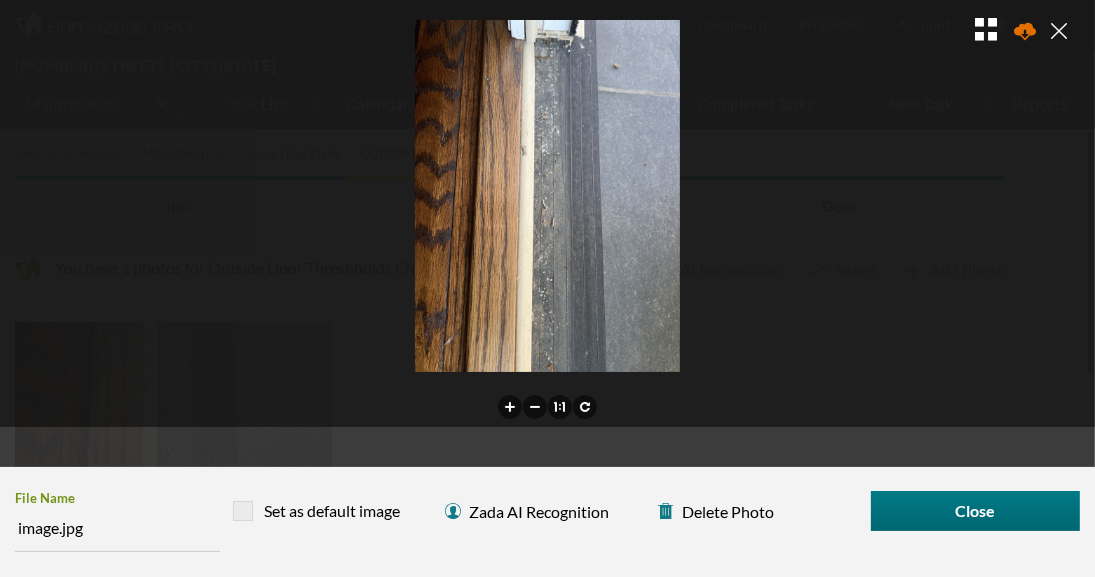 click at bounding box center (1030, 33) 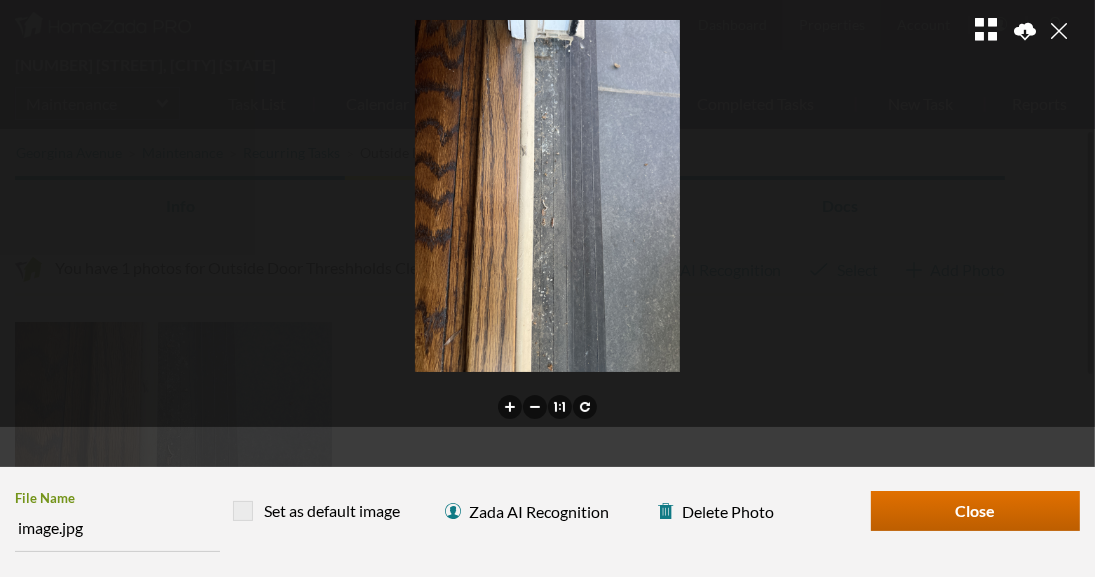 click on "Close" at bounding box center [975, 511] 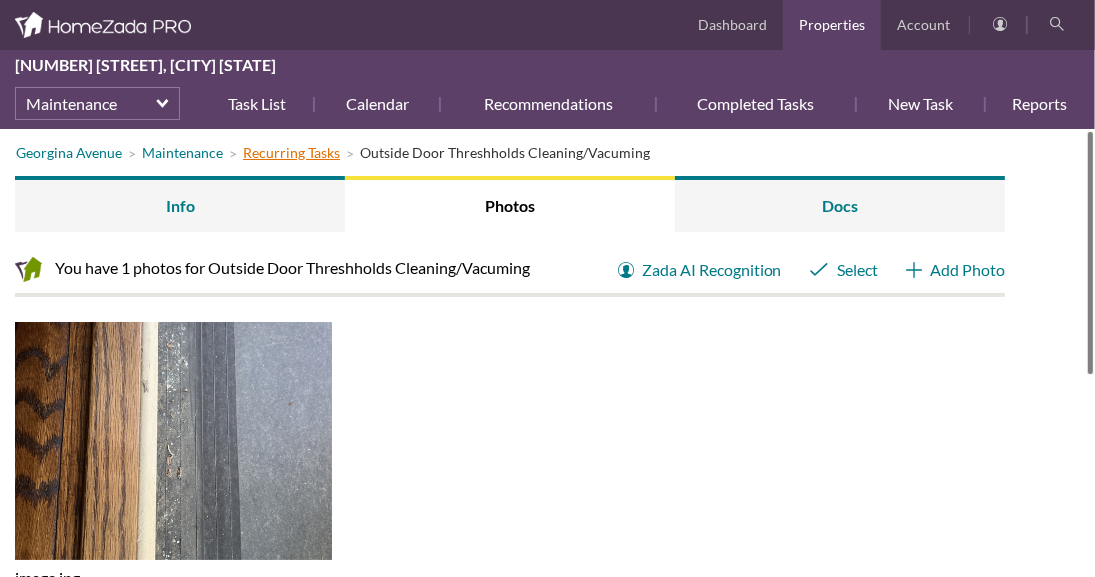 click on "Recurring Tasks" at bounding box center [291, 152] 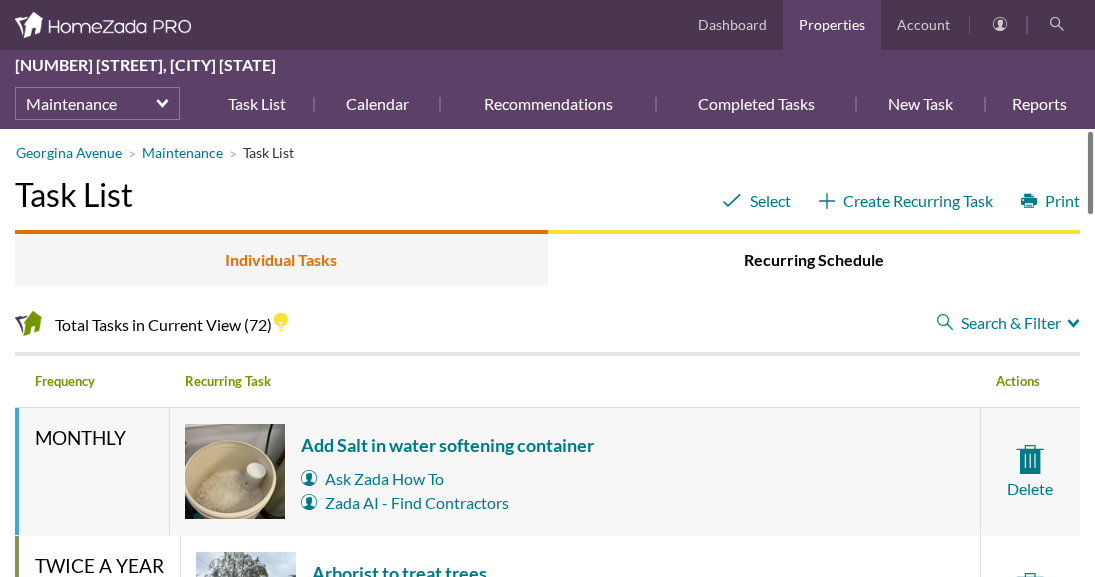 scroll, scrollTop: 0, scrollLeft: 0, axis: both 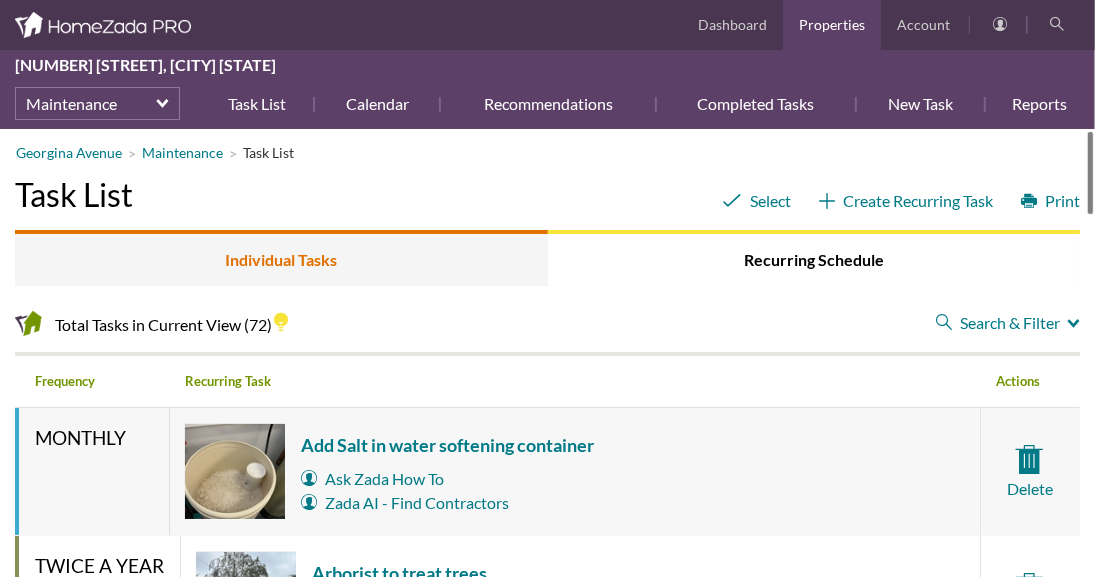 click on "Individual Tasks" at bounding box center [281, 258] 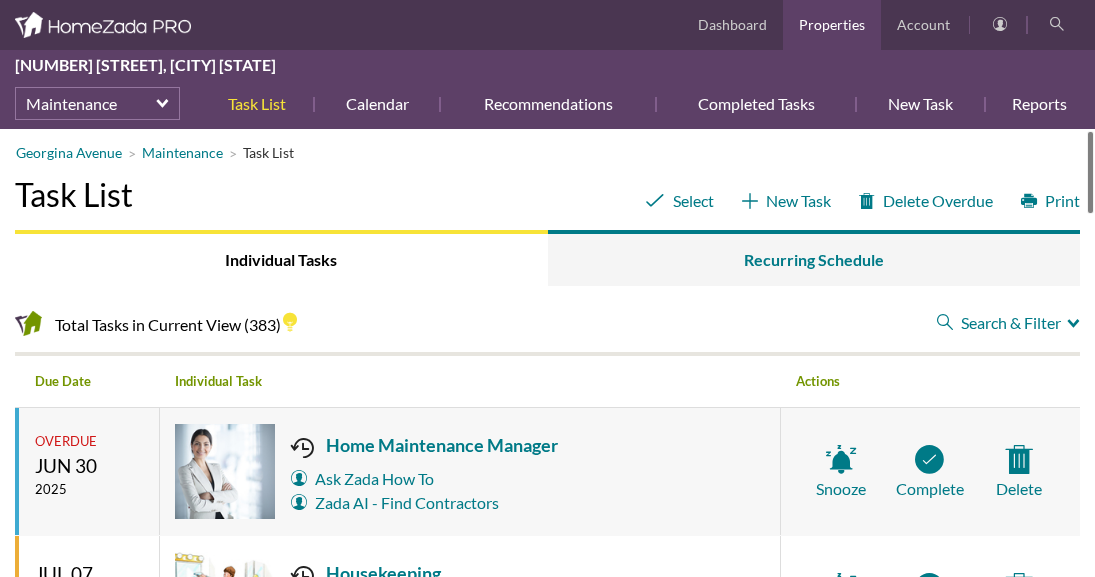 scroll, scrollTop: 0, scrollLeft: 0, axis: both 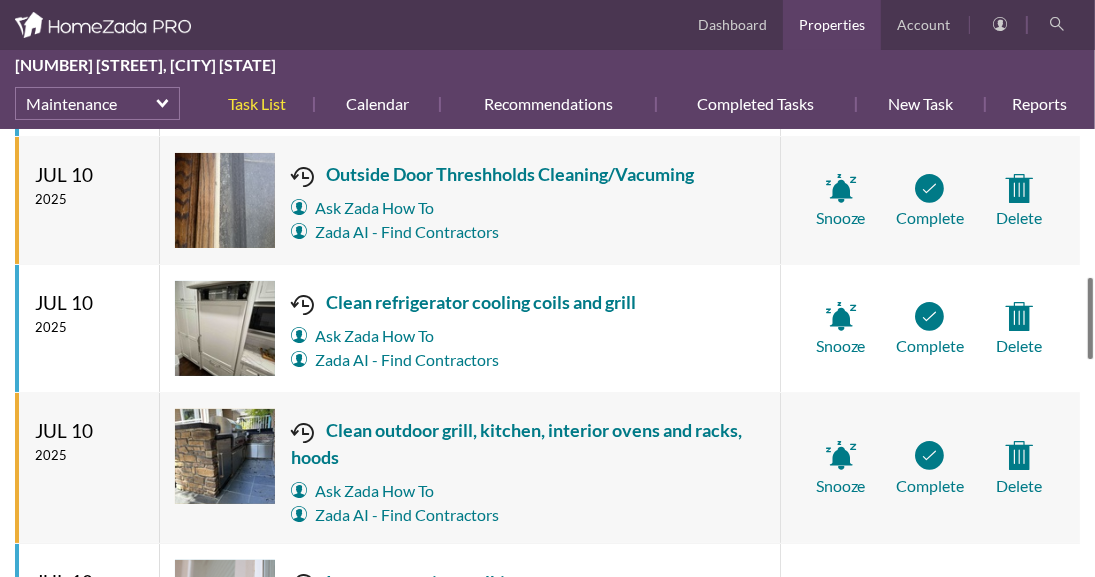 click at bounding box center [1090, 318] 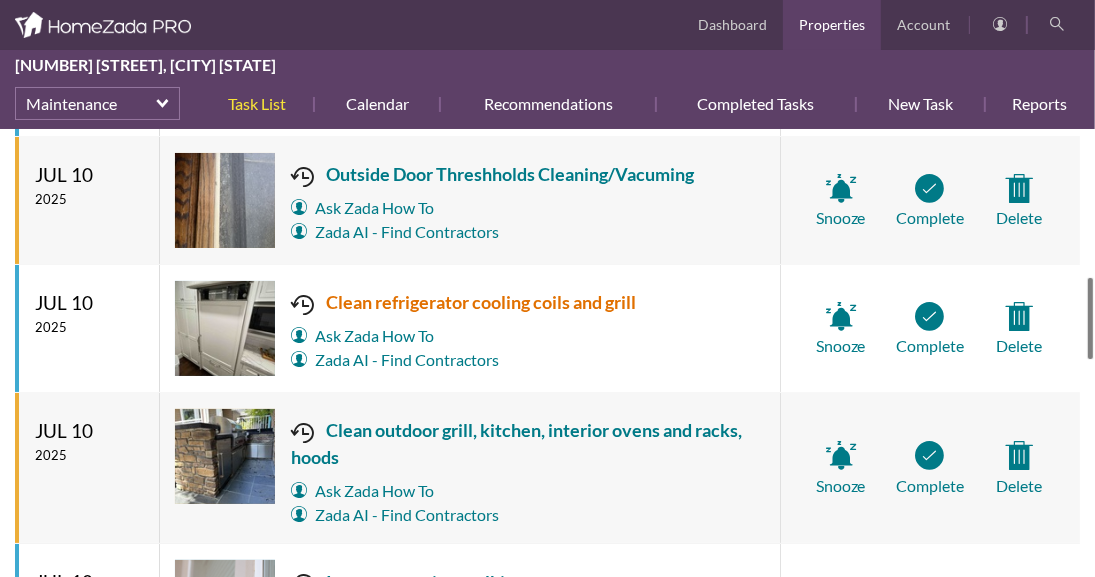 click on "Clean refrigerator cooling coils and grill" at bounding box center [463, 302] 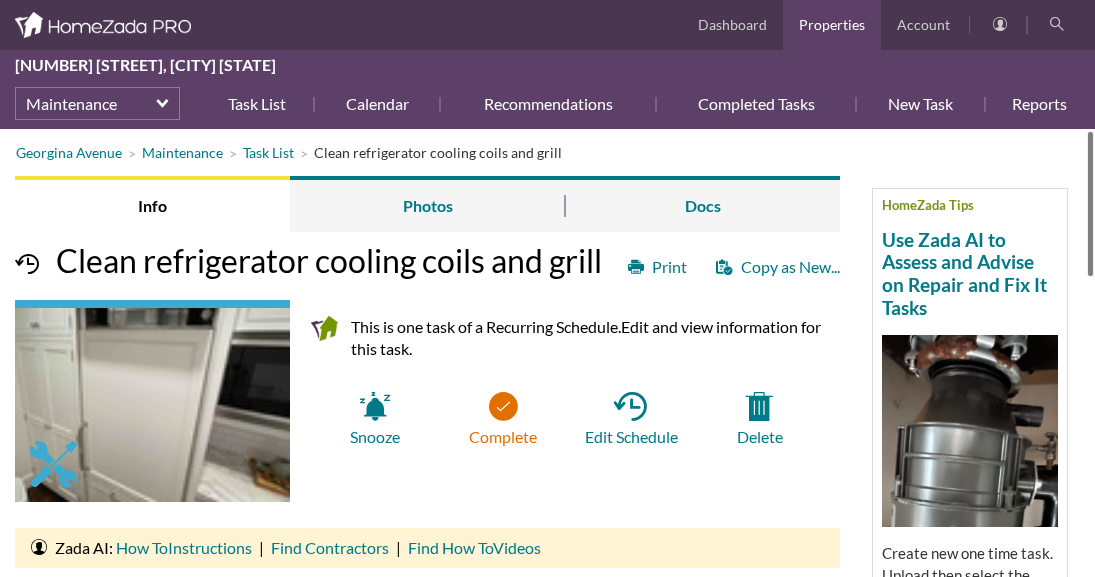 scroll, scrollTop: 0, scrollLeft: 0, axis: both 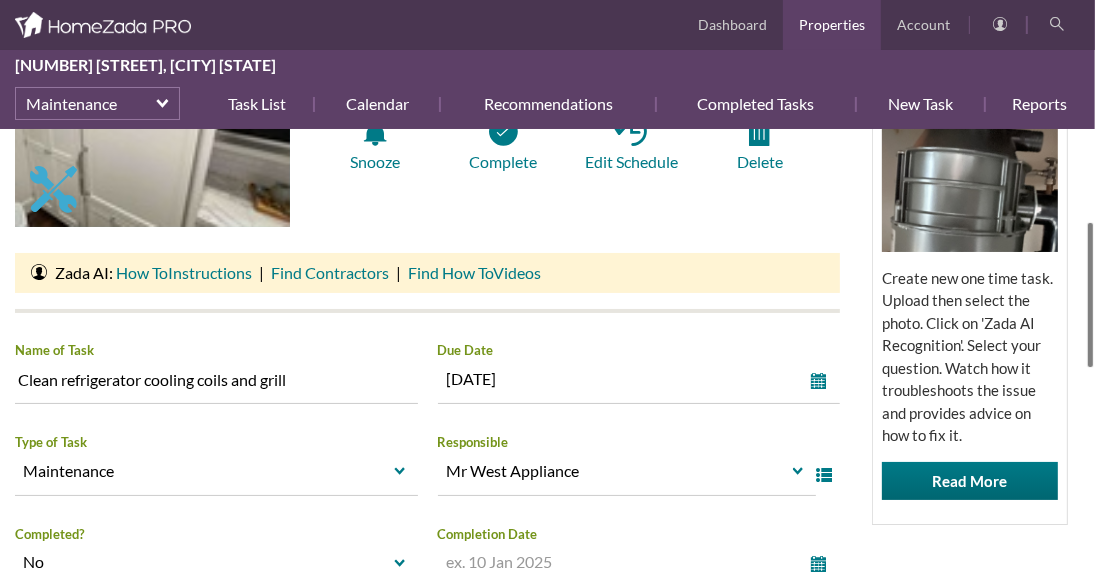 click at bounding box center [1090, 295] 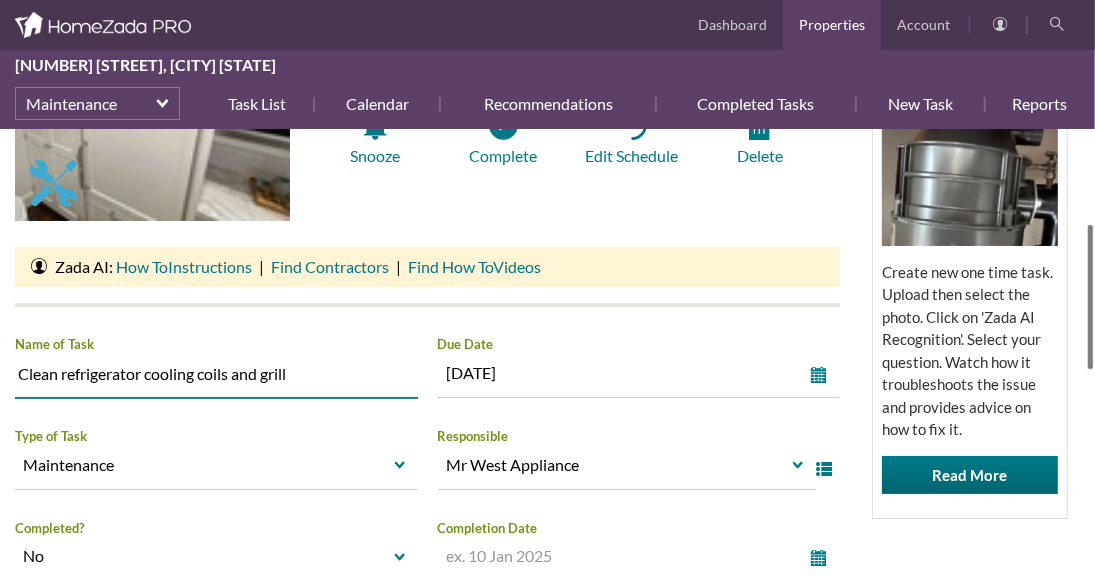 drag, startPoint x: 303, startPoint y: 372, endPoint x: 0, endPoint y: 381, distance: 303.13364 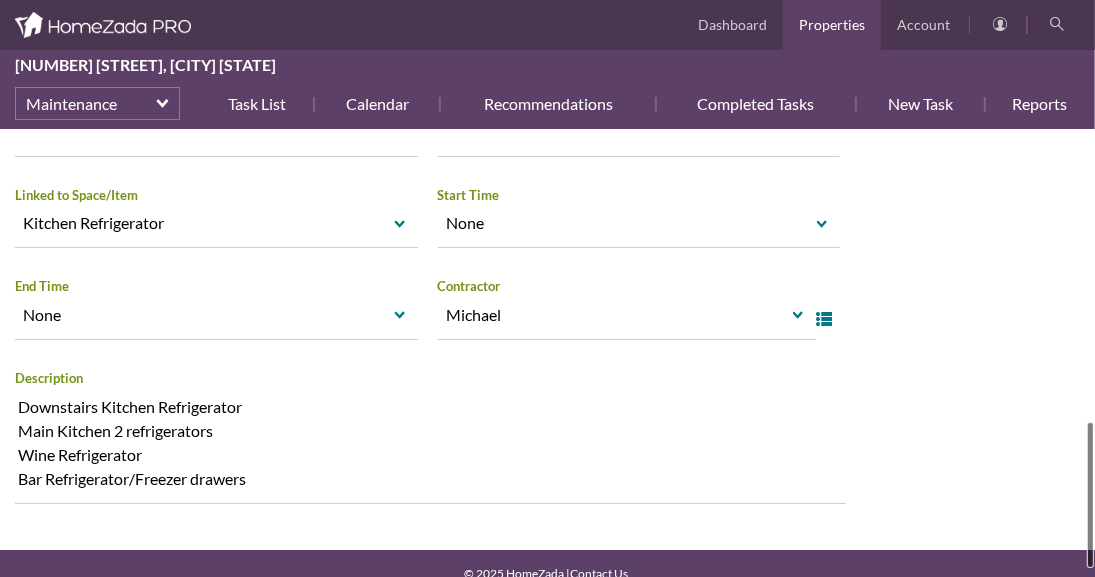 click at bounding box center (1090, 495) 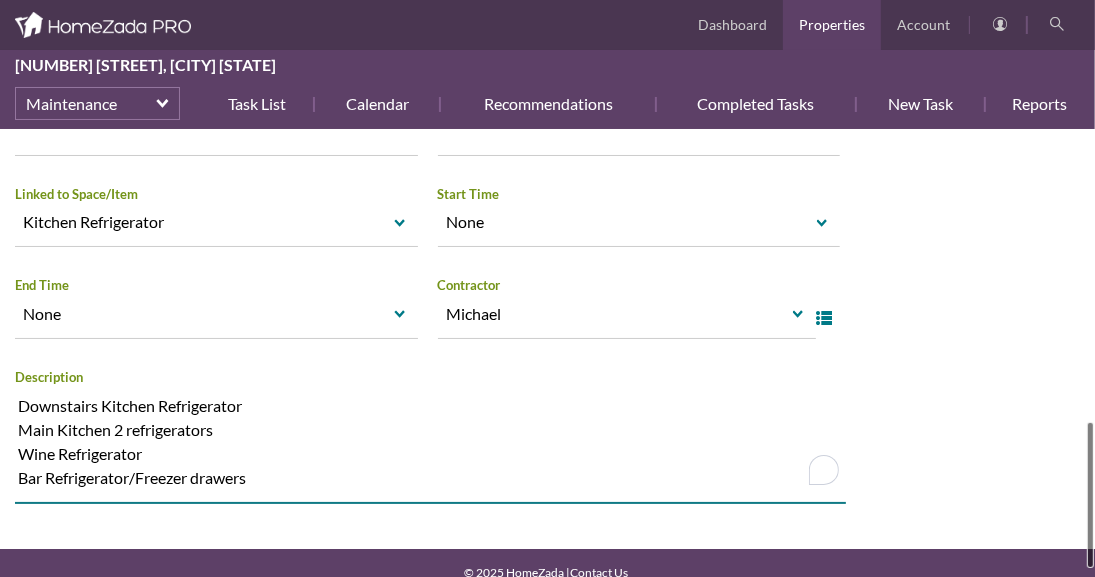 drag, startPoint x: 18, startPoint y: 404, endPoint x: 266, endPoint y: 481, distance: 259.67865 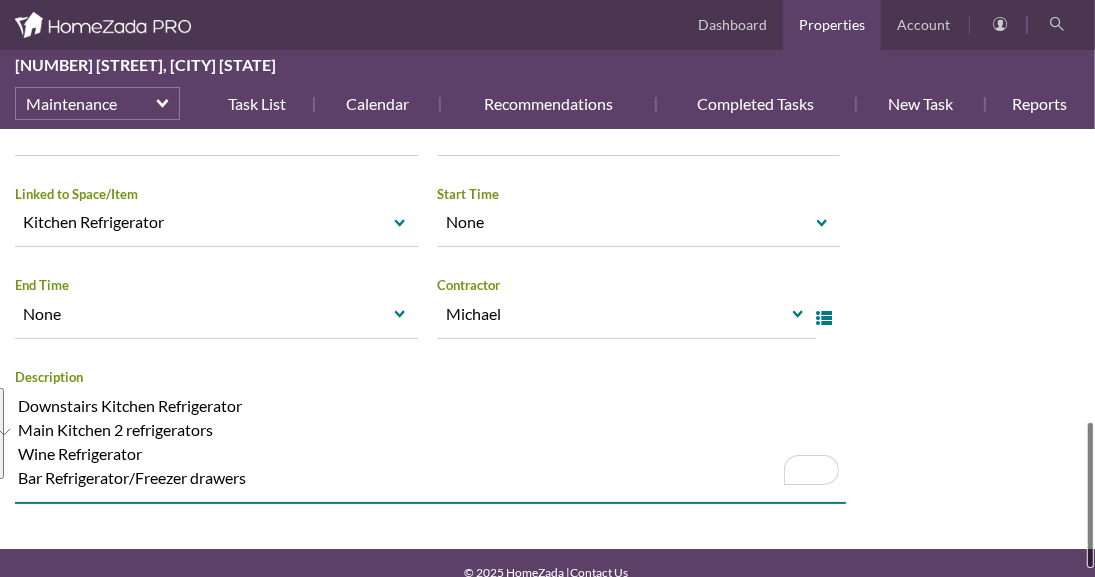 click on "Description Downstairs Kitchen Refrigerator
Main Kitchen 2 refrigerators
Wine Refrigerator
Bar Refrigerator/Freezer drawers" at bounding box center (427, 447) 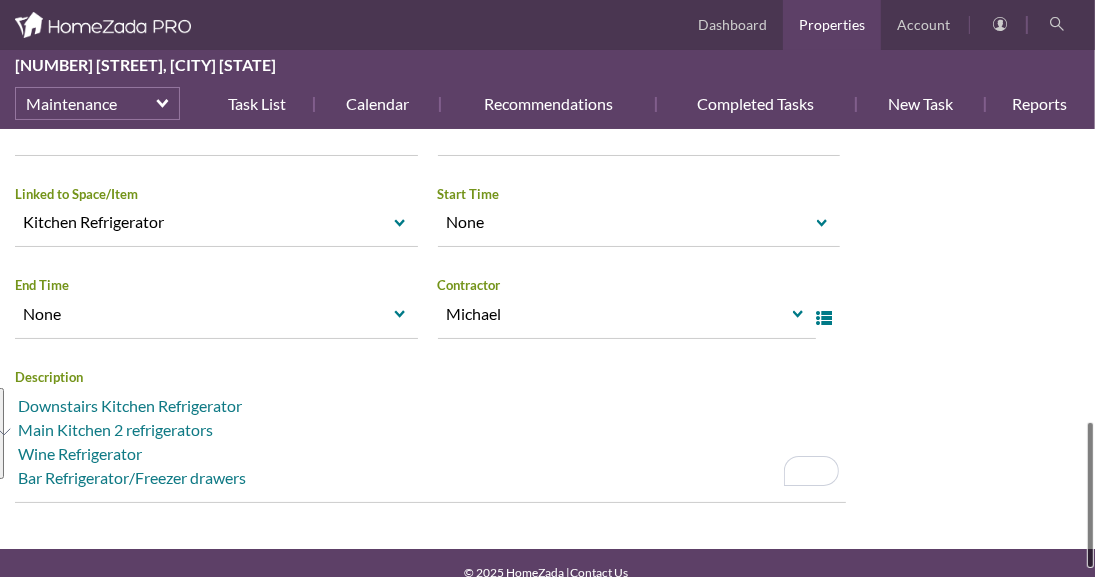 click on "Downstairs Kitchen Refrigerator
Main Kitchen 2 refrigerators
Wine Refrigerator
Bar Refrigerator/Freezer drawers" at bounding box center (430, 446) 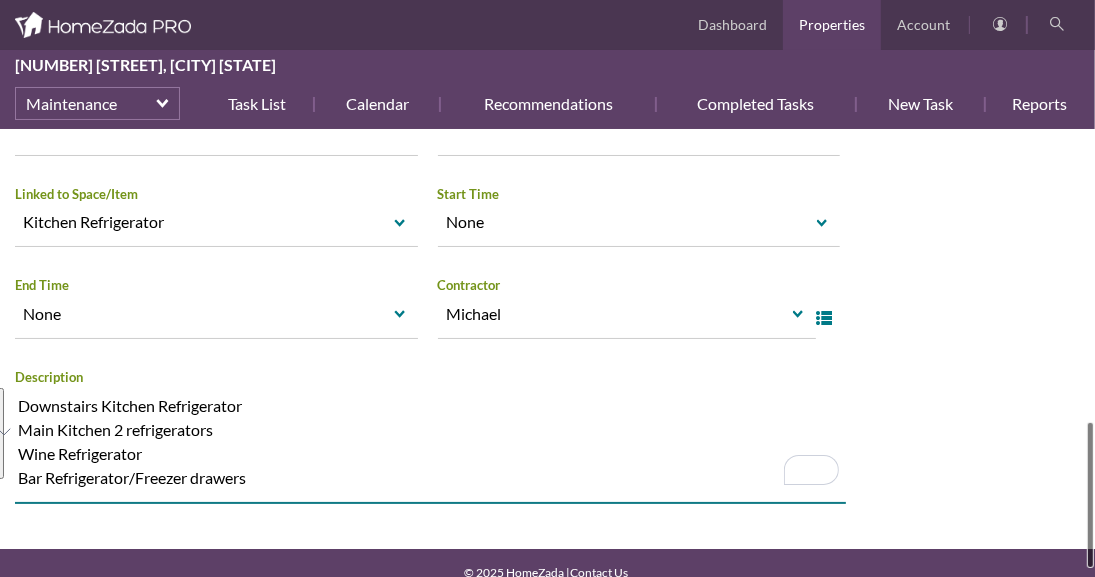 click on "Downstairs Kitchen Refrigerator
Main Kitchen 2 refrigerators
Wine Refrigerator
Bar Refrigerator/Freezer drawers" at bounding box center [430, 446] 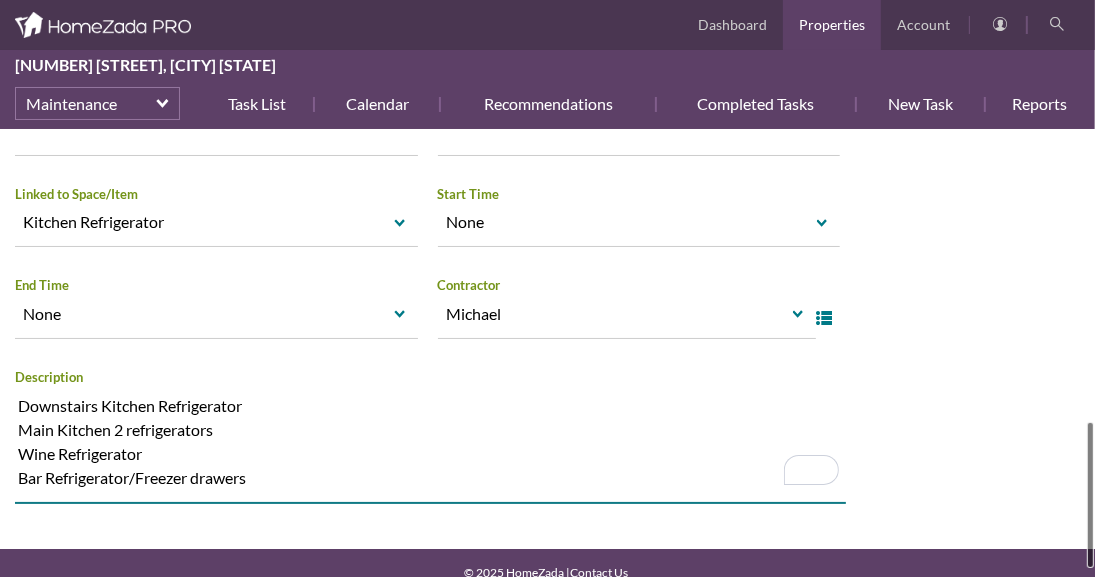 drag, startPoint x: 223, startPoint y: 432, endPoint x: 128, endPoint y: 427, distance: 95.131485 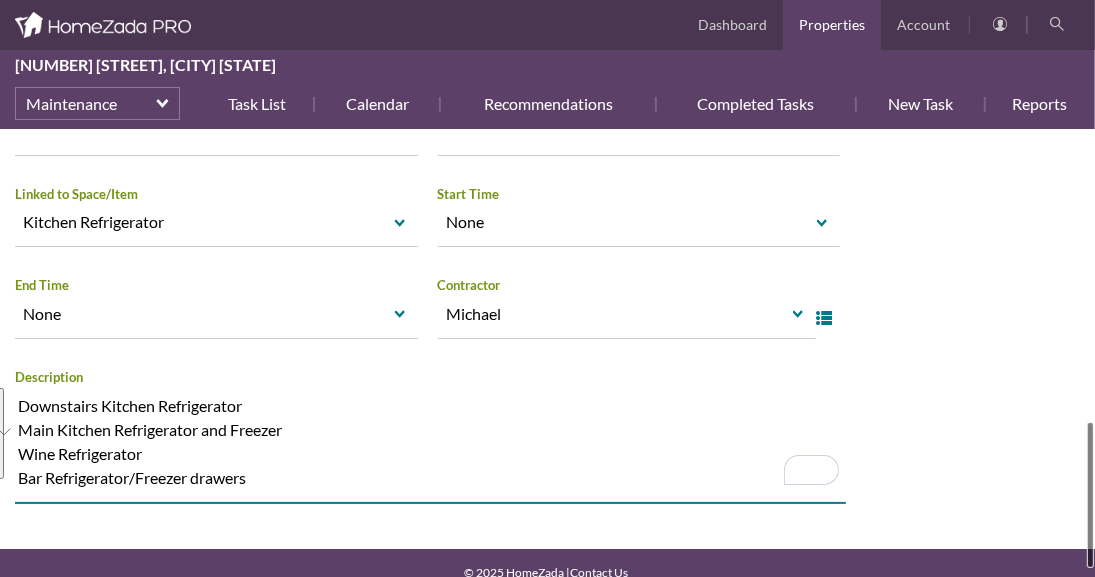 drag, startPoint x: 265, startPoint y: 479, endPoint x: 12, endPoint y: 406, distance: 263.3211 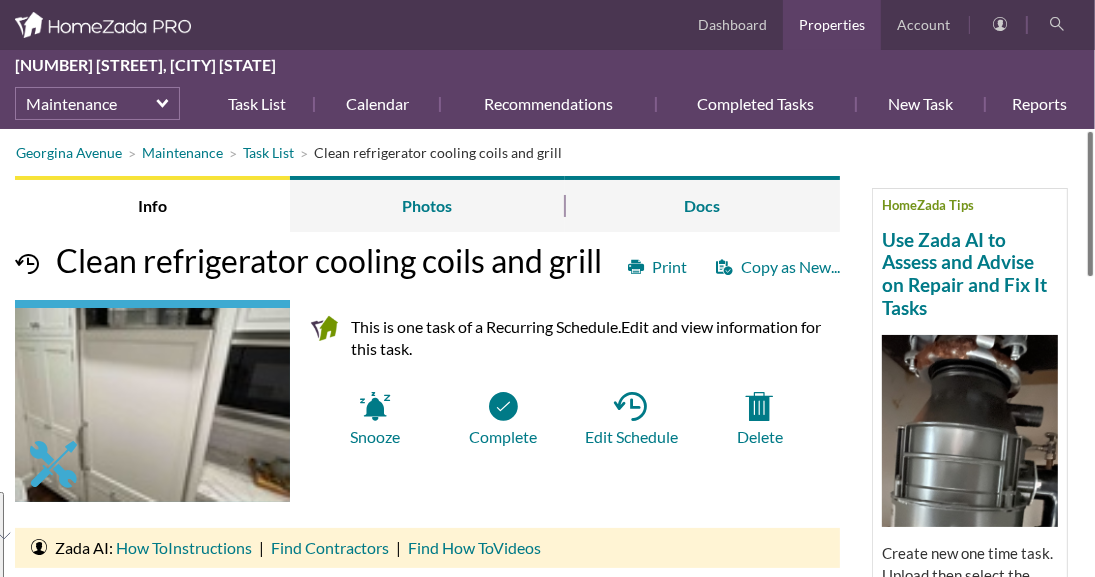 click on "Task List
1230 Georgina..
Info
Photos
Docs
Dashboard Properties Account
1230 Georgina Avenue, Santa Monica California Maintenance
Task List
Calendar
Recommendations
Completed Tasks
New Task
Reports
More select
Dashboard
Property  Details
Inventory
Maintenance
Projects
Finances
For Sale
Dashboard" at bounding box center [547, 288] 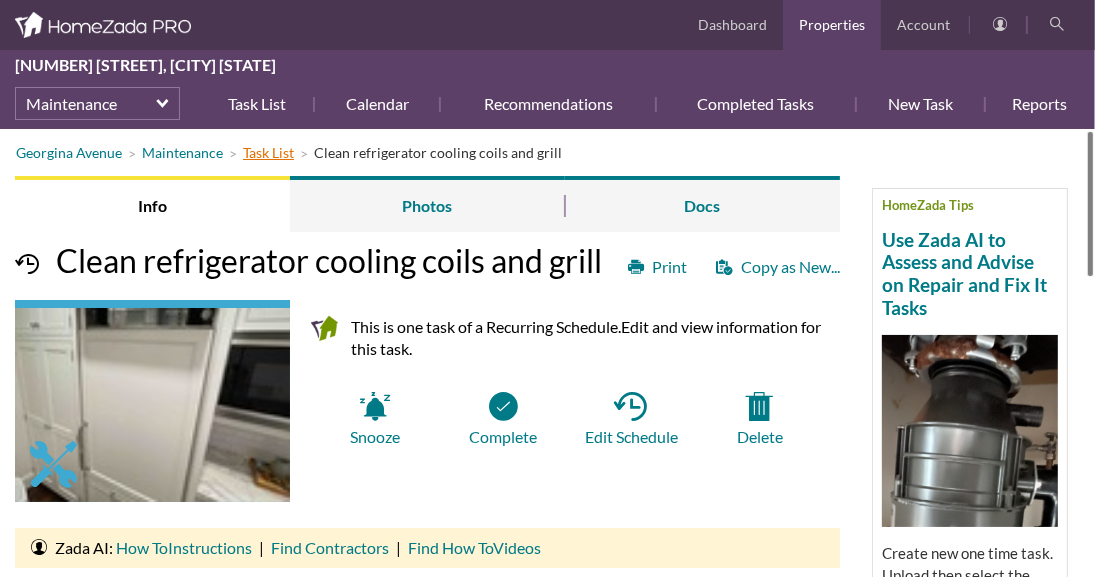 click on "Task List" at bounding box center (268, 152) 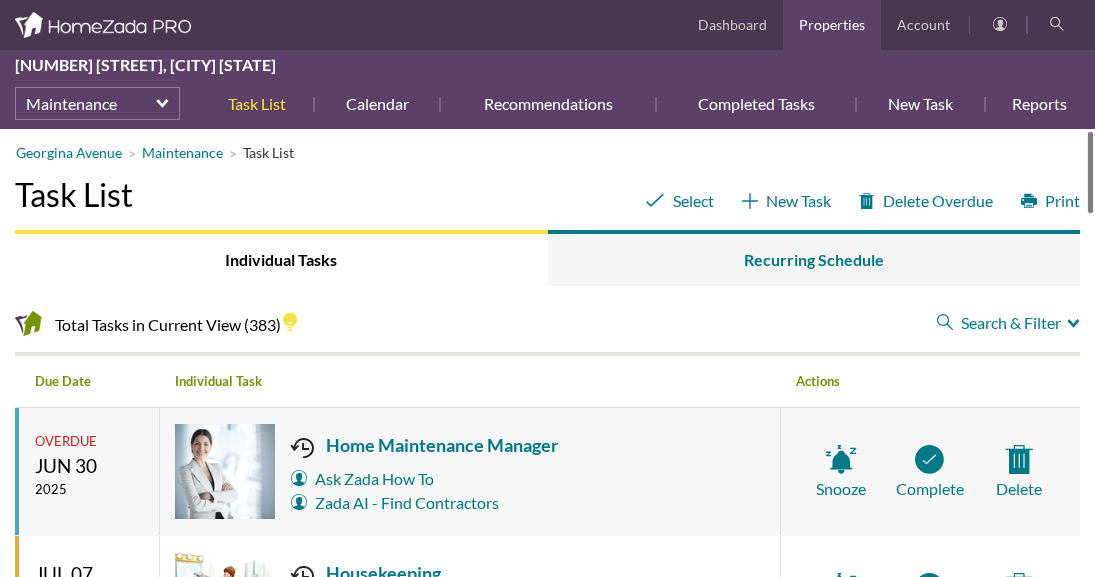 scroll, scrollTop: 0, scrollLeft: 0, axis: both 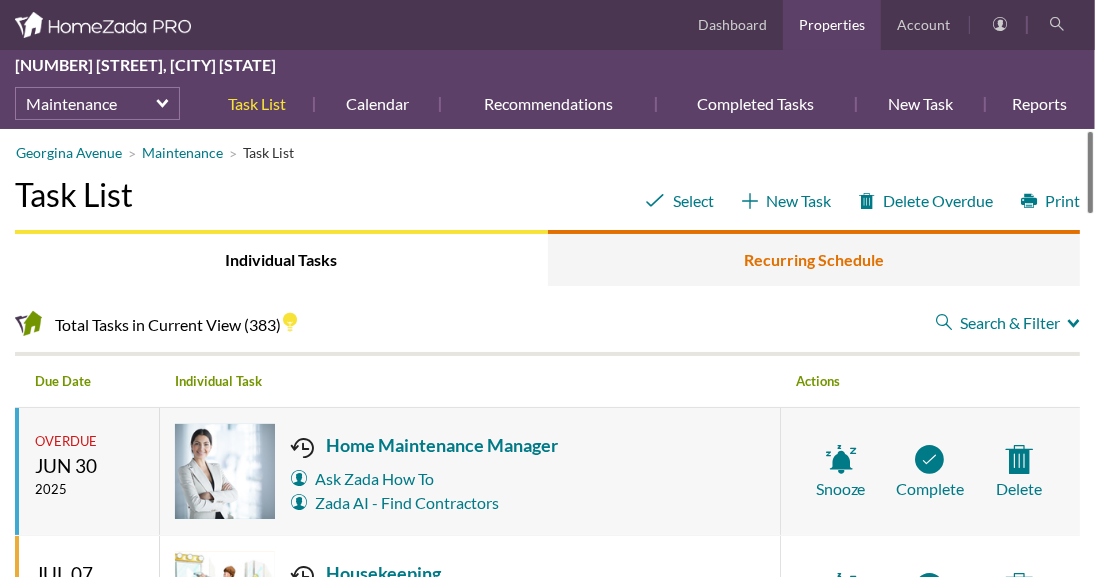 click on "Recurring Schedule" at bounding box center [814, 258] 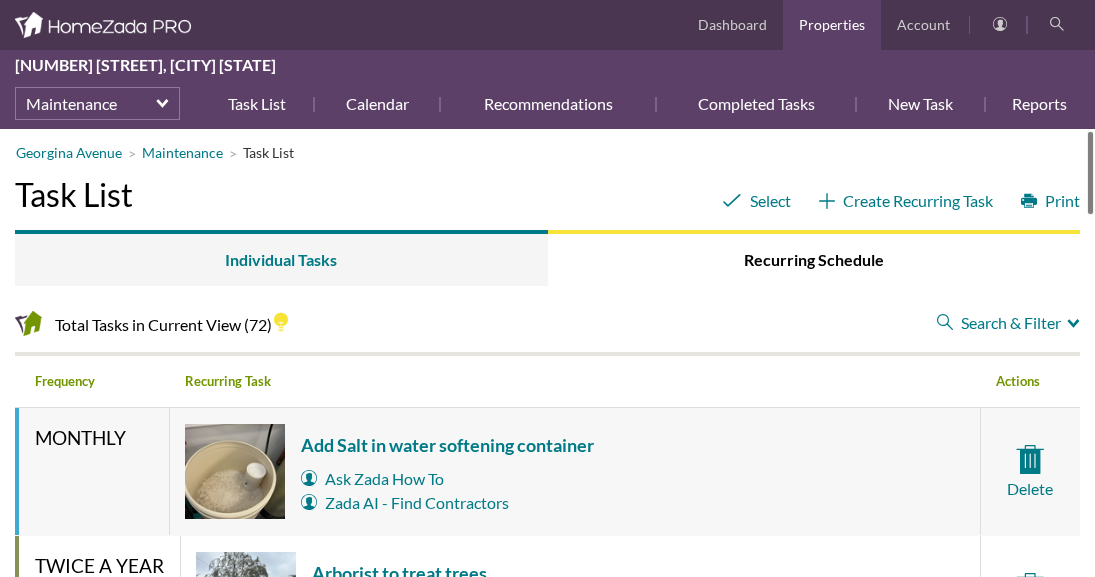 scroll, scrollTop: 0, scrollLeft: 0, axis: both 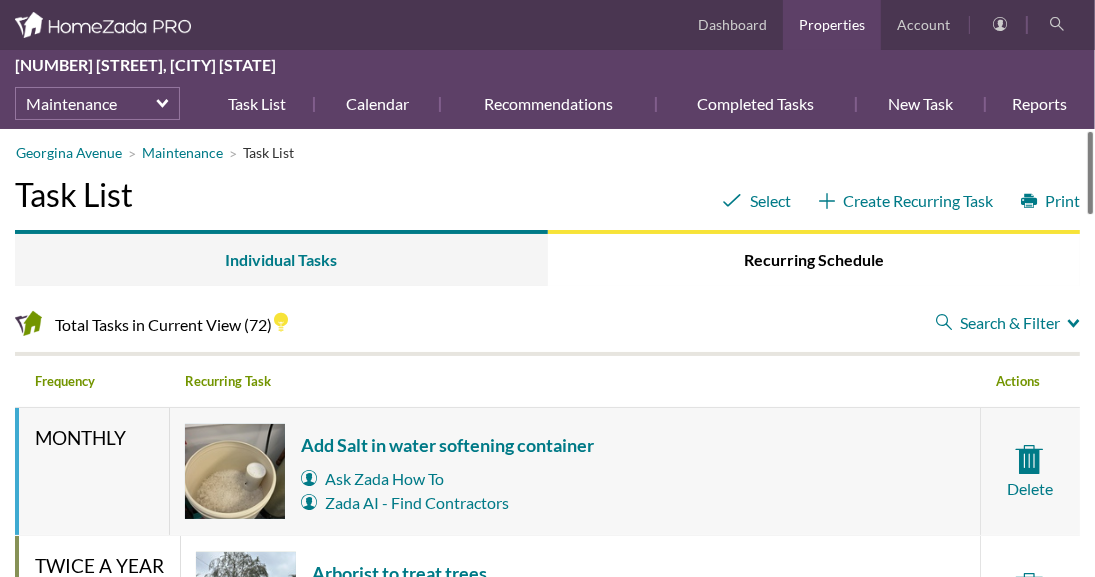 click on "Search & Filter" at bounding box center (1008, 323) 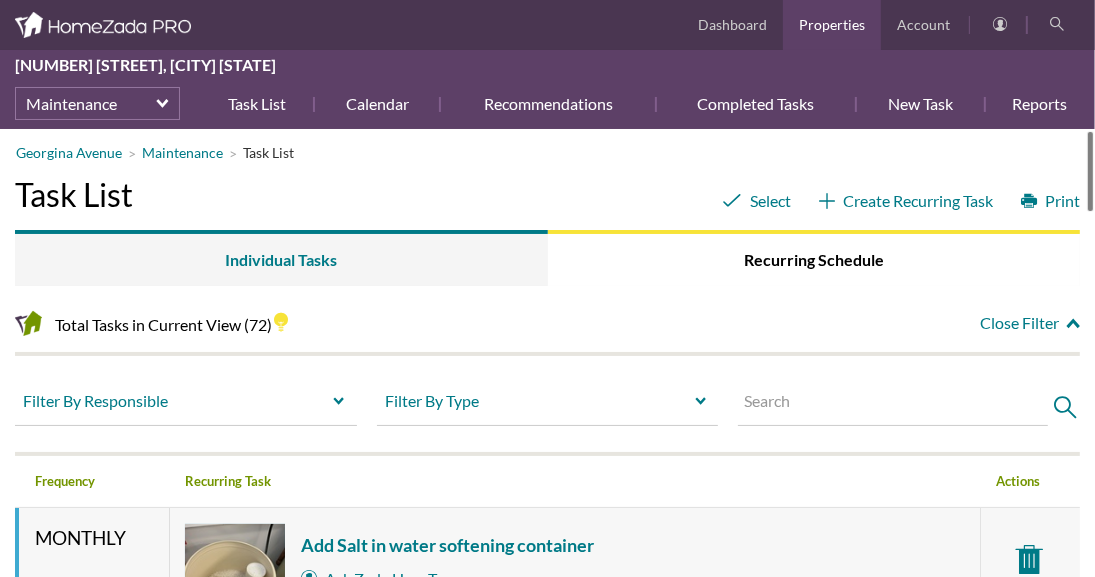click at bounding box center (893, 405) 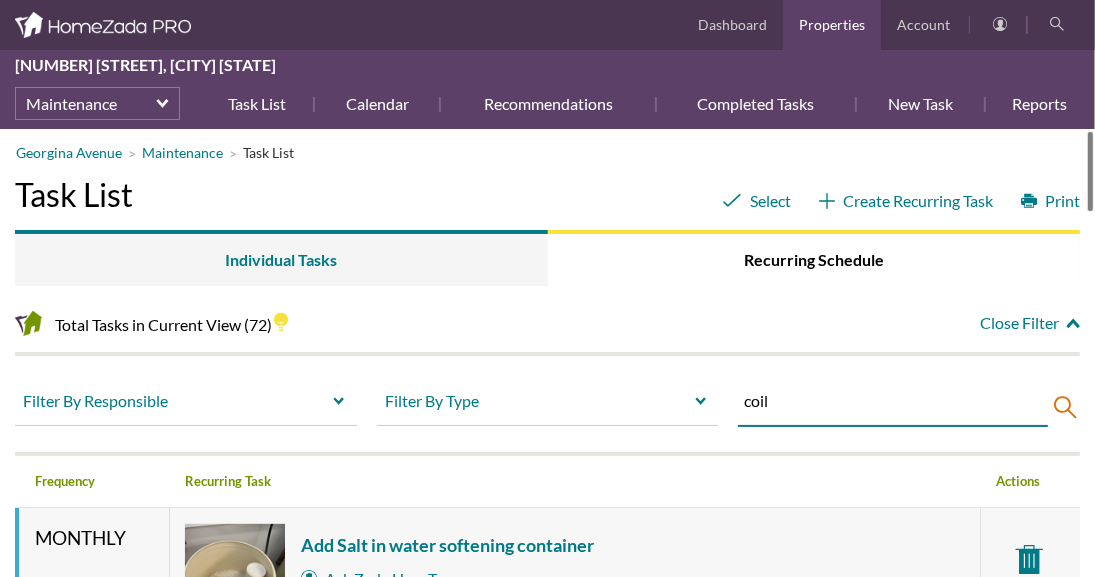 type on "coil" 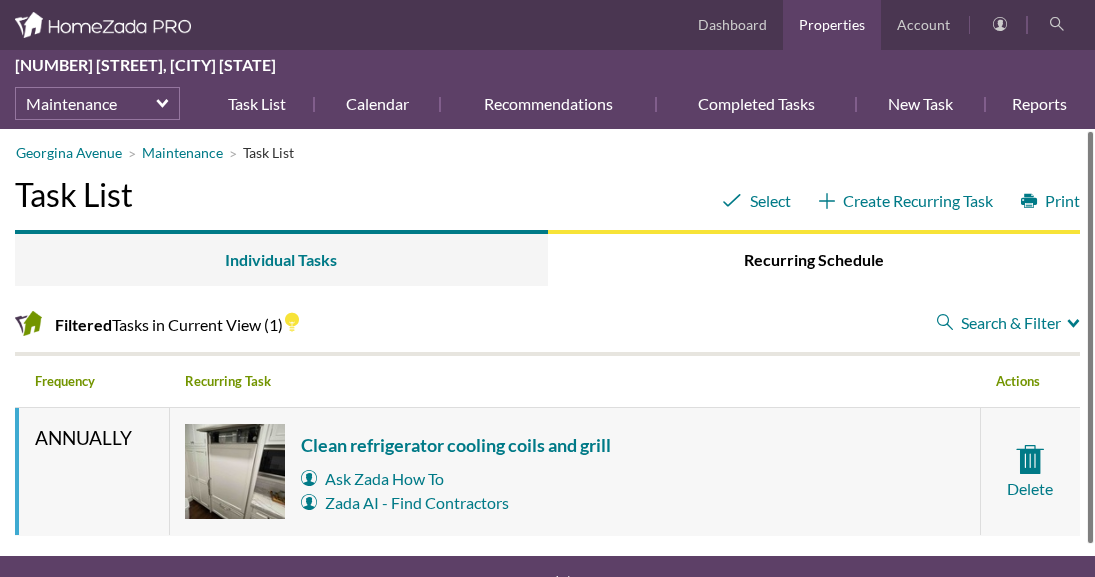 scroll, scrollTop: 0, scrollLeft: 0, axis: both 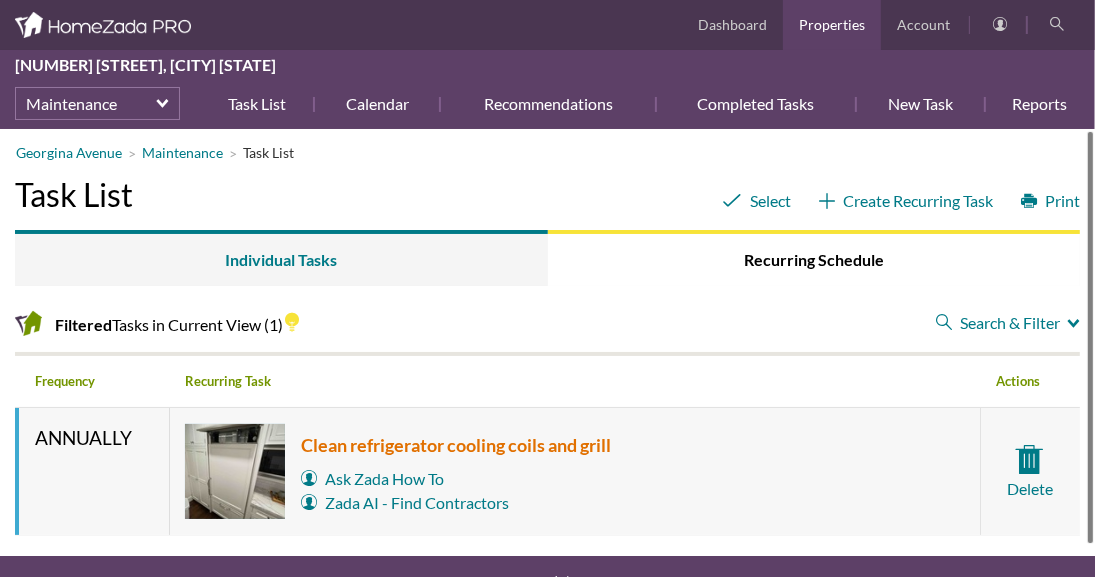 click on "Clean refrigerator cooling coils and grill" at bounding box center [456, 445] 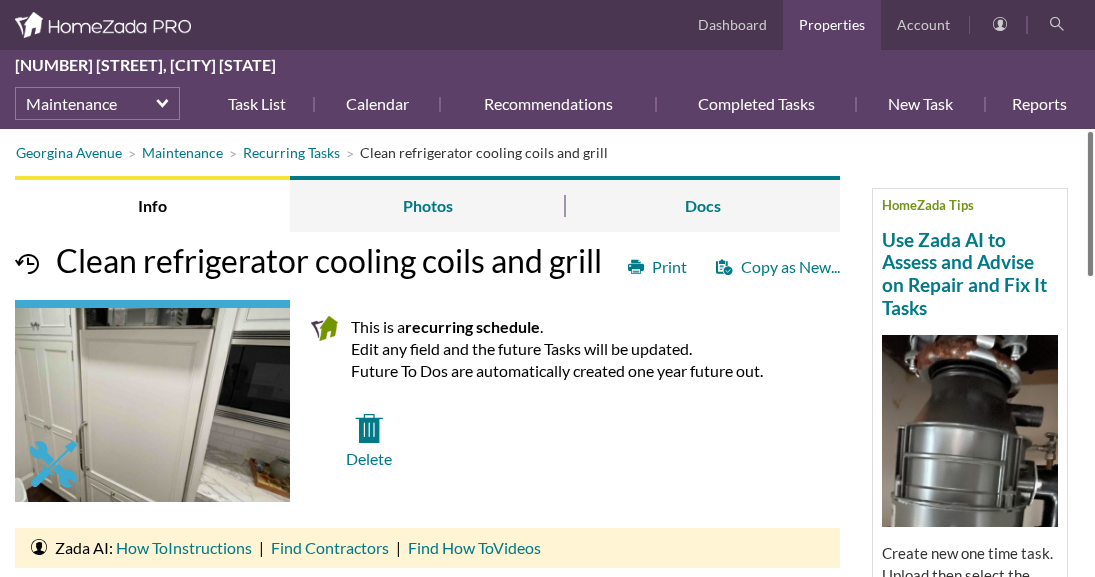 scroll, scrollTop: 0, scrollLeft: 0, axis: both 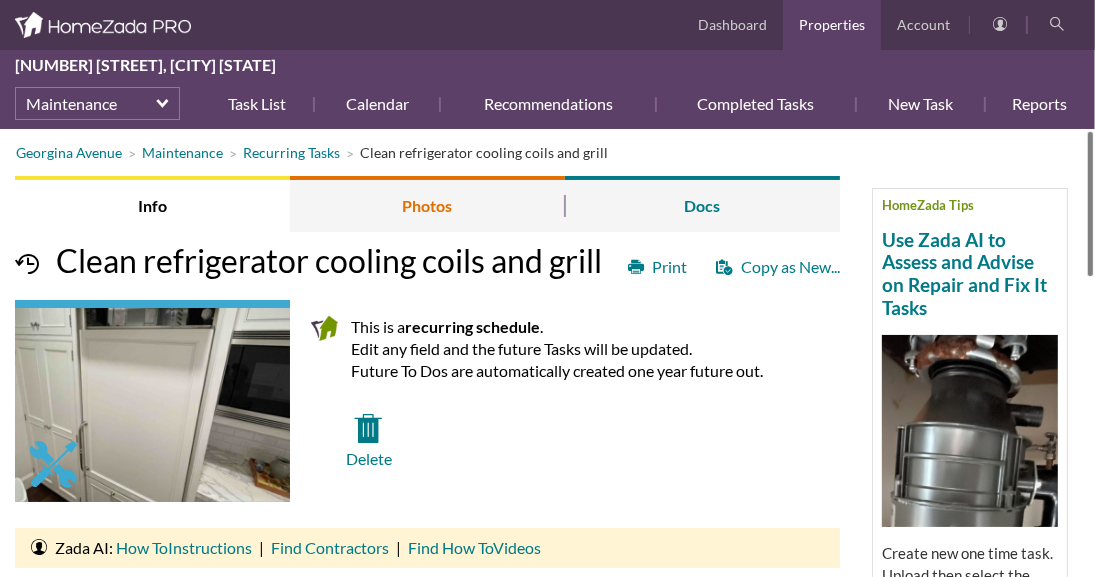 click on "Photos" at bounding box center [427, 204] 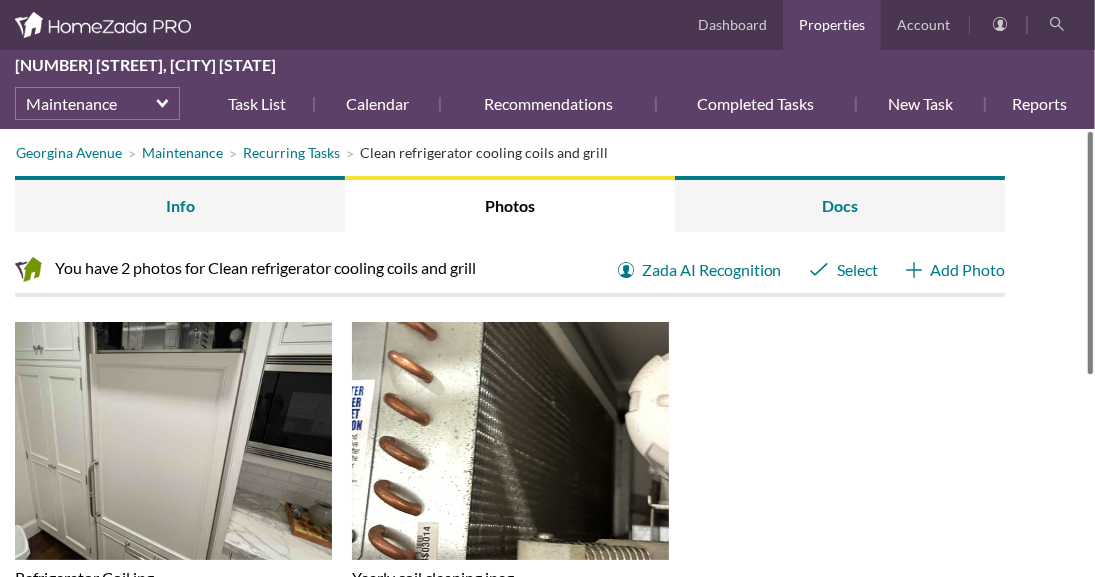 click at bounding box center [180, 456] 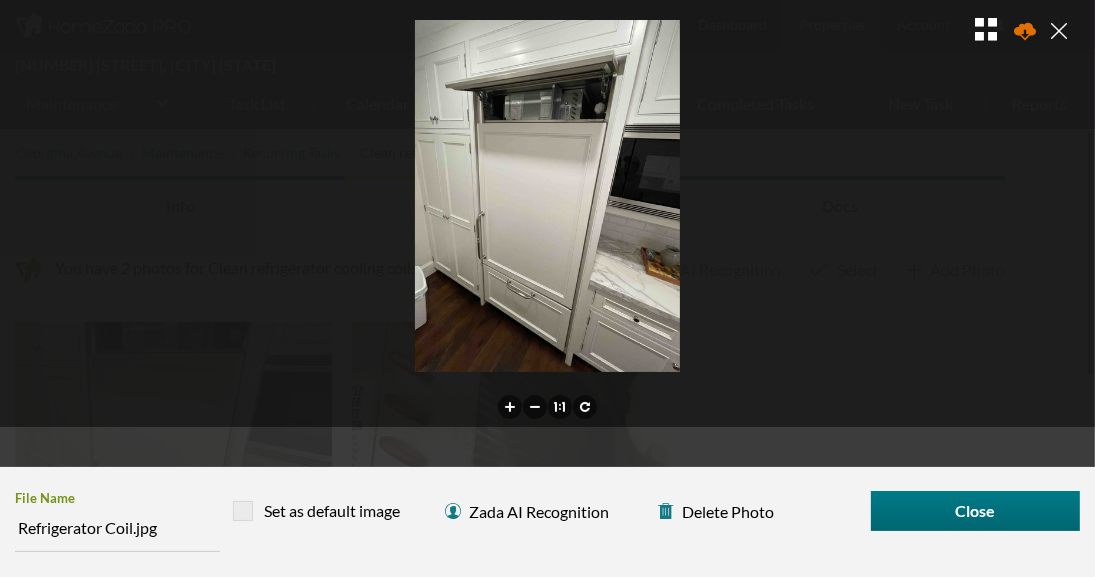 click at bounding box center (1030, 33) 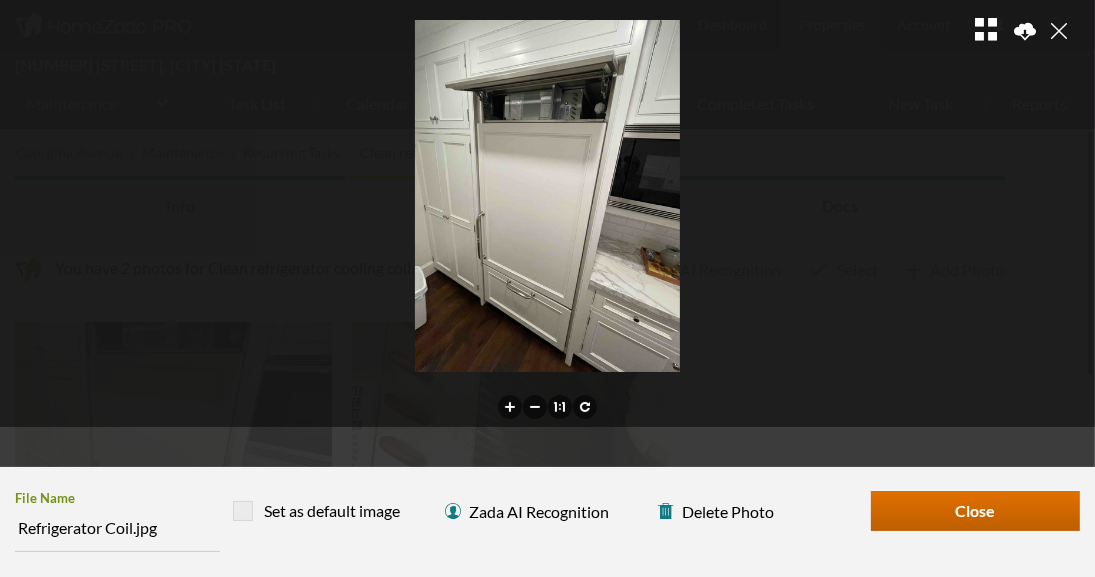 click on "Close" at bounding box center (975, 511) 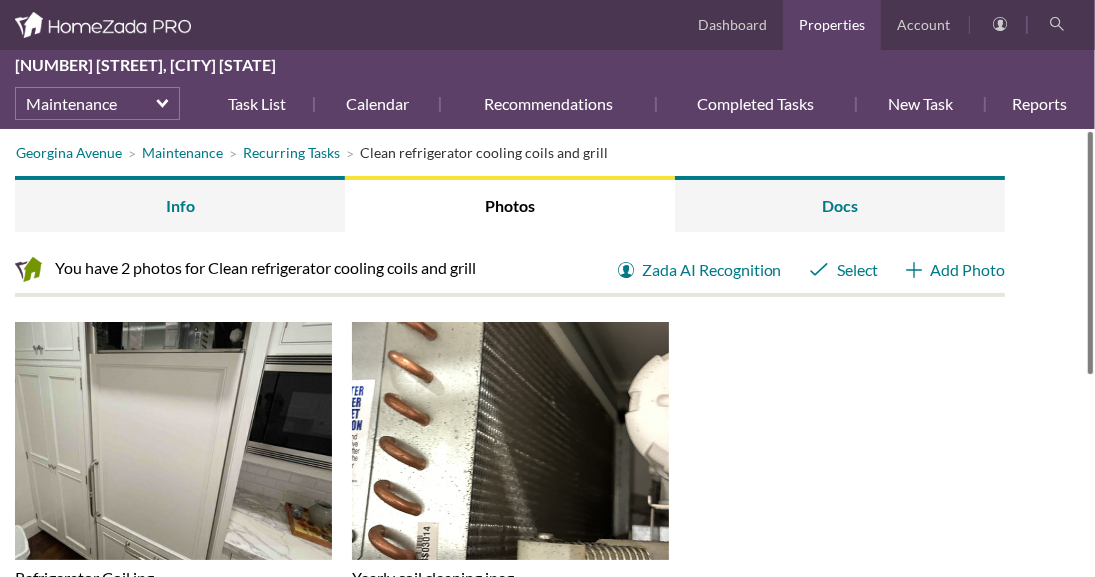 click at bounding box center (180, 456) 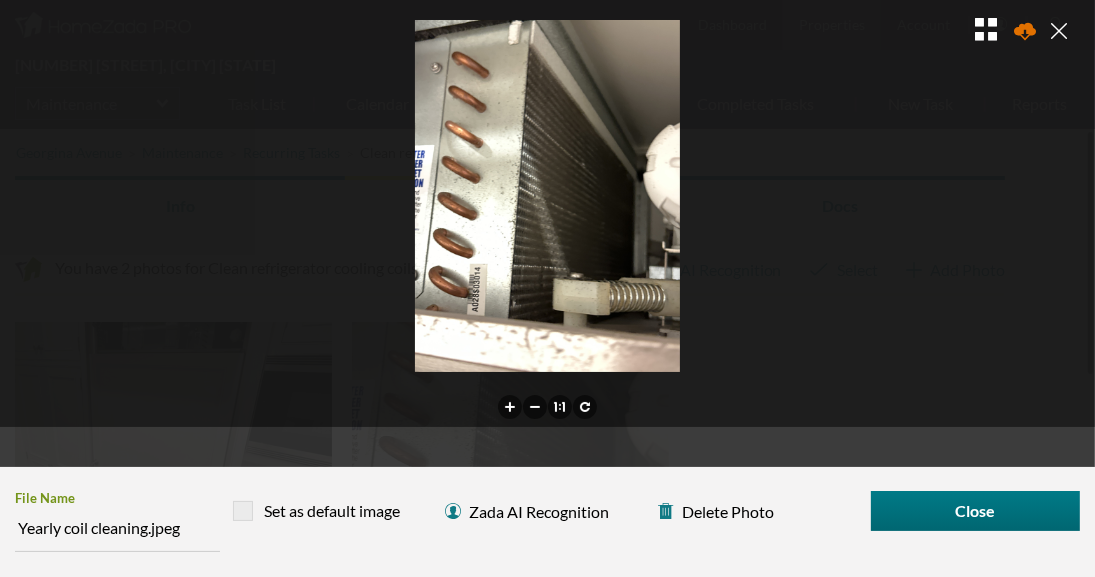 click at bounding box center [1030, 33] 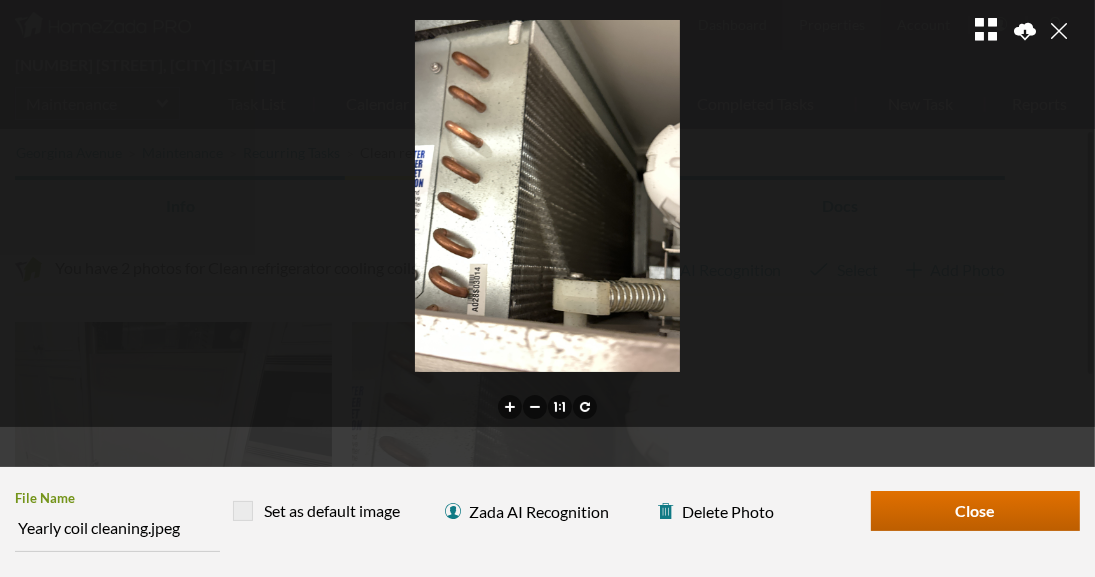 click on "Close" at bounding box center [975, 511] 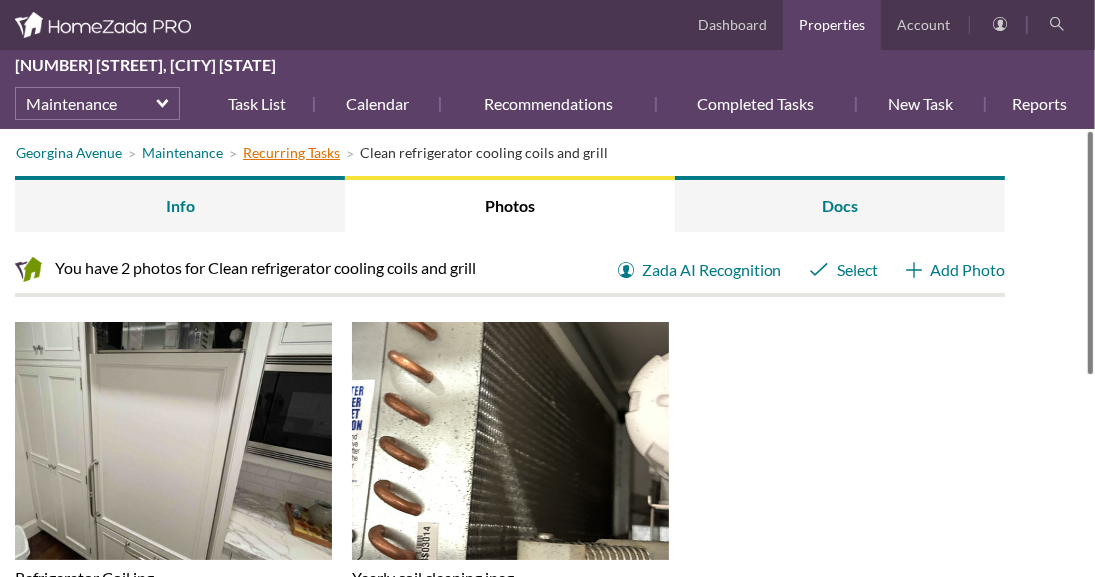 click on "Recurring Tasks" at bounding box center [291, 152] 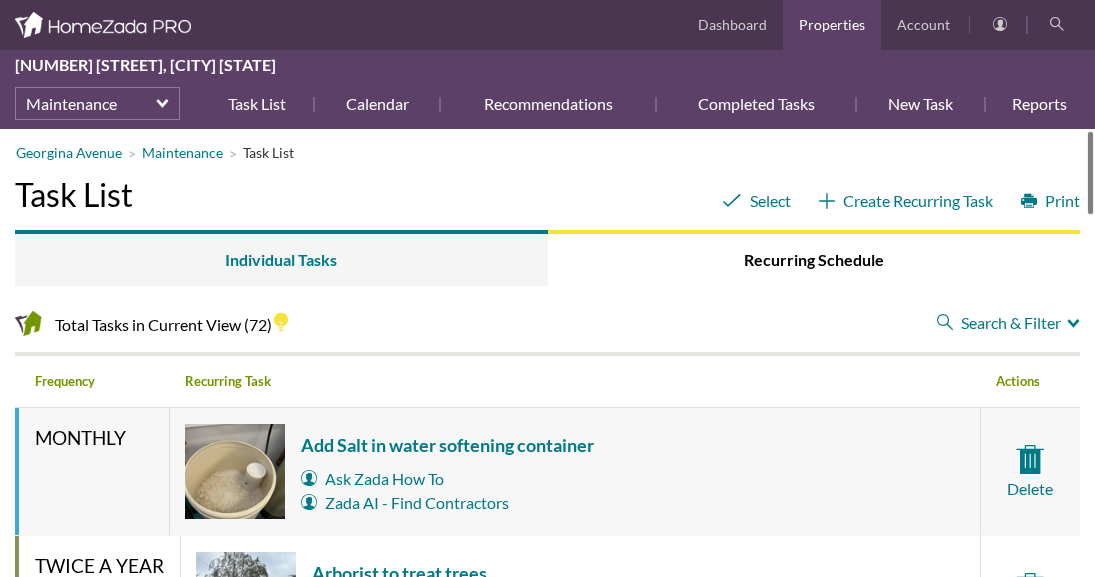 scroll, scrollTop: 0, scrollLeft: 0, axis: both 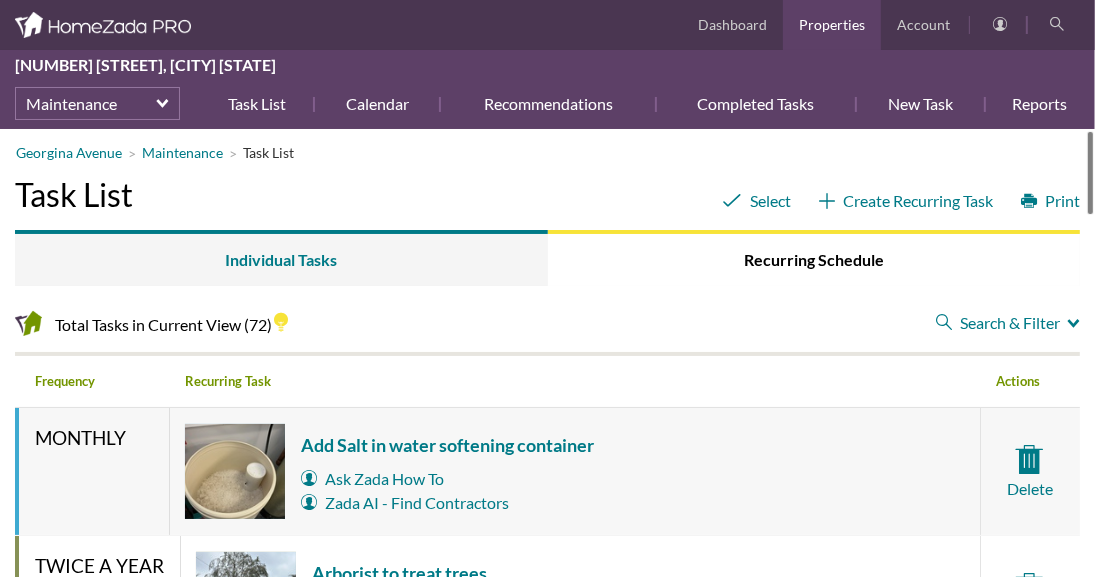 click on "Georgina Avenue
Maintenance
Task List
Select
Create Recurring Task
Print
Task List
Individual Tasks
Recurring Schedule
Total Tasks in Current View (72)
Search & Filter
Close Filter
Search & Filter
Close Filter
Filter By Responsible select Filter By Responsible Advanced Homes Arborist - Mook’s Arbor Systems Bin Wash LA Bulletproof Tile and Stone Canoga Park HVAC Chandler Roofing Chimney Checkup Crystal Water Pool Serv Culligan Drakes furniture and rugs EHM Elevator Residential Elevator Gardener Gas Grill - Superclean BBQ Handyman Home Manager Housekeeper LA Pinball Liliput MightyServ Mr West Appliance Pacific Plumbing Team Pacific Tree Care Painting PCH Construction Window Doctor" at bounding box center (547, 353) 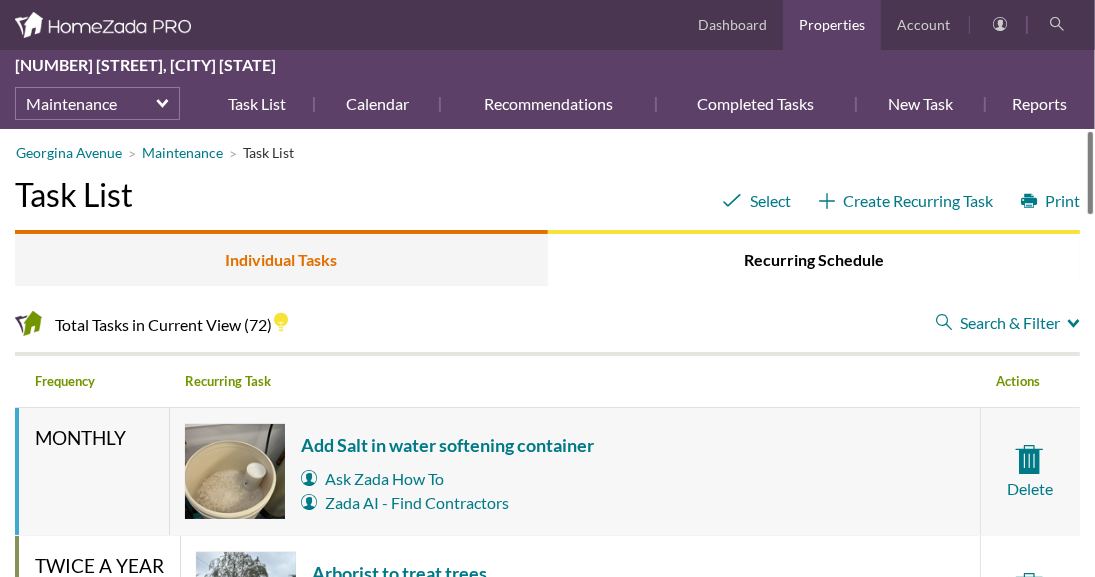click on "Individual Tasks" at bounding box center (281, 258) 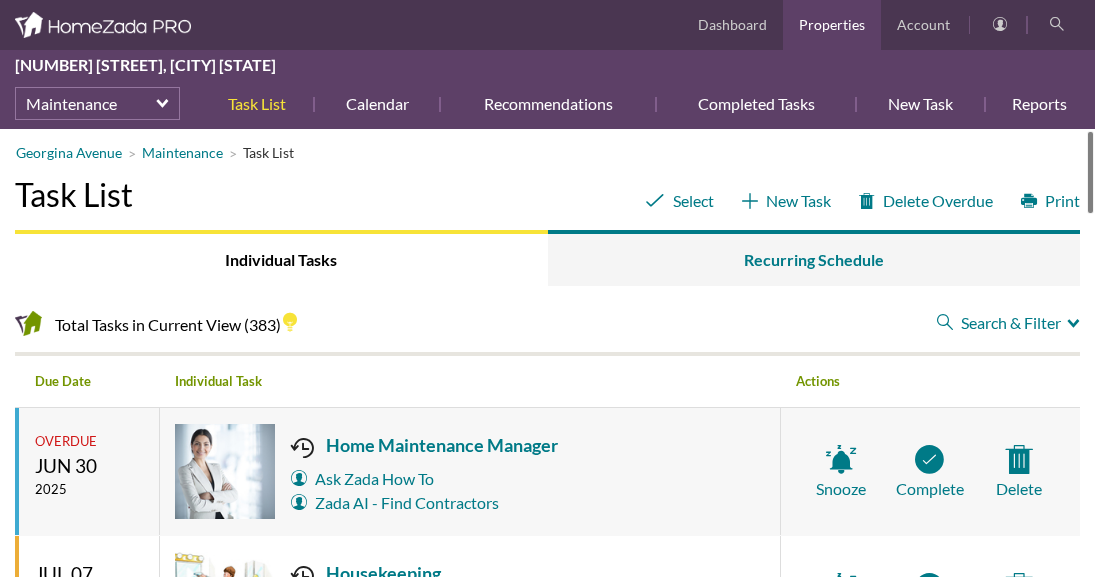 scroll, scrollTop: 0, scrollLeft: 0, axis: both 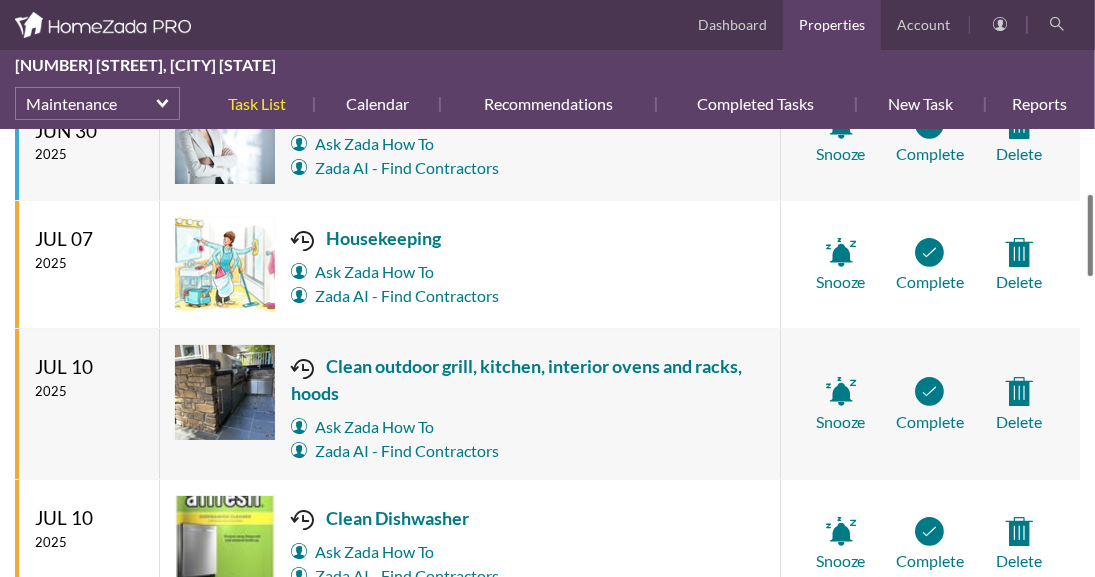 click at bounding box center [1090, 235] 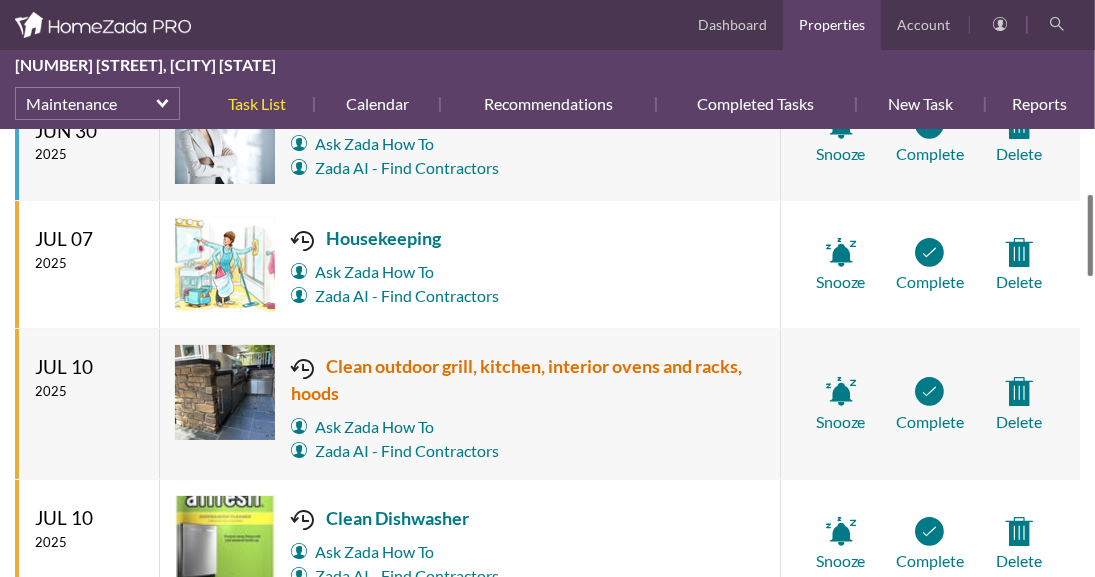 click on "Clean outdoor grill, kitchen, interior ovens and racks, hoods" at bounding box center (527, 380) 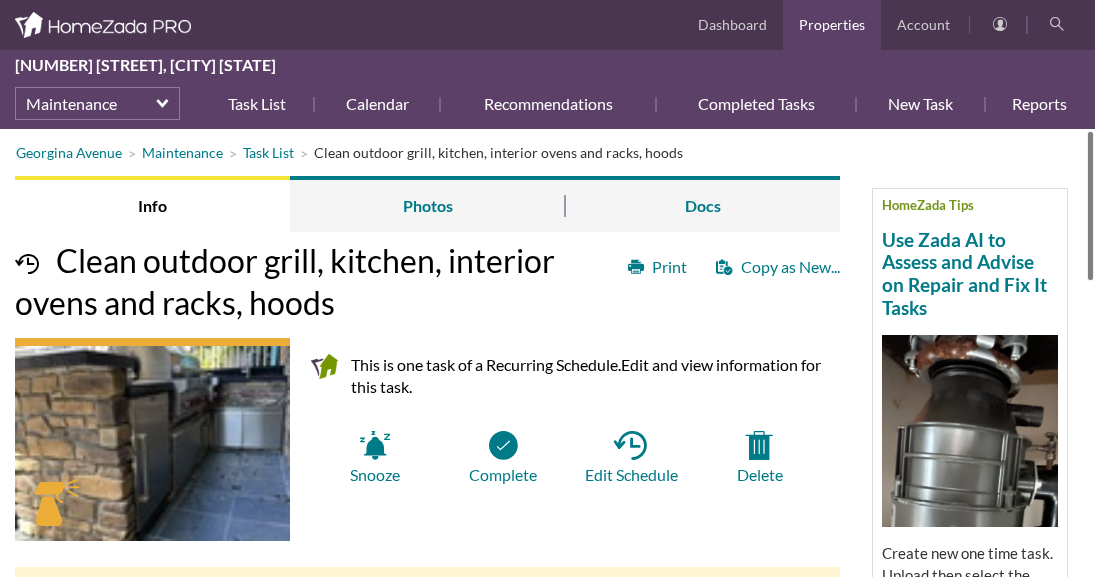 scroll, scrollTop: 0, scrollLeft: 0, axis: both 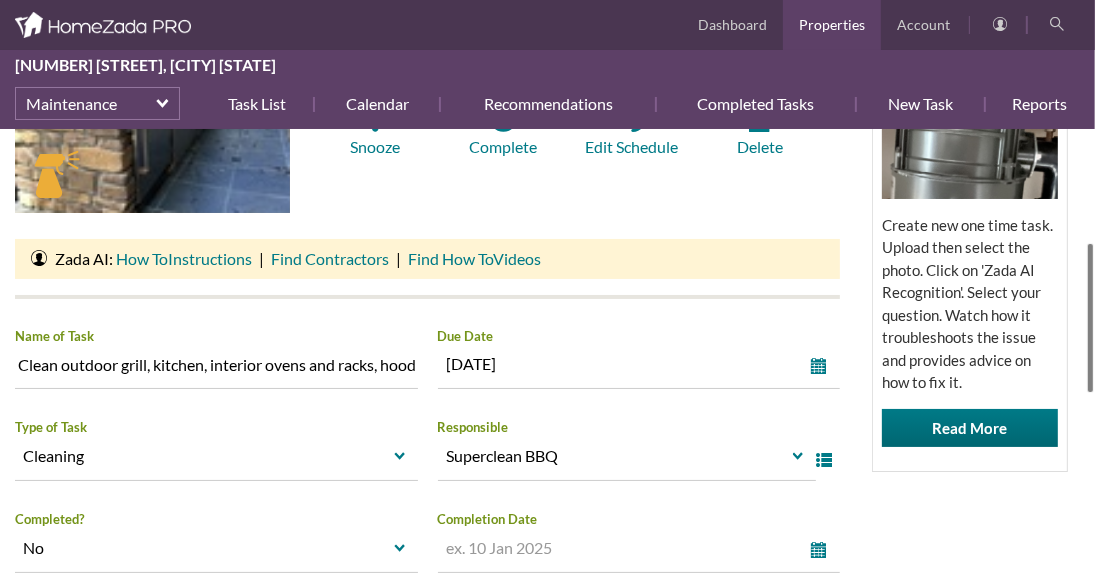 click at bounding box center [1090, 318] 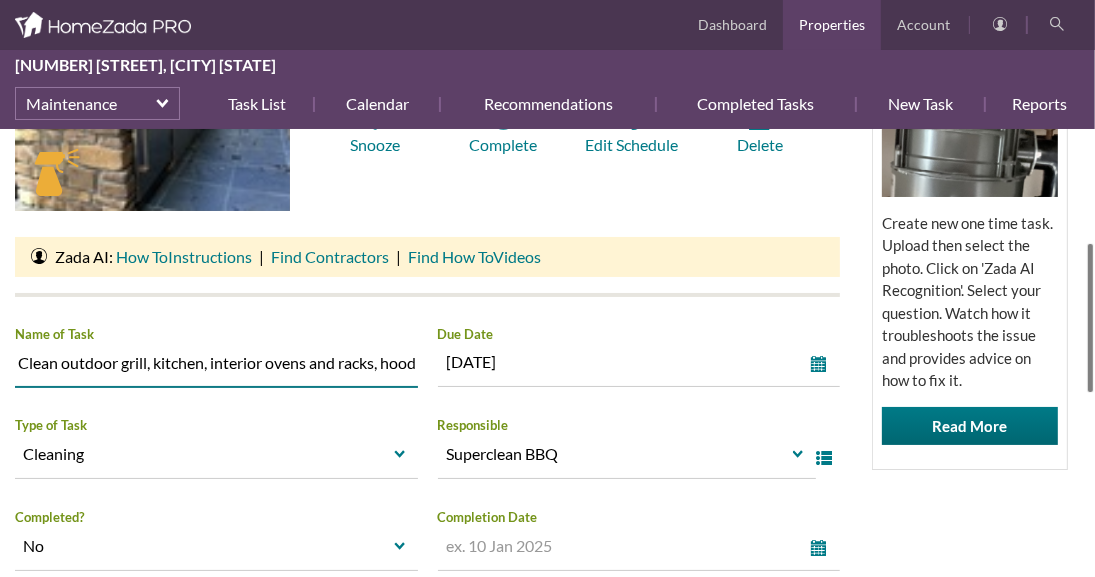 scroll, scrollTop: 0, scrollLeft: 14, axis: horizontal 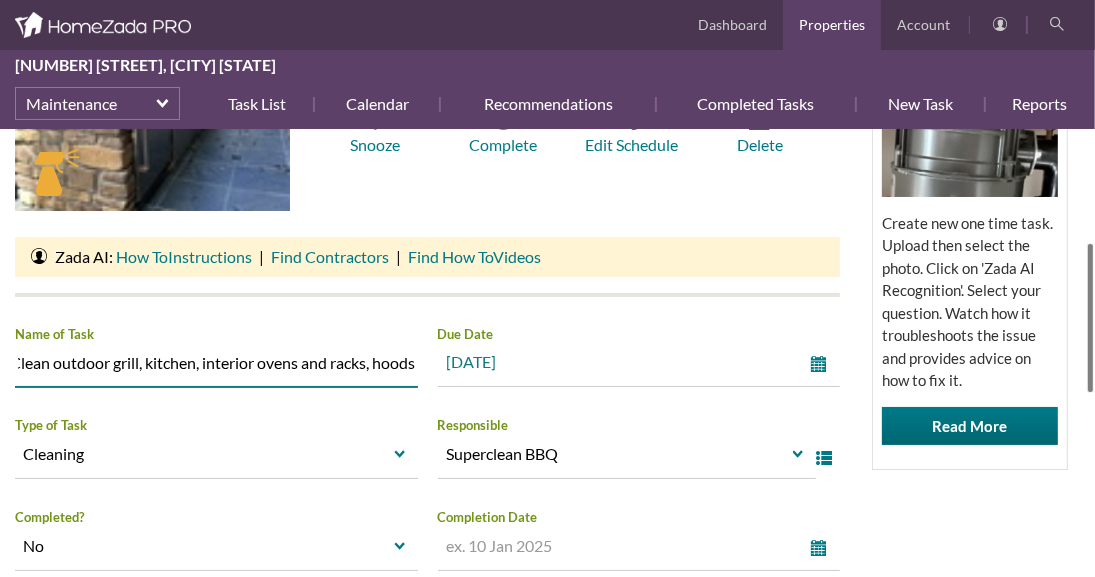 drag, startPoint x: 19, startPoint y: 363, endPoint x: 475, endPoint y: 367, distance: 456.01755 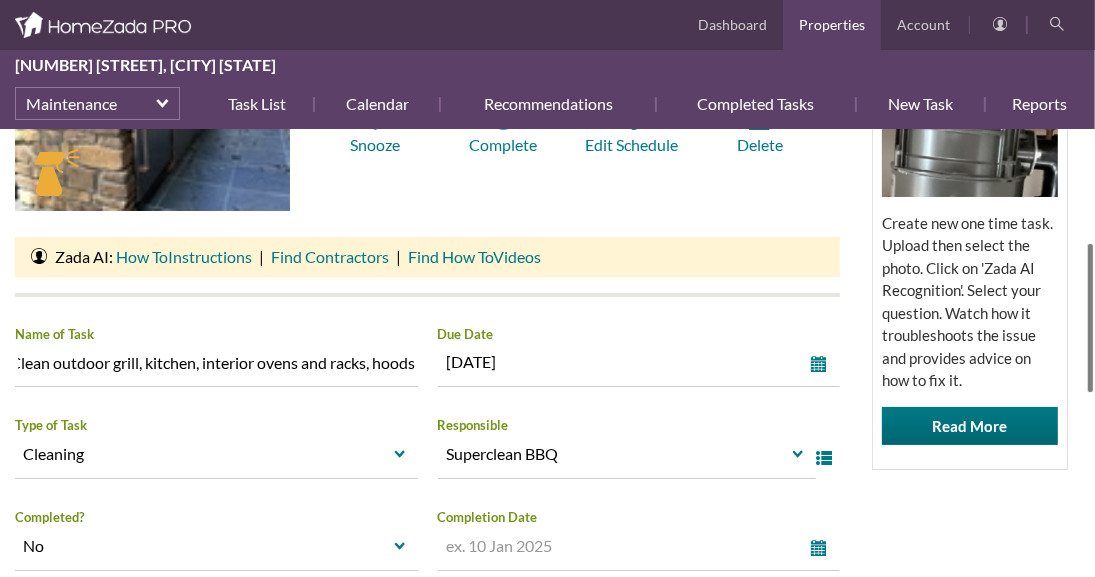 scroll, scrollTop: 0, scrollLeft: 0, axis: both 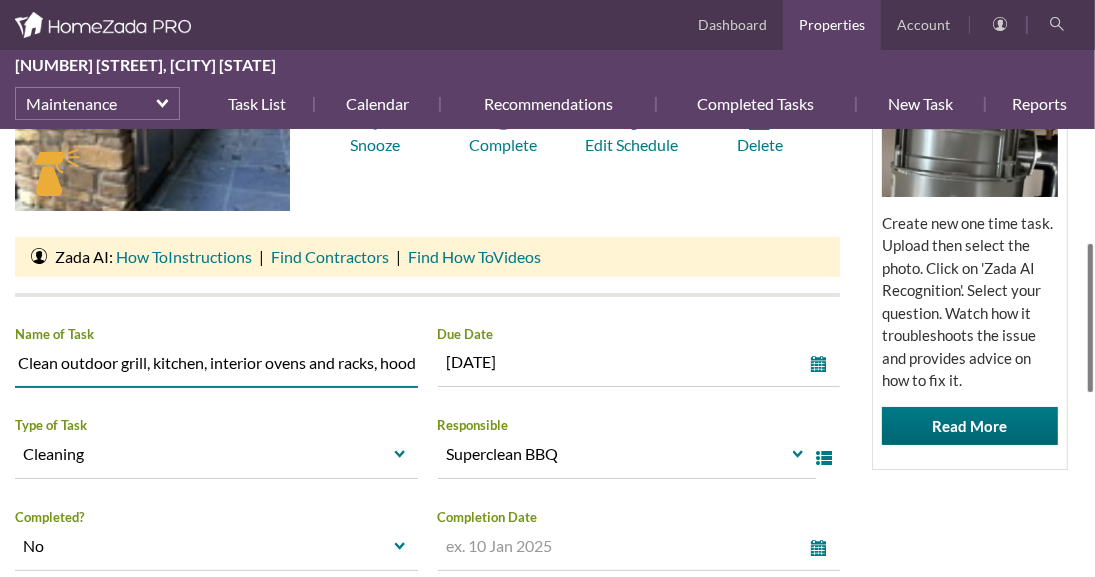 click on "HomeZada Tips
Use Zada AI to Assess and Advise on Repair and Fix It Tasks
Create new one time task. Upload then select the photo. Click on 'Zada AI Recognition'. Select your question. Watch how it troubleshoots the issue and provides advice on how to fix it.
Read More" at bounding box center (970, 239) 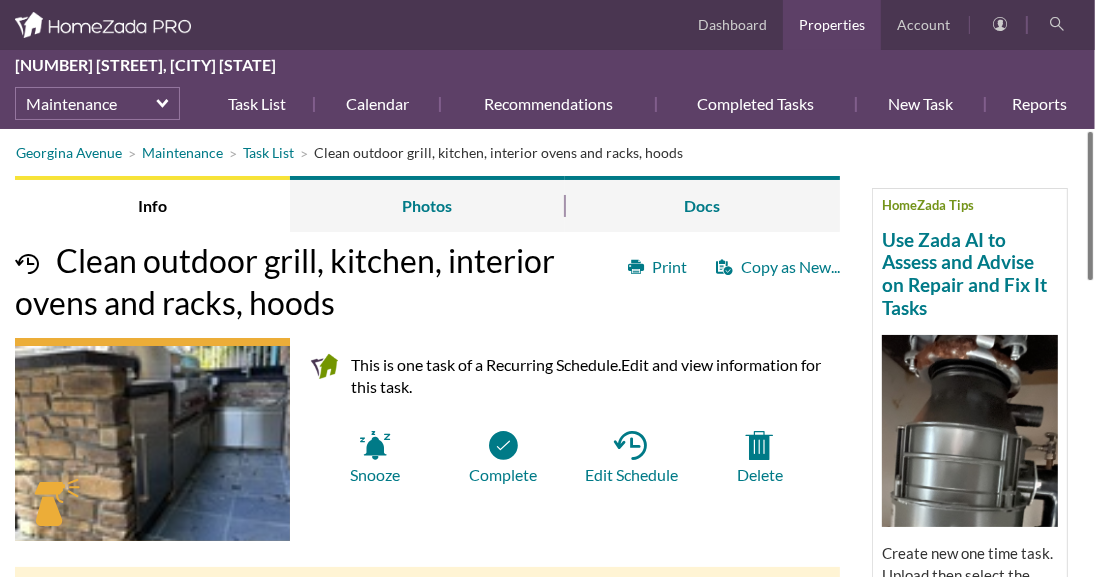 click on "Georgina Avenue
Maintenance
Task List
Clean outdoor grill, kitchen, interior ovens and racks, hoods
HomeZada Tips
Use Zada AI to Assess and Advise on Repair and Fix It Tasks
Create new one time task. Upload then select the photo. Click on 'Zada AI Recognition'. Select your question. Watch how it troubleshoots the issue and provides advice on how to fix it.
Read More
Info
Photos
Docs
Print
Copy as New...
Clean outdoor grill, kitchen, interior ovens and racks, hoods
This is one task of a Recurring Schedule.  Edit and view information for this task.
Snooze
Complete
Ask Zada" at bounding box center [547, 353] 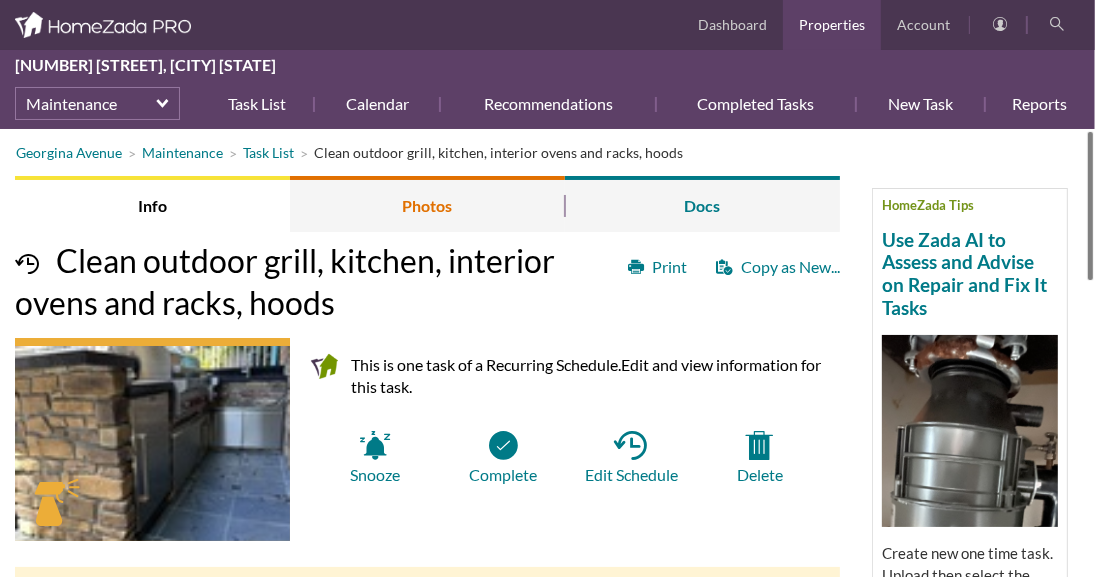 click on "Photos" at bounding box center (427, 204) 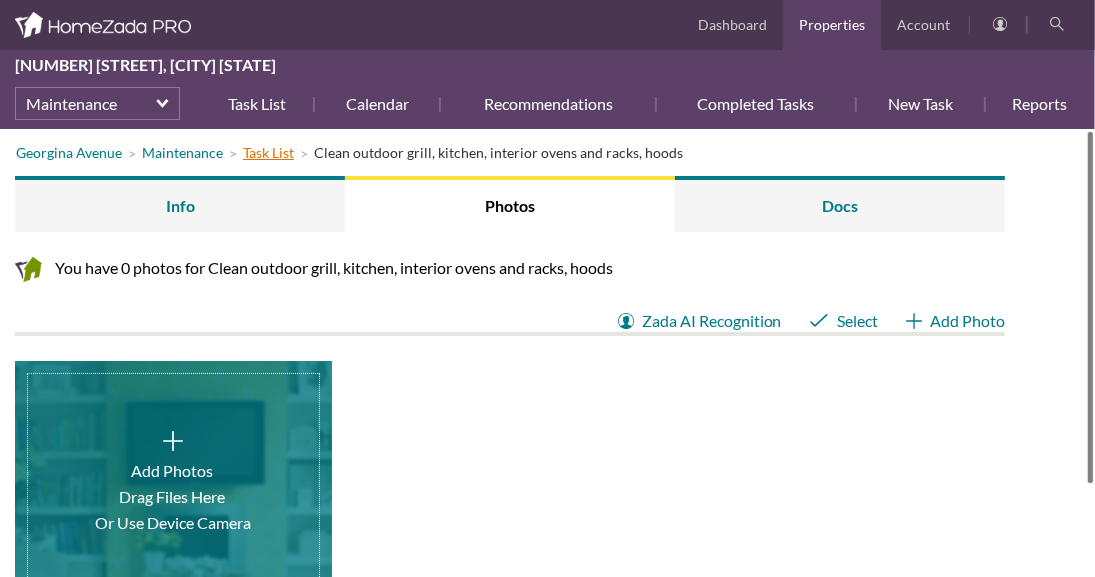 click on "Task List" at bounding box center [268, 152] 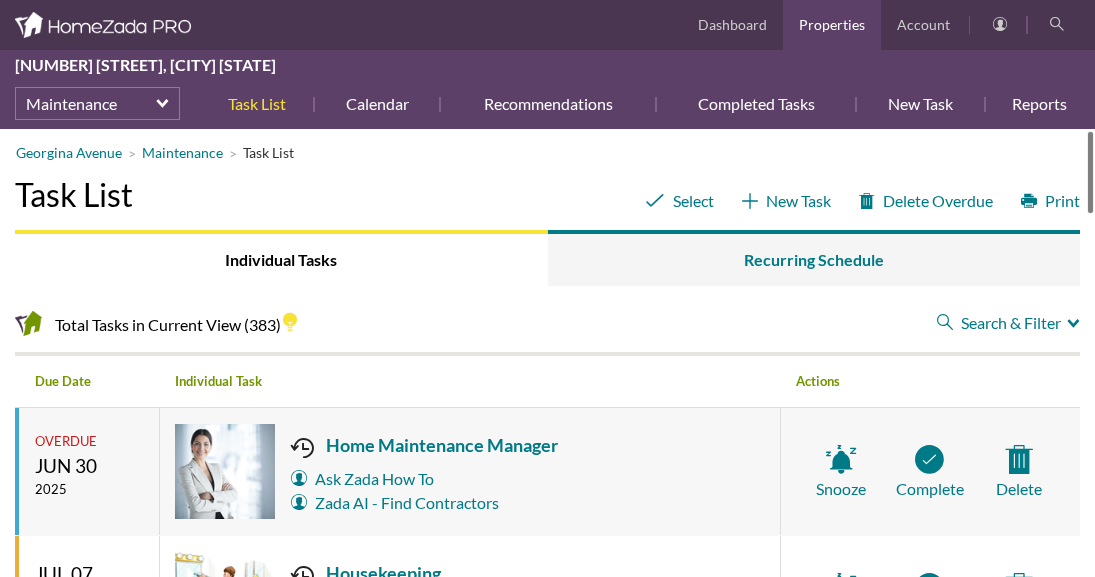 scroll, scrollTop: 0, scrollLeft: 0, axis: both 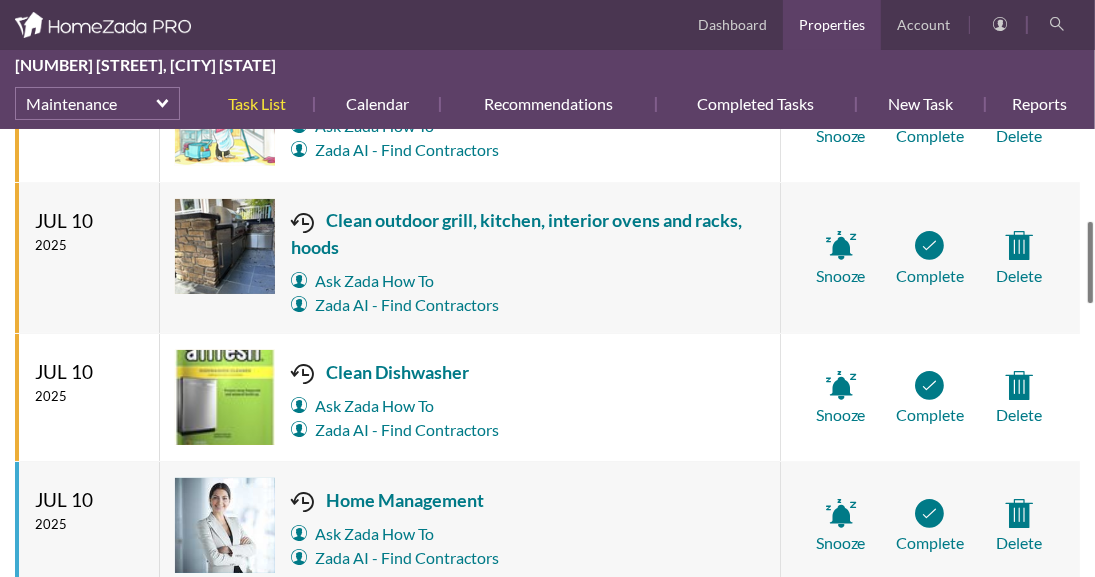 click at bounding box center [1090, 262] 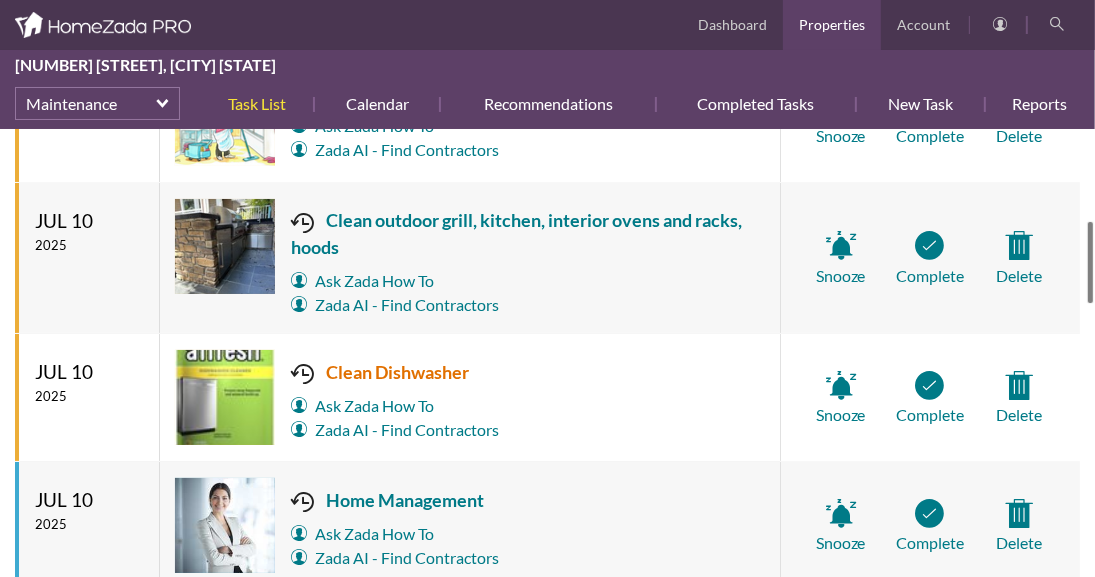 click on "Clean Dishwasher" at bounding box center (395, 372) 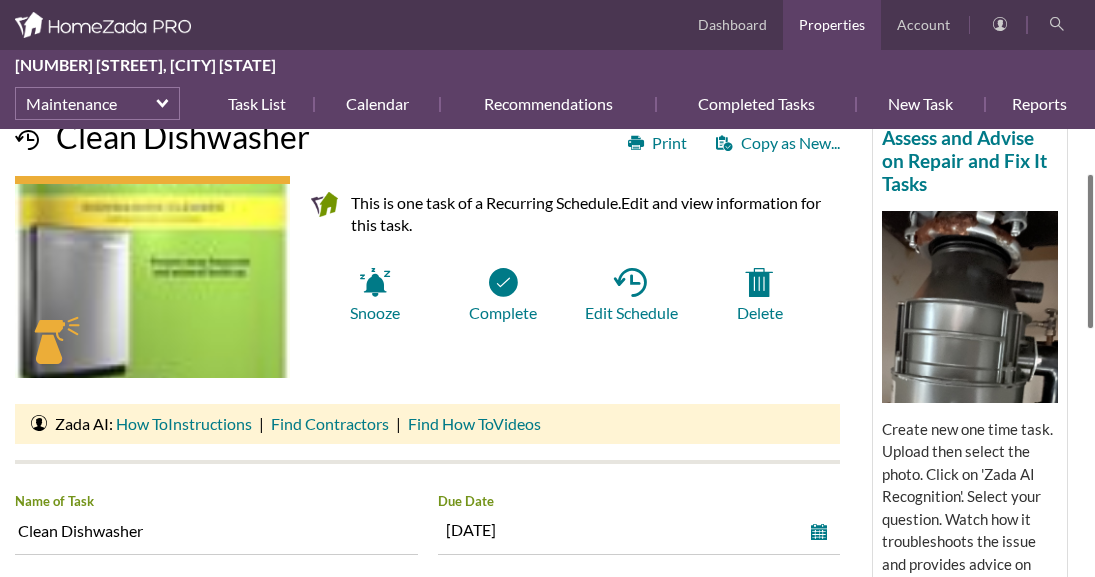 scroll, scrollTop: 0, scrollLeft: 0, axis: both 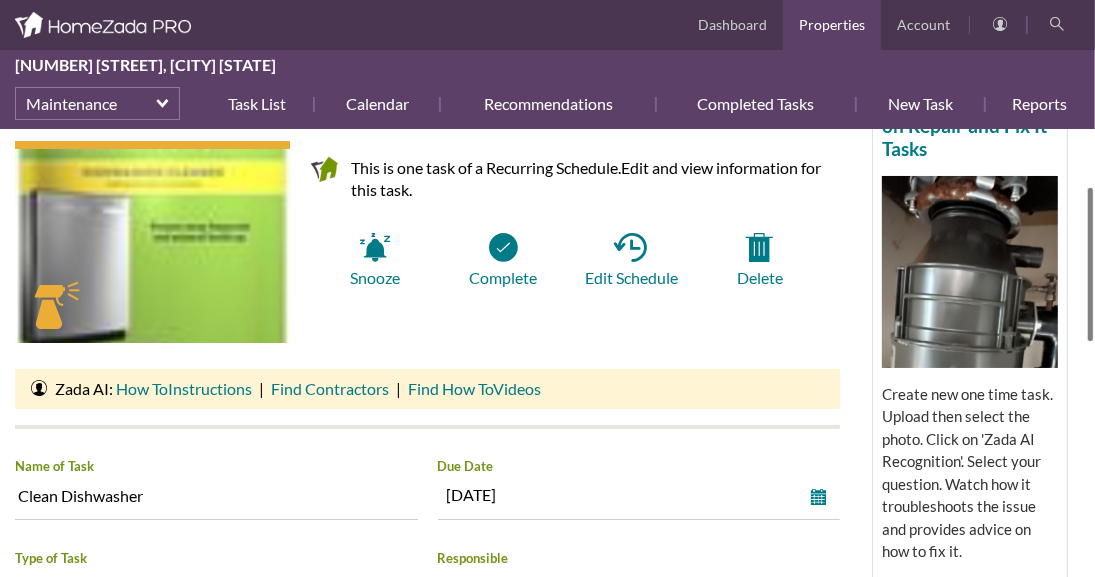 click at bounding box center (1090, 264) 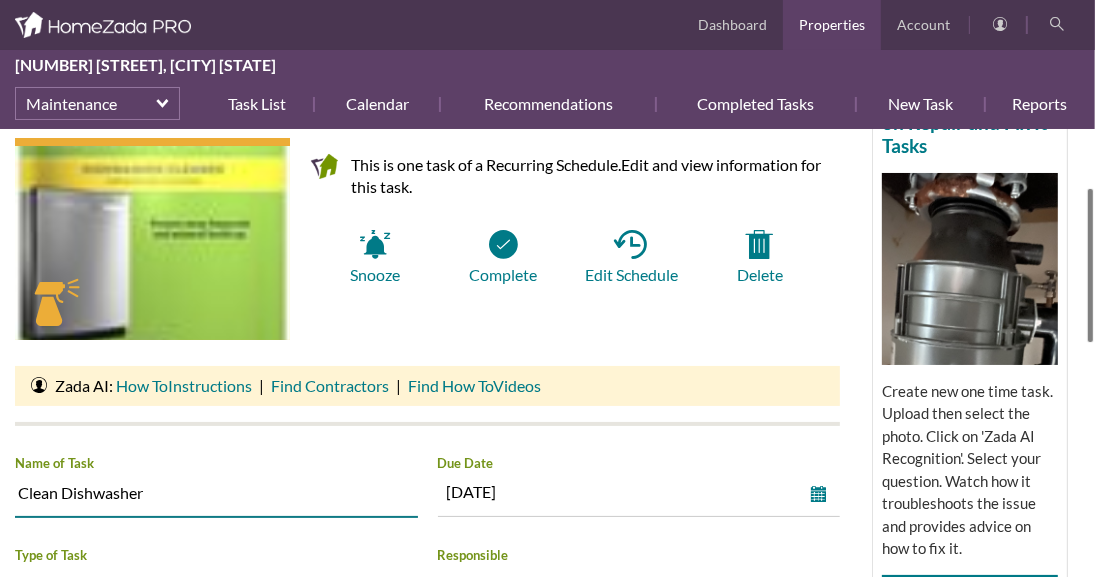 drag, startPoint x: 150, startPoint y: 493, endPoint x: 11, endPoint y: 495, distance: 139.01439 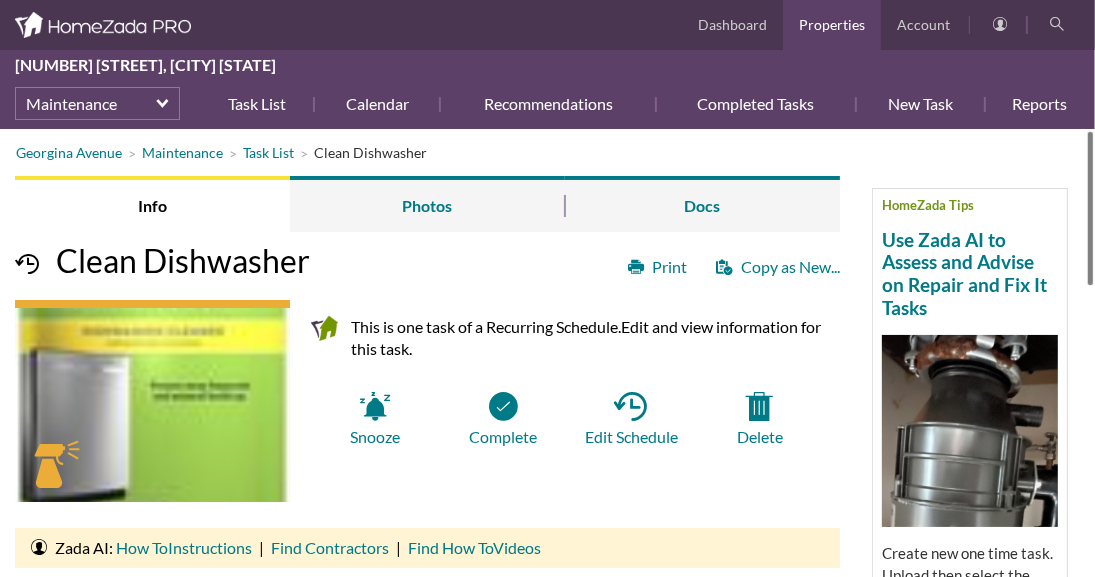 click at bounding box center [1090, 208] 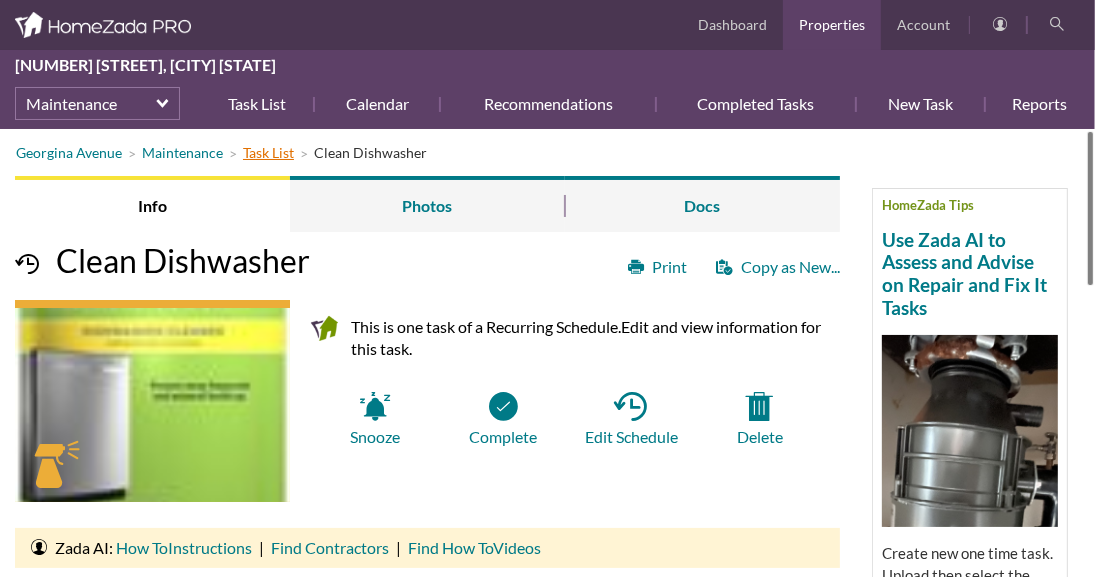 click on "Task List" at bounding box center [268, 152] 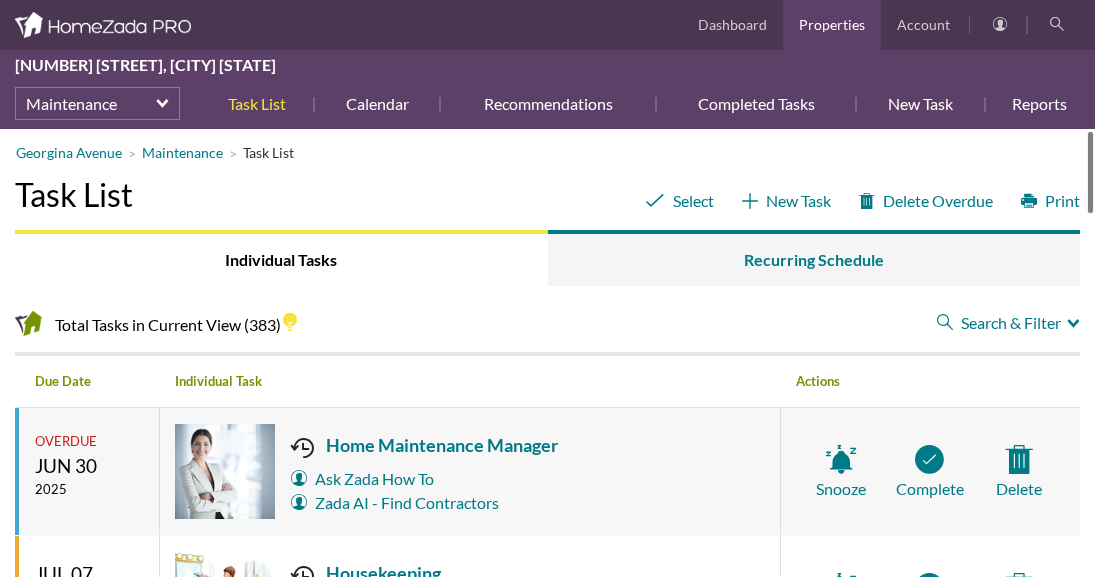 scroll, scrollTop: 0, scrollLeft: 0, axis: both 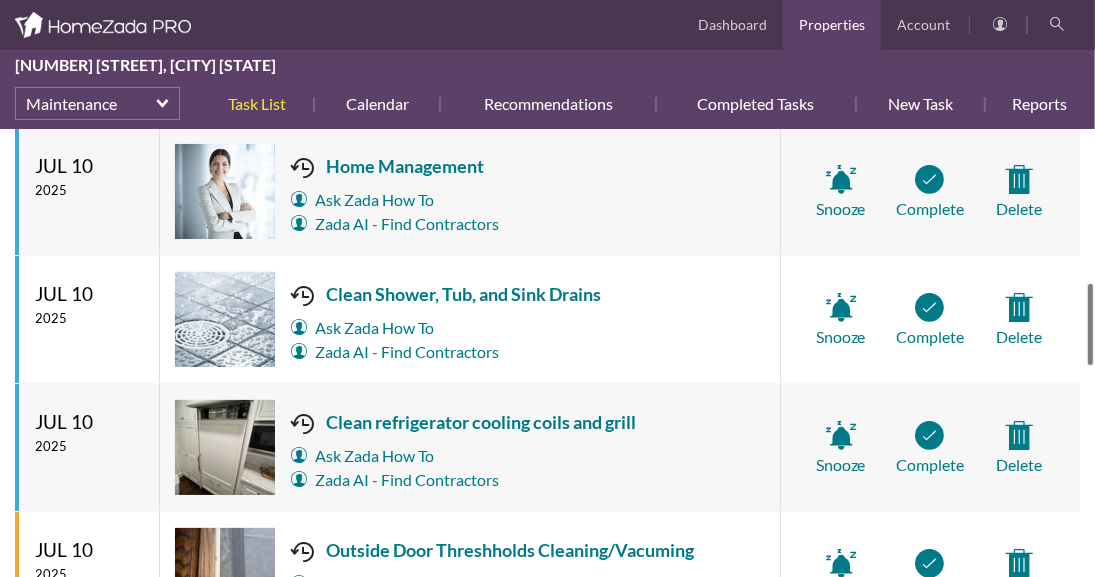 click at bounding box center (1090, 324) 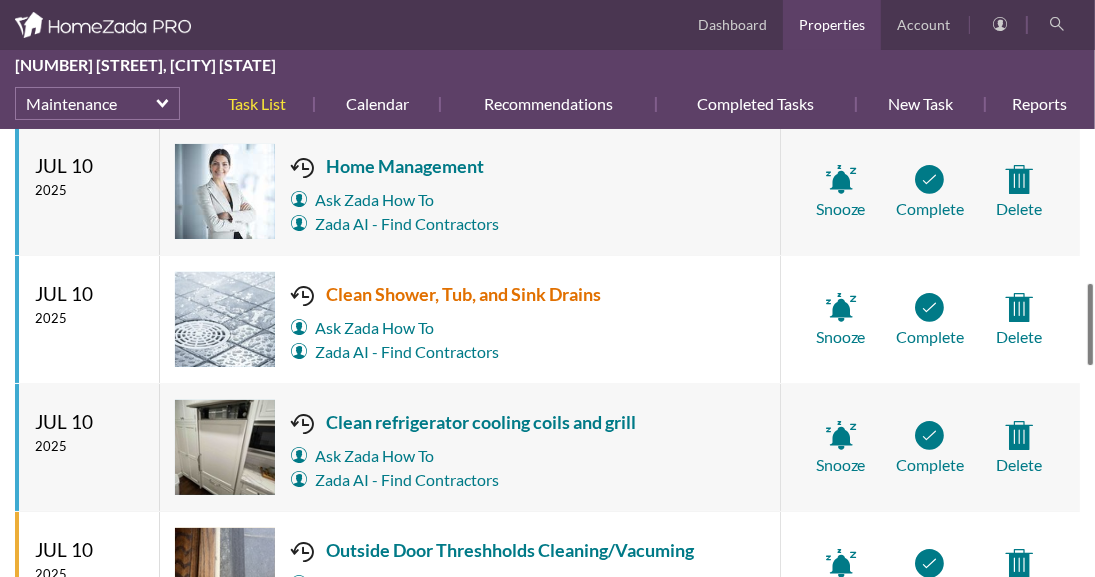 click on "Clean Shower, Tub, and Sink Drains" at bounding box center [446, 294] 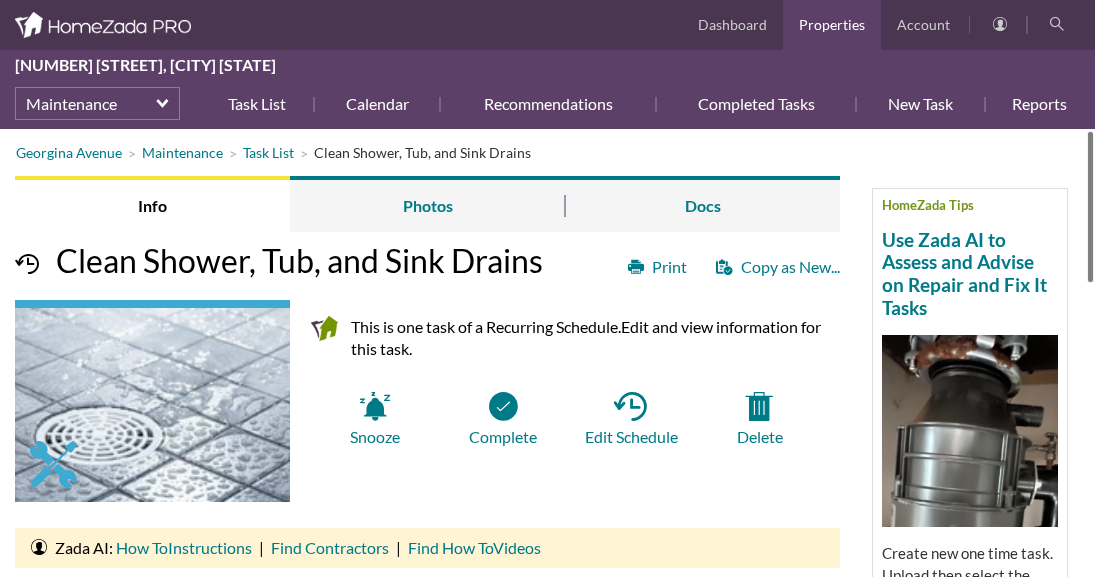 scroll, scrollTop: 0, scrollLeft: 0, axis: both 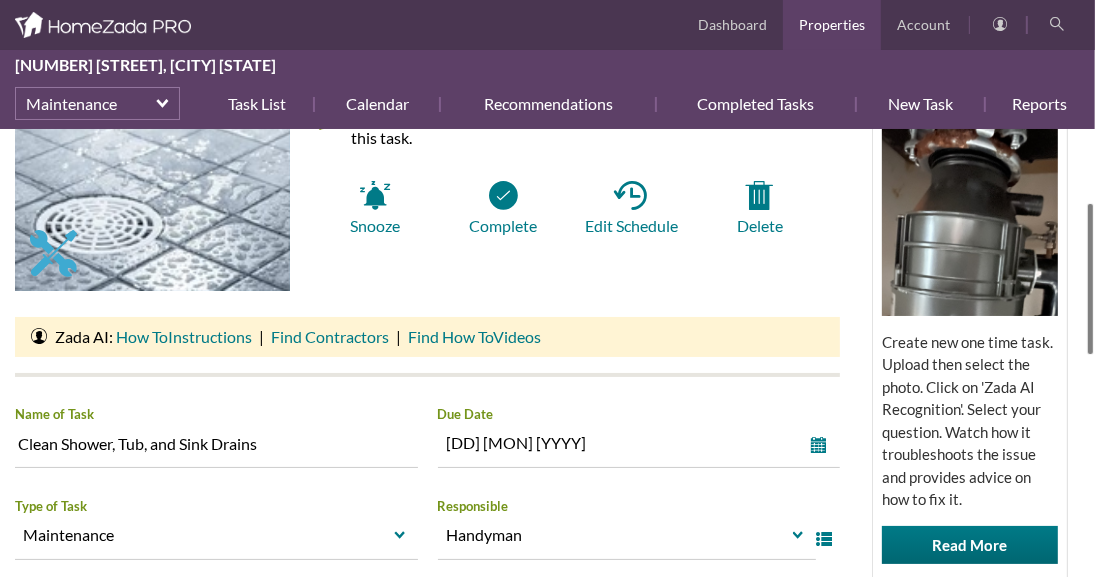 click at bounding box center (1090, 279) 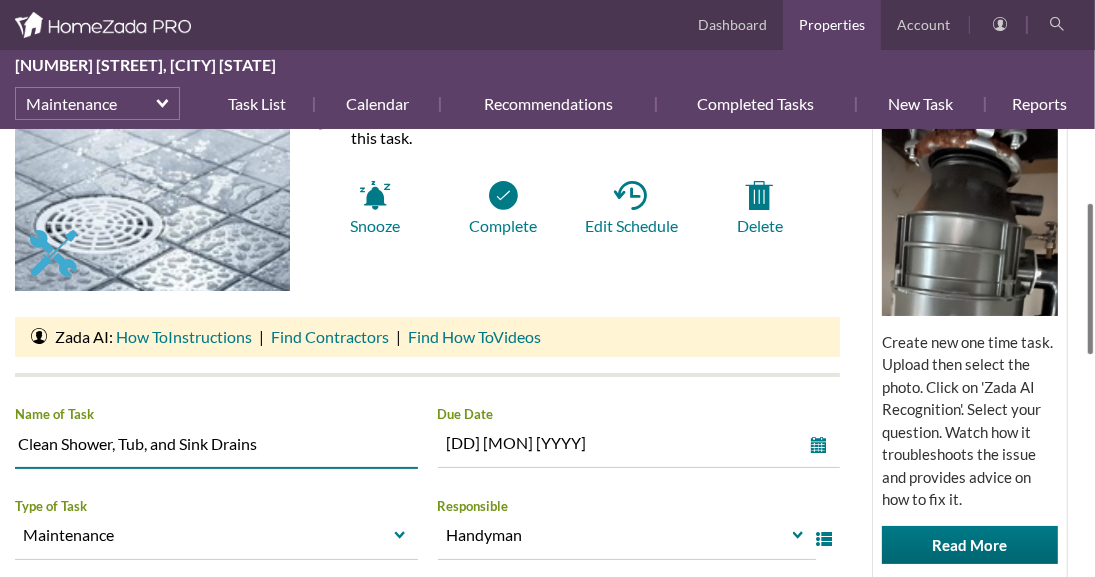 drag, startPoint x: 236, startPoint y: 444, endPoint x: 2, endPoint y: 438, distance: 234.0769 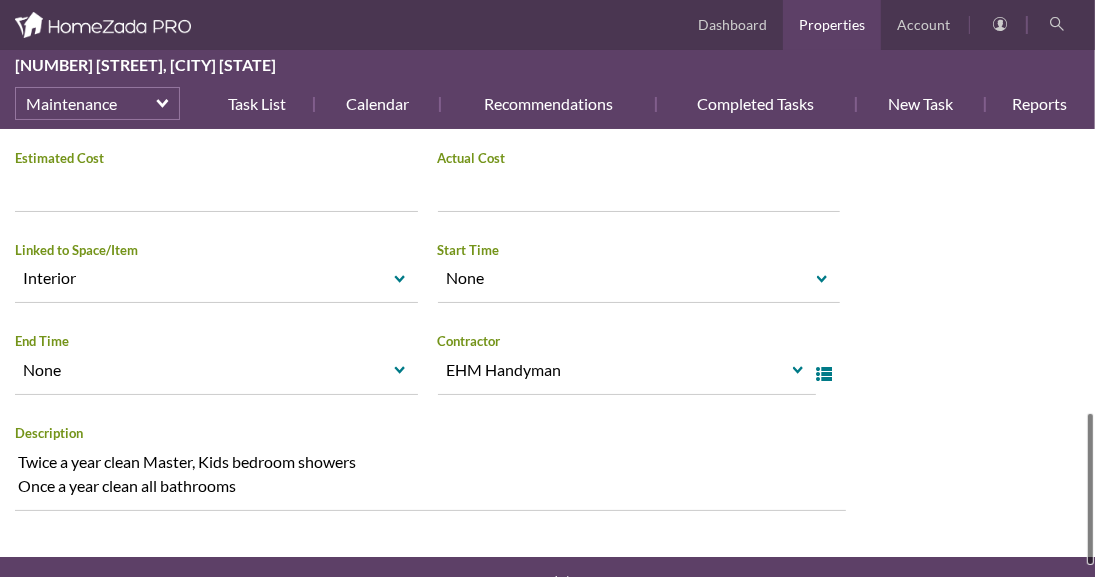 click at bounding box center [1090, 489] 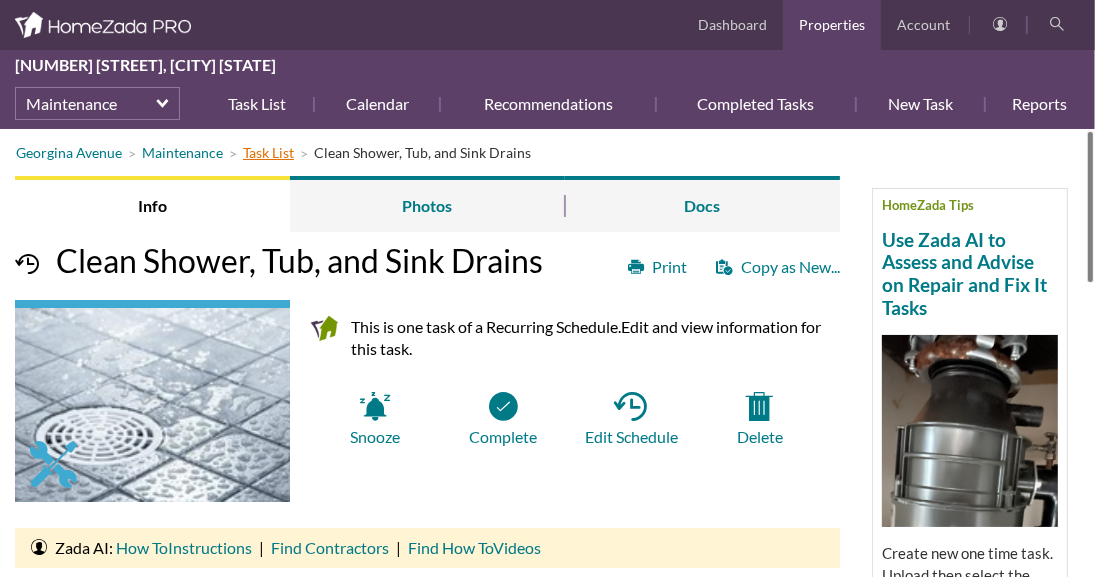 click on "Task List" at bounding box center (268, 152) 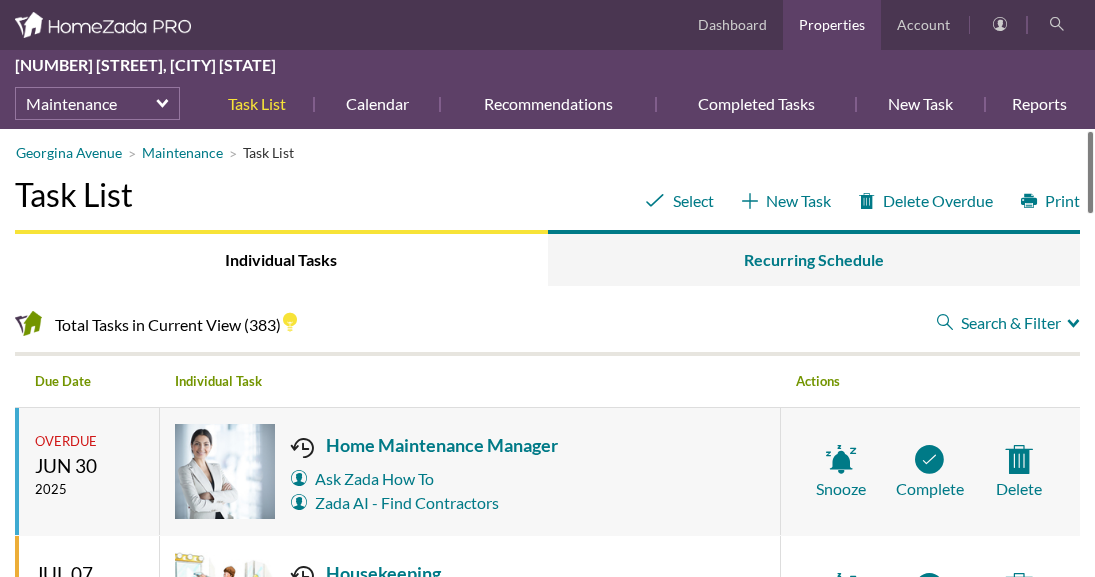 scroll, scrollTop: 0, scrollLeft: 0, axis: both 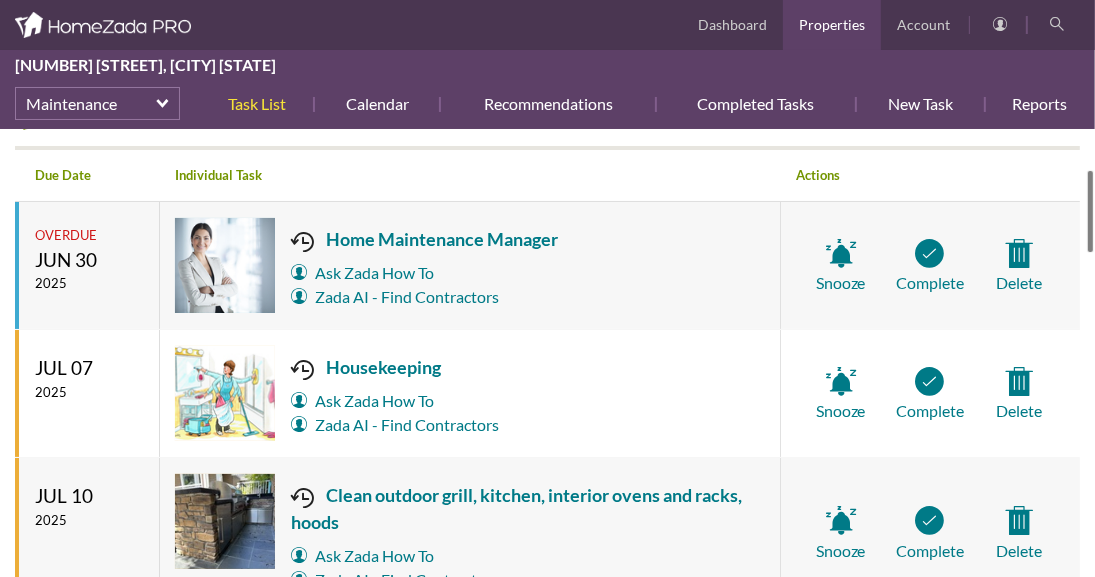 click on "Georgina Avenue
Maintenance
Task List
Select
New Task
Delete Overdue
Print
Task List
Individual Tasks
Recurring Schedule
Total Tasks in Current View (383)
Search & Filter
Close Filter
Search & Filter
Close Filter
Filter By When select Filter By When Overdue Today Next 7 Days Next 14 Days Next 30 Days Next 90 Days
Filter By Responsible select Filter By Responsible Advanced Homes Arborist - Mook’s Arbor Systems Bin Wash LA Bulletproof Tile and Stone Canoga Park HVAC Chandler Roofing Chimney Checkup Crystal Water Pool Serv Culligan Drakes furniture and rugs EHM Elevator Residential Elevator Gardener Gas Grill - Superclean BBQ Handyman Home Manager Housekeeper" at bounding box center (547, 353) 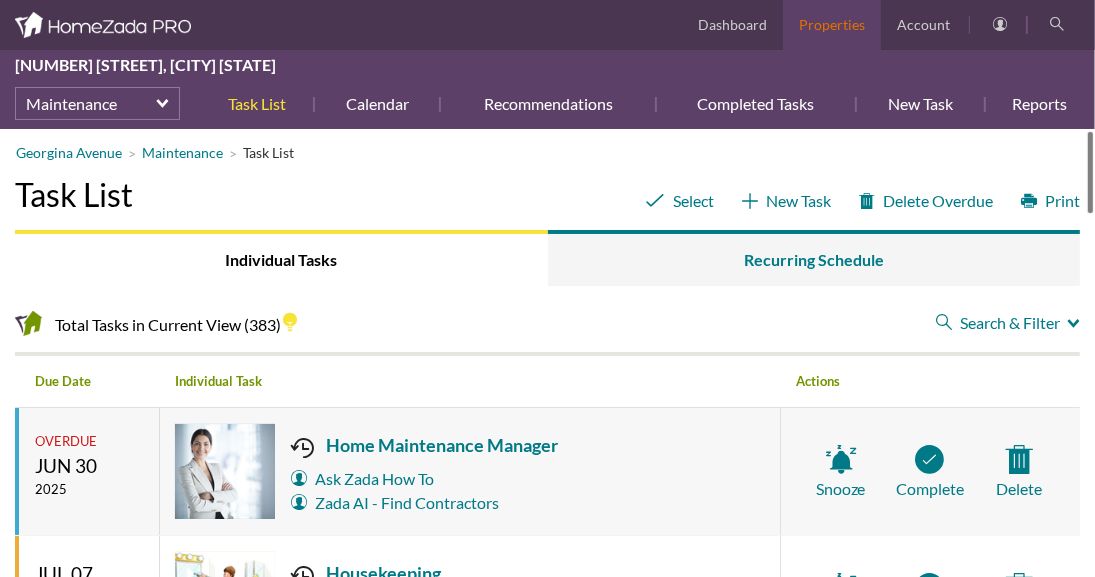 click on "Properties" at bounding box center (832, 25) 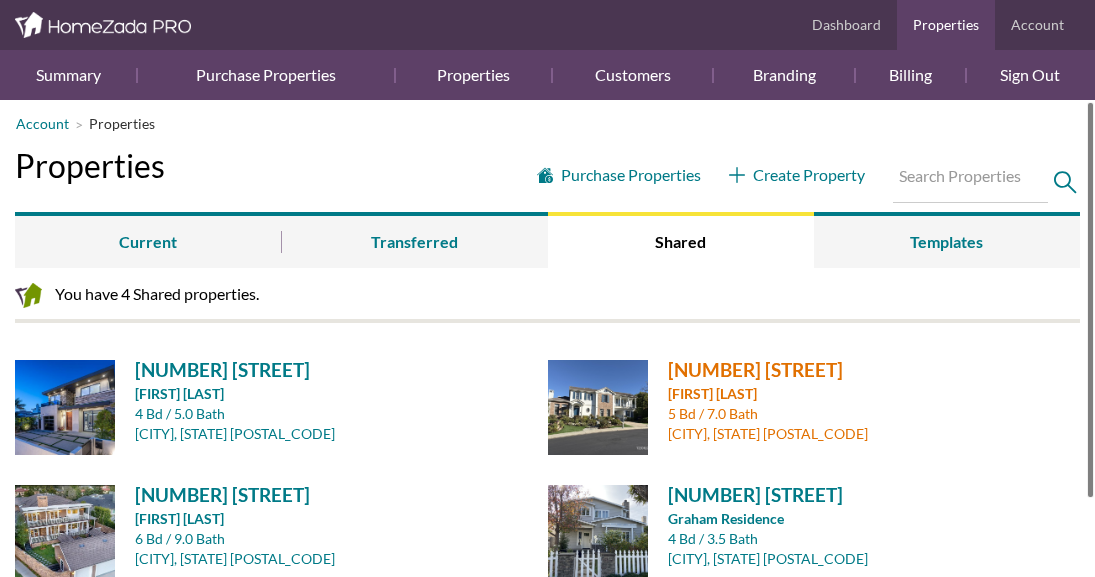 scroll, scrollTop: 0, scrollLeft: 0, axis: both 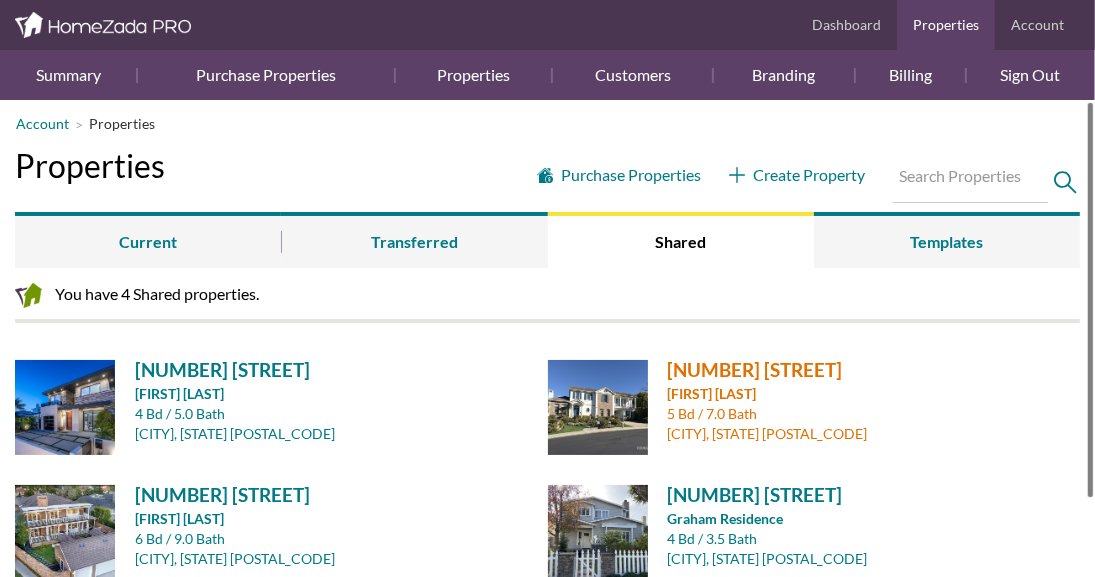 drag, startPoint x: 767, startPoint y: 372, endPoint x: 777, endPoint y: 369, distance: 10.440307 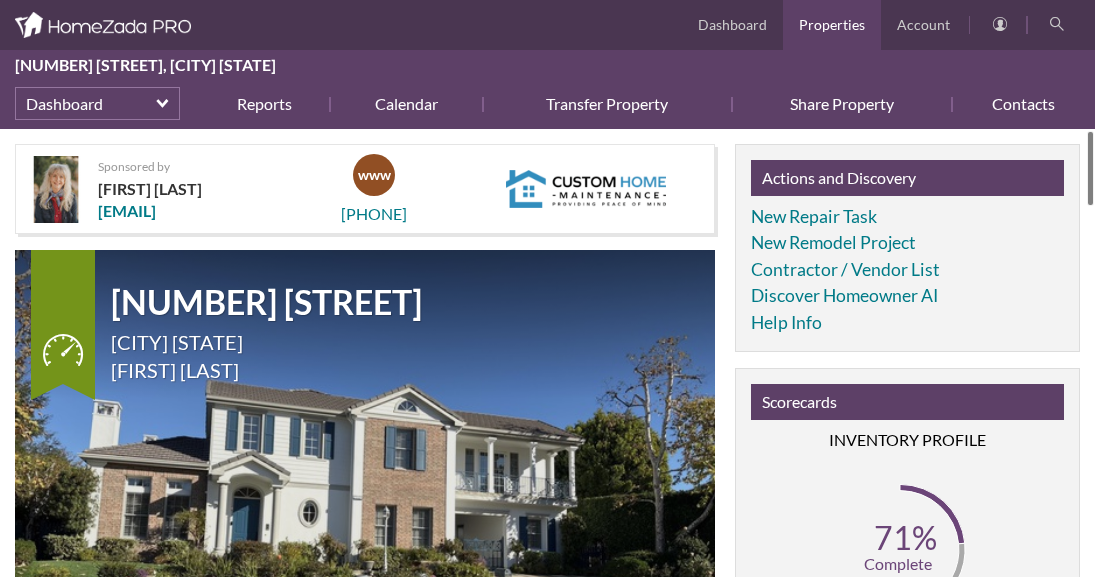 scroll, scrollTop: 0, scrollLeft: 0, axis: both 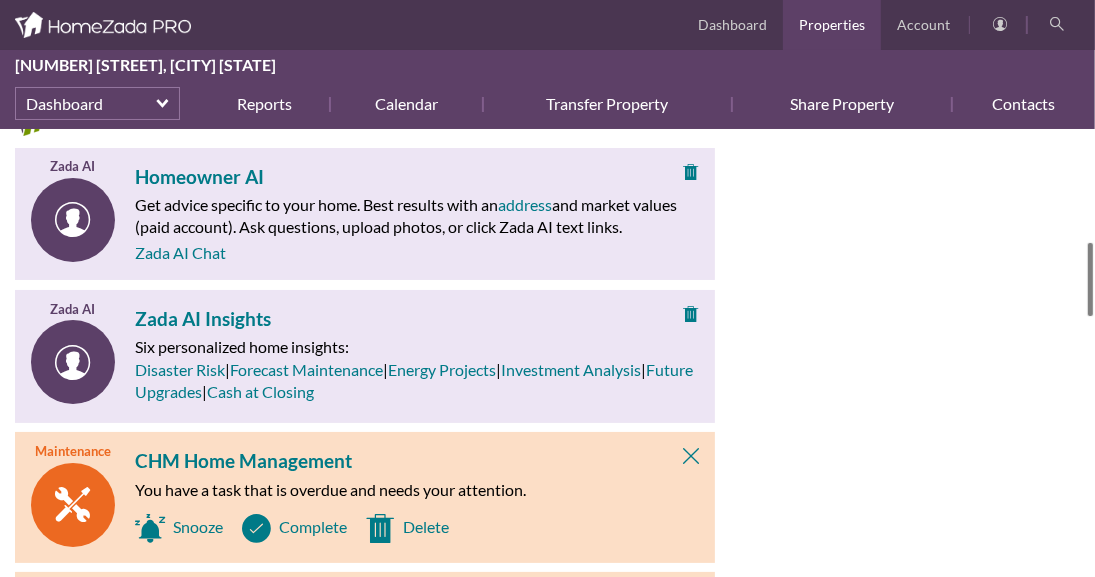 click on "Sponsored by
Patricia St Pierre
Custom Home Maintenance
customhm@protonmail.com
Contact info
Close
310-237-3869
Sponsored by
Custom Home Maintenance
25325 Prado De La Luna
Calabasas California
Adam Goodfarb
Details
Inventory
Maintenance
Projects" at bounding box center (547, 353) 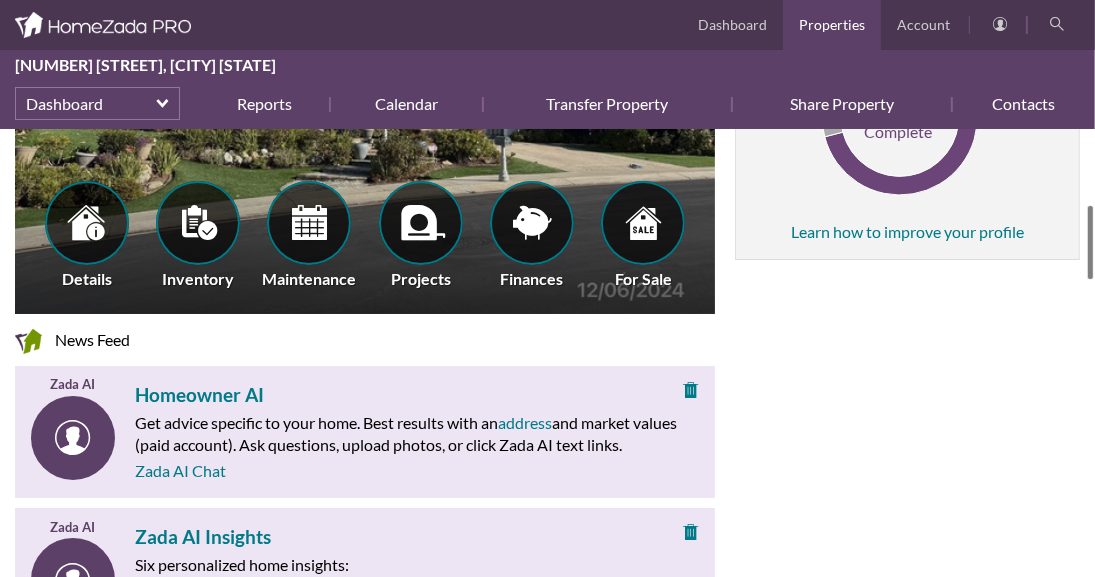 click on "Sponsored by
Patricia St Pierre
Custom Home Maintenance
customhm@protonmail.com
Contact info
Close
310-237-3869
Sponsored by
Custom Home Maintenance
25325 Prado De La Luna
Calabasas California
Adam Goodfarb
Details
Inventory
Maintenance
Projects" at bounding box center [547, 353] 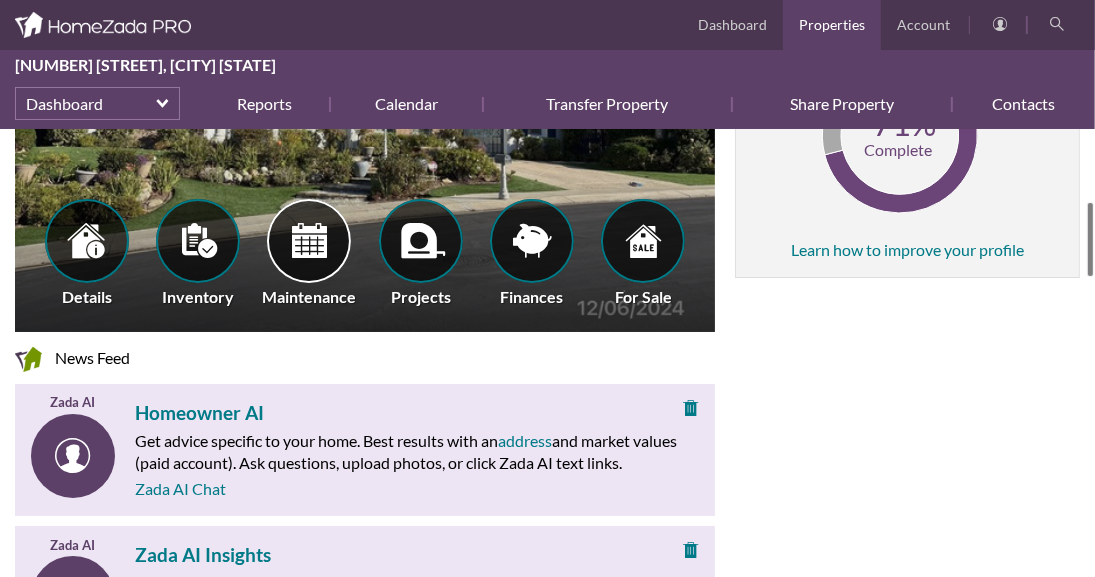 click at bounding box center [309, 241] 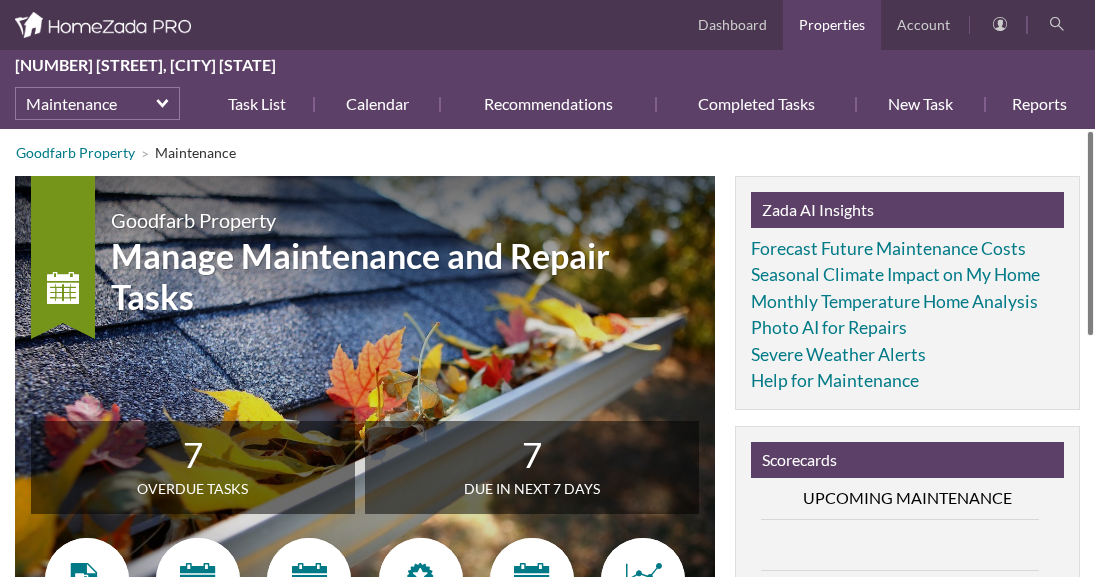 scroll, scrollTop: 0, scrollLeft: 0, axis: both 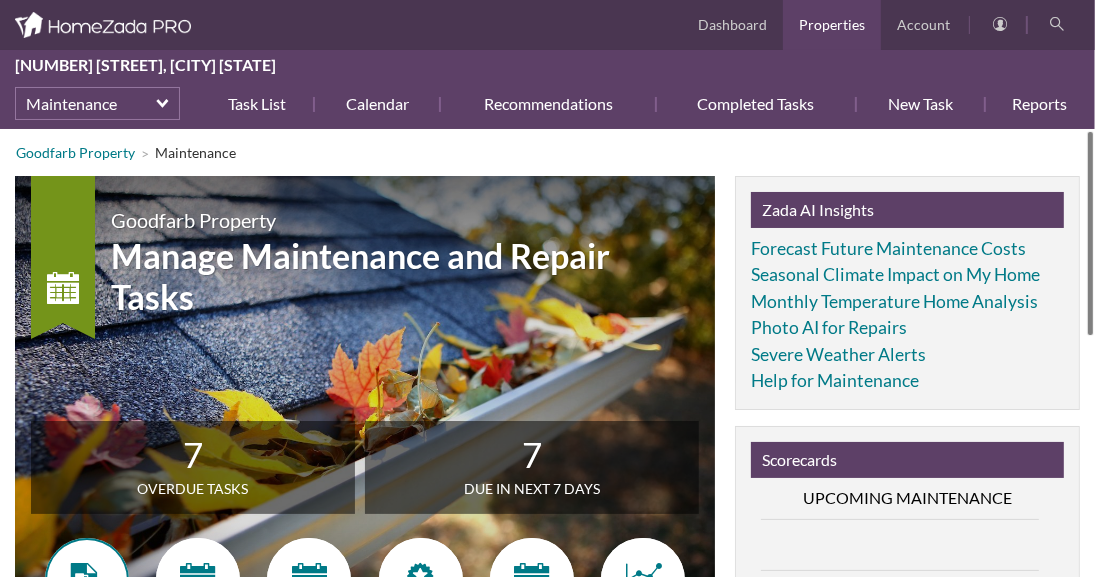 click at bounding box center (87, 580) 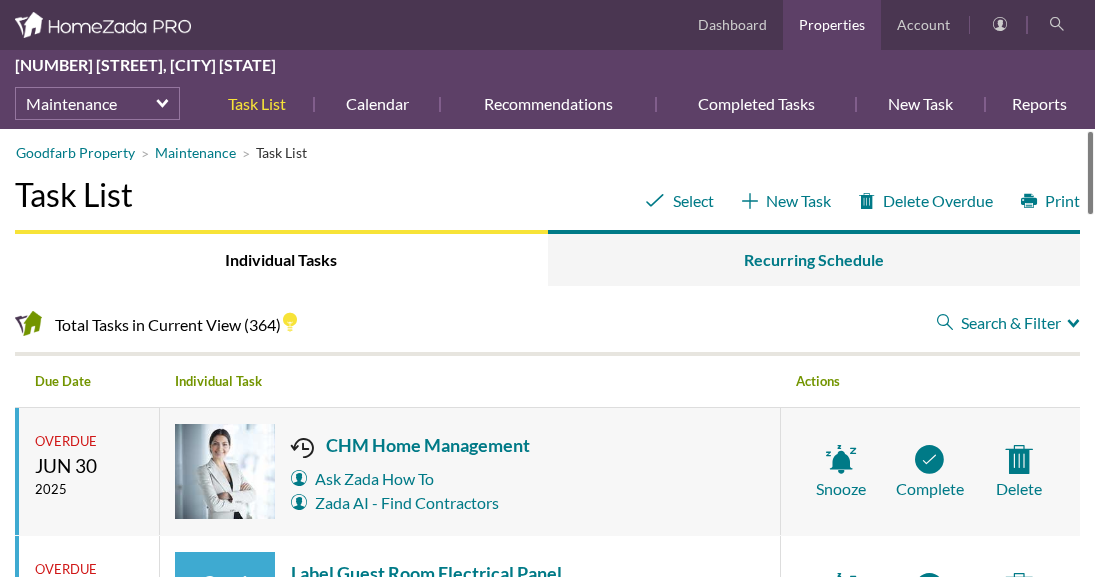 scroll, scrollTop: 0, scrollLeft: 0, axis: both 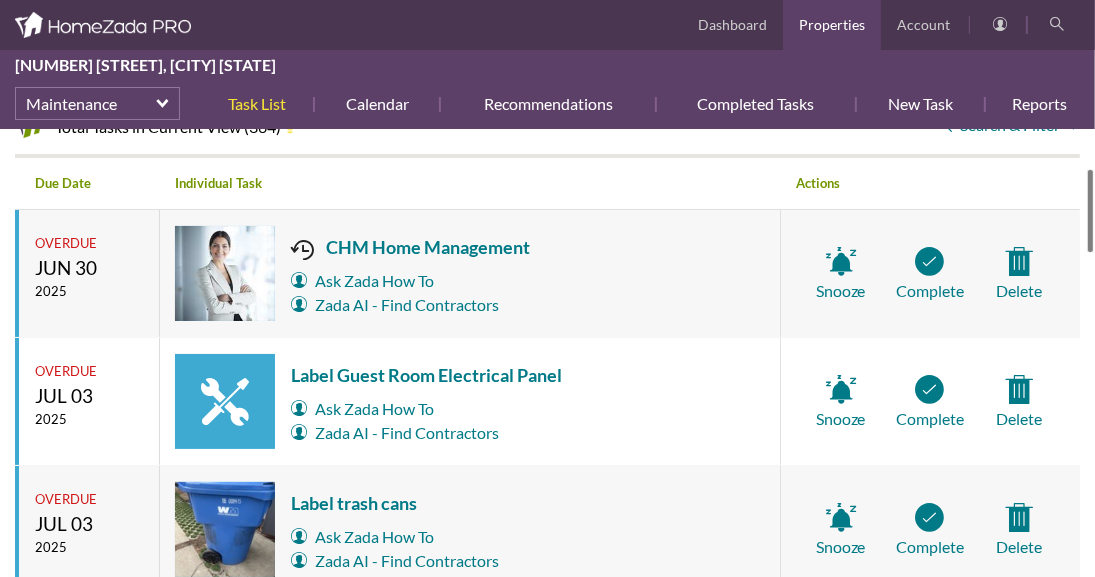 click at bounding box center [1090, 211] 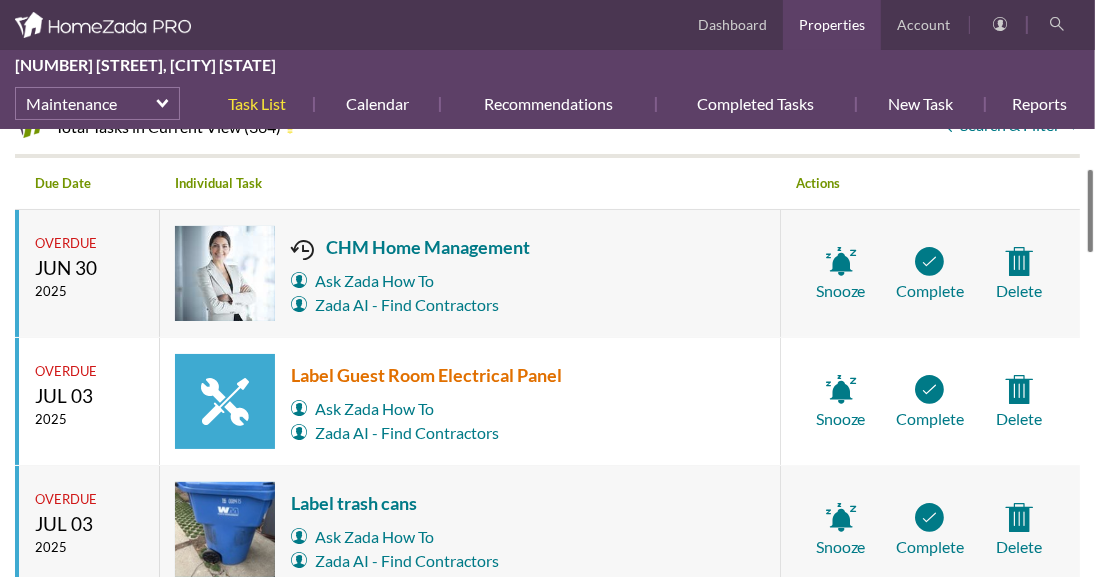 click on "Label Guest Room Electrical Panel" at bounding box center [426, 375] 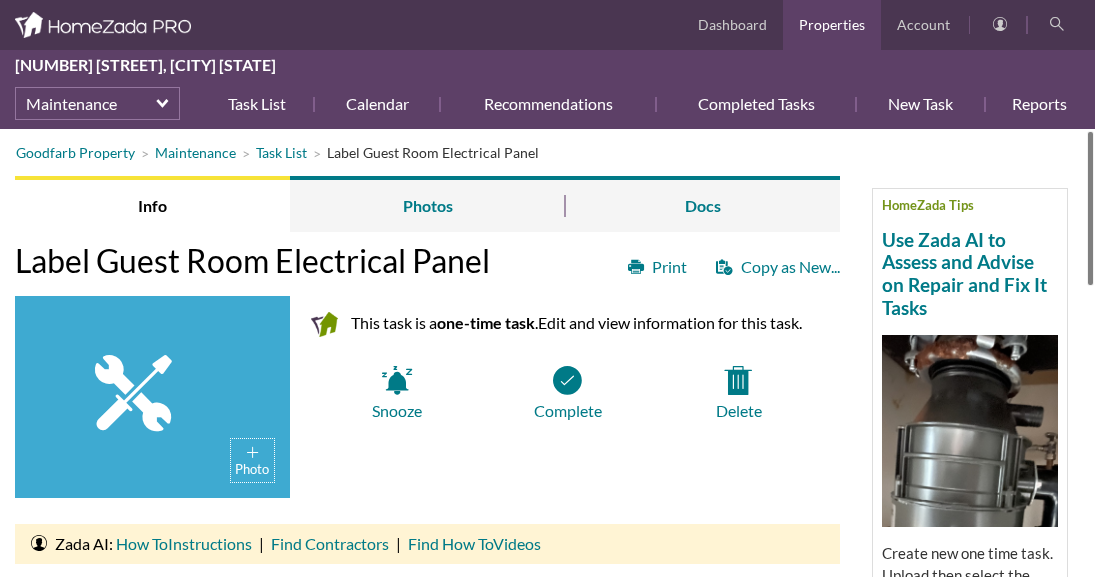 scroll, scrollTop: 0, scrollLeft: 0, axis: both 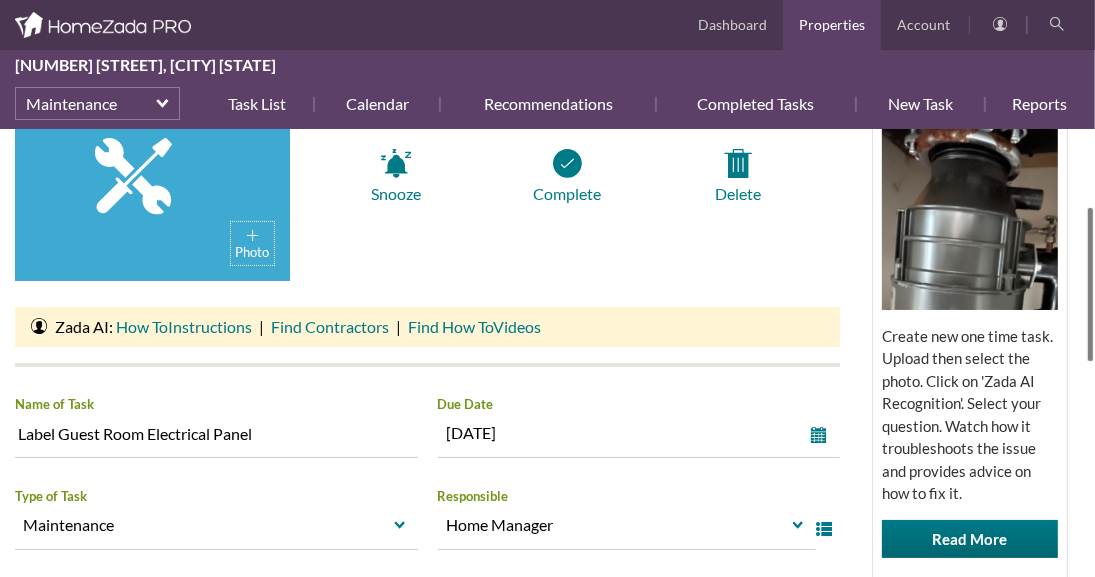 click at bounding box center (1090, 284) 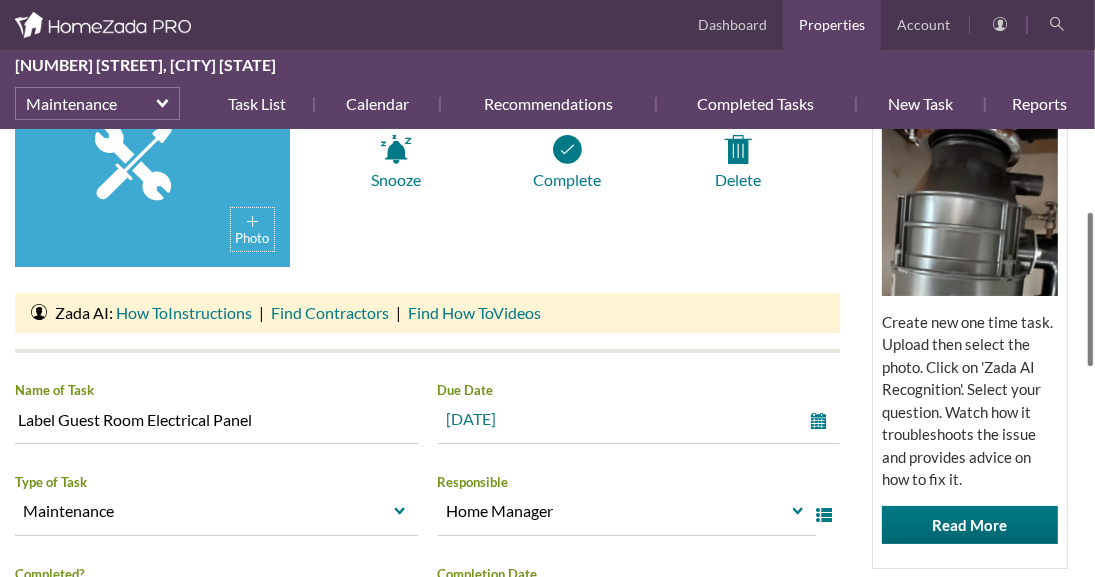 click on "select" at bounding box center (823, 421) 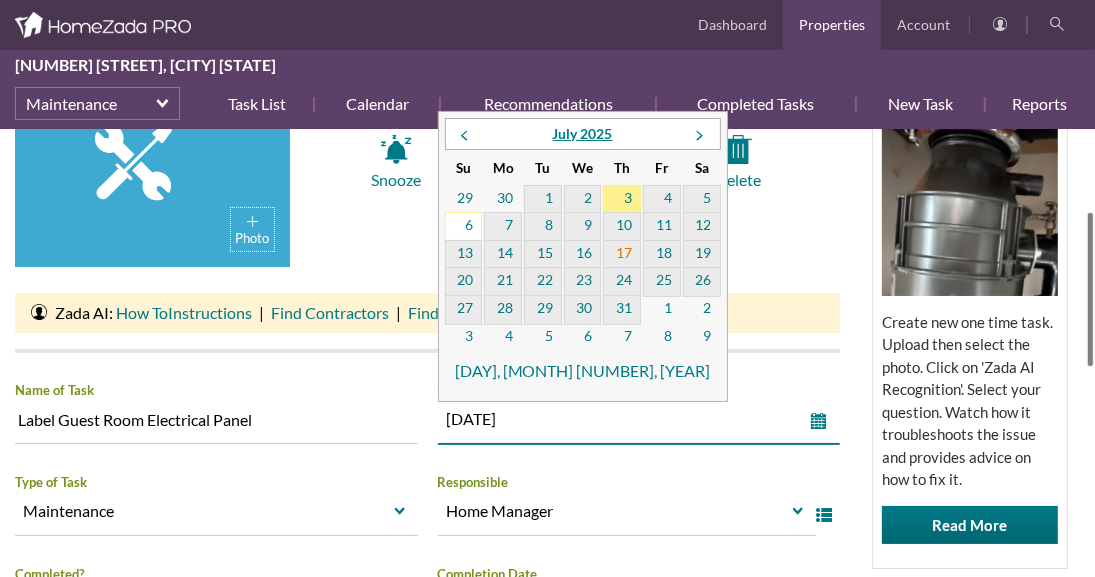 click on "17" at bounding box center [622, 255] 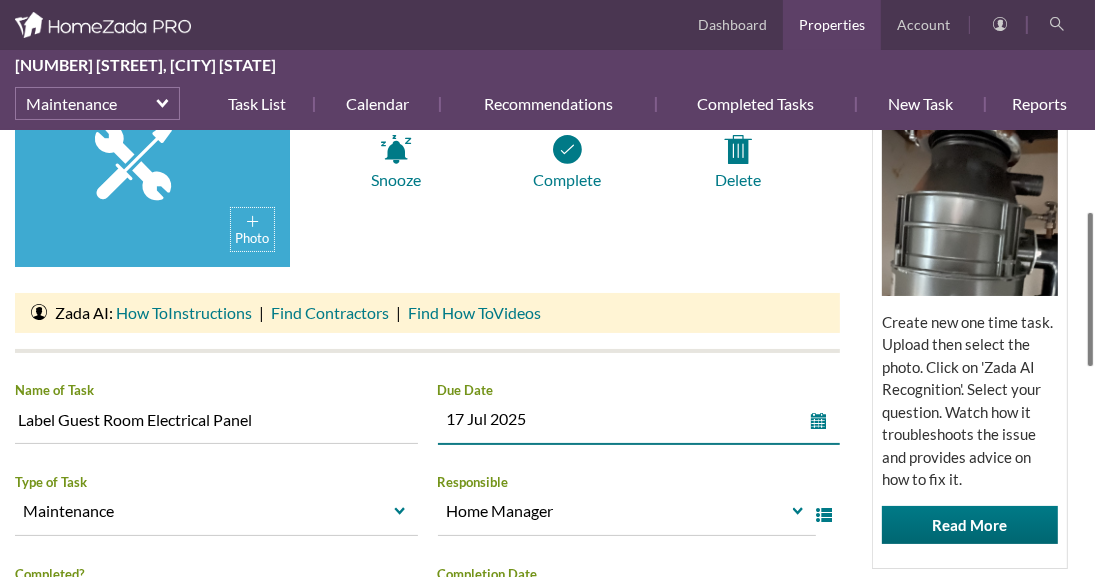click on "Photo
This task is a  one-time task .
Edit and view information for this task.
Snooze
Complete
Delete
Ask Zada
Delete" at bounding box center [427, 177] 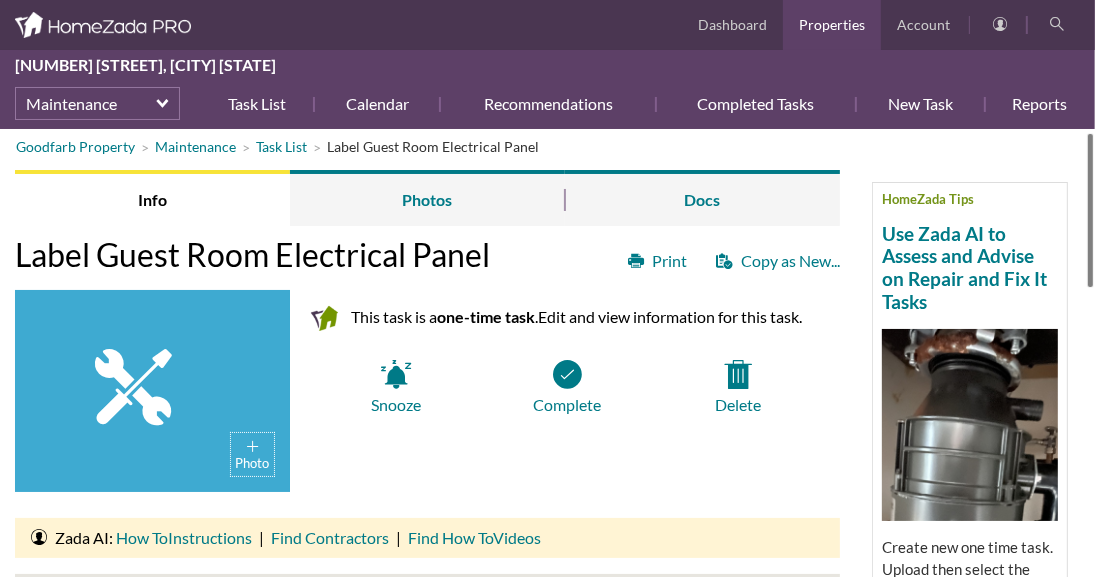 click on "Goodfarb Property
Maintenance
Task List
Label Guest Room Electrical Panel
HomeZada Tips
Use Zada AI to Assess and Advise on Repair and Fix It Tasks
Create new one time task. Upload then select the photo. Click on 'Zada AI Recognition'. Select your question. Watch how it troubleshoots the issue and provides advice on how to fix it.
Read More
Info
Photos
Docs
Print
Copy as New...
Label Guest Room Electrical Panel
Photo
This task is a  one-time task .
Edit and view information for this task.
Snooze
Complete
Delete" at bounding box center [547, 353] 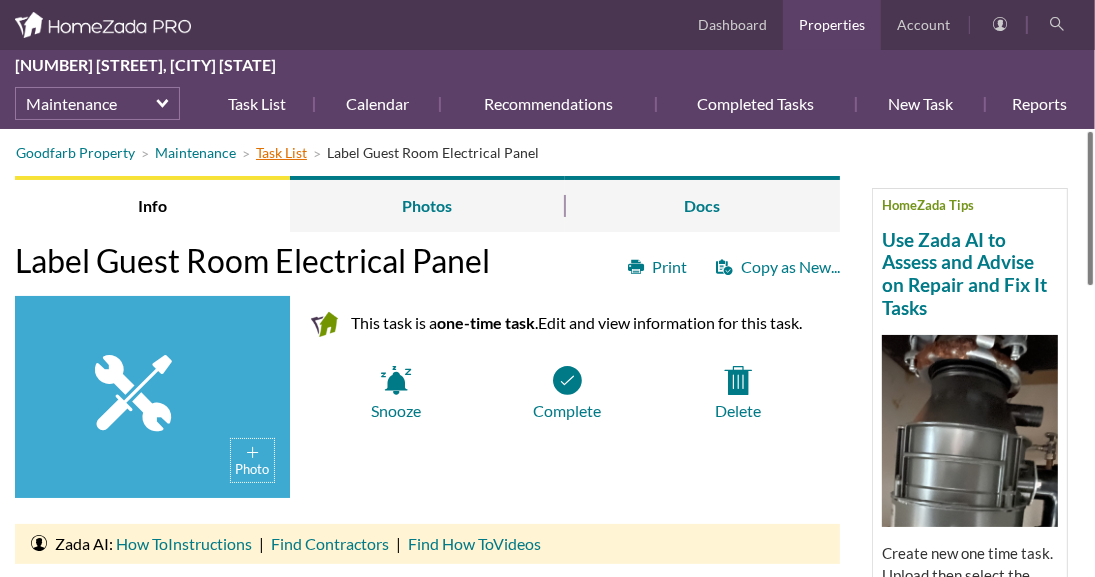click on "Task List" at bounding box center [281, 152] 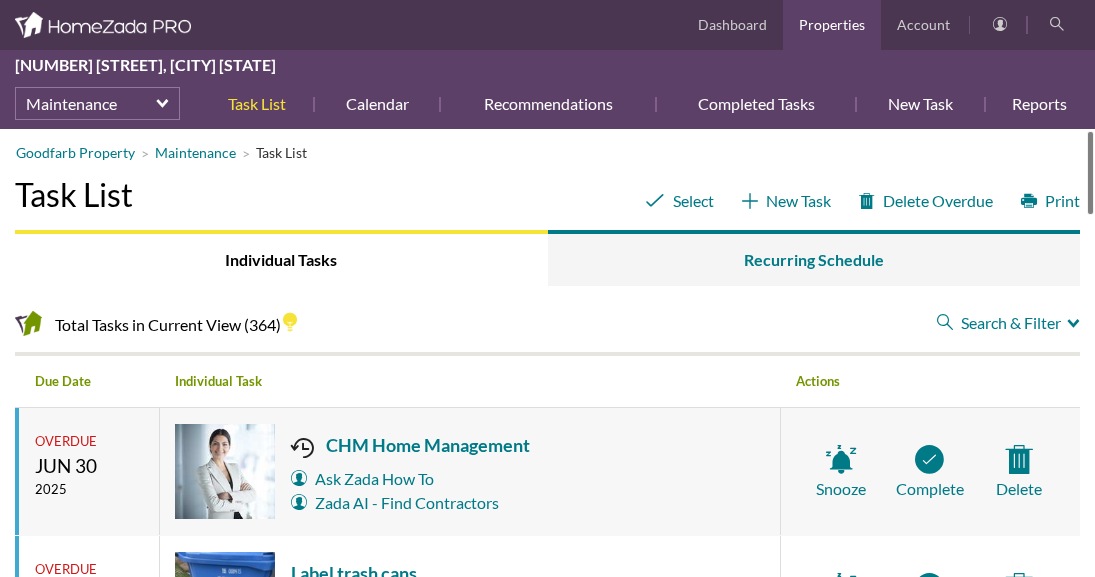 scroll, scrollTop: 0, scrollLeft: 0, axis: both 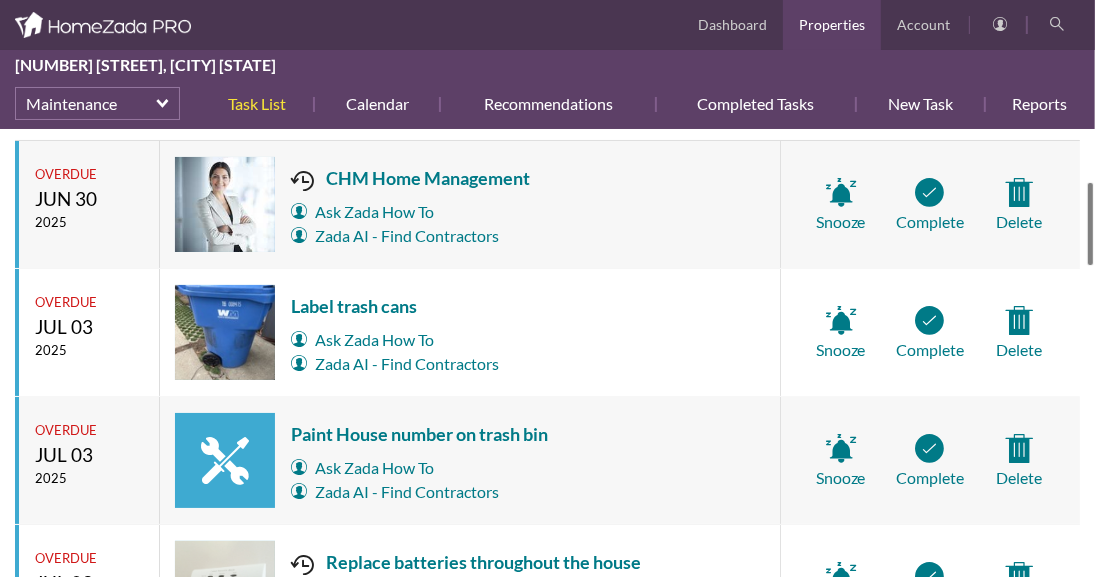 click on "Goodfarb Property
Maintenance
Task List
Select
New Task
Delete Overdue
Print
Task List
Individual Tasks
Recurring Schedule
Total Tasks in Current View (364)
Search & Filter
Close Filter
Search & Filter
Close Filter
Filter By When select Filter By When Overdue Today Next 7 Days Next 14 Days Next 30 Days Next 90 Days
Filter By Responsible select Filter By Responsible 180 Pool and Spa Beyond Electrical Drakes Carpet and Upholstery Cleaning Eco Landscape Gardener Handyman Home Manager Housekeeper Irrigation M-Tech PestControl MightyServ Mooks Arborist Pacific Plumbing Team Painter Roof Wise Rural Metro Fire Tree Trimmer Window Doctors Unassigned" at bounding box center [547, 353] 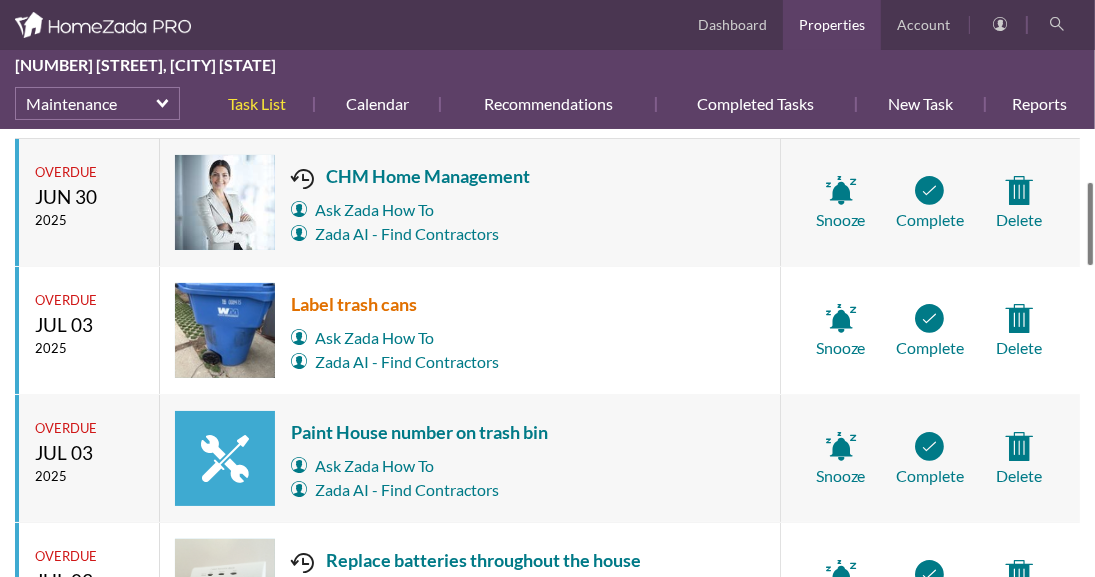 drag, startPoint x: 341, startPoint y: 306, endPoint x: 377, endPoint y: 309, distance: 36.124783 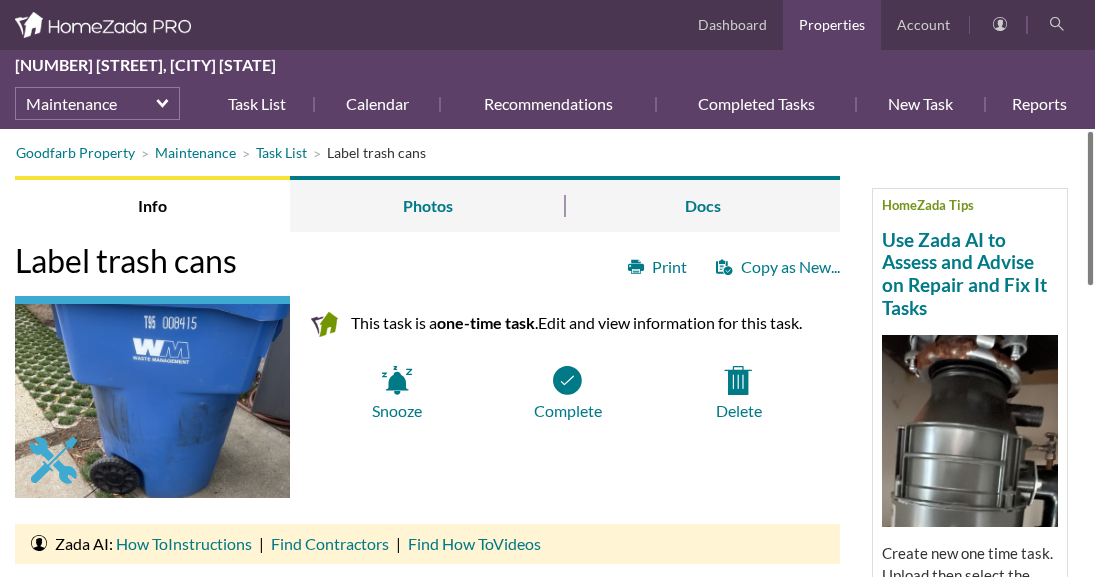 scroll, scrollTop: 0, scrollLeft: 0, axis: both 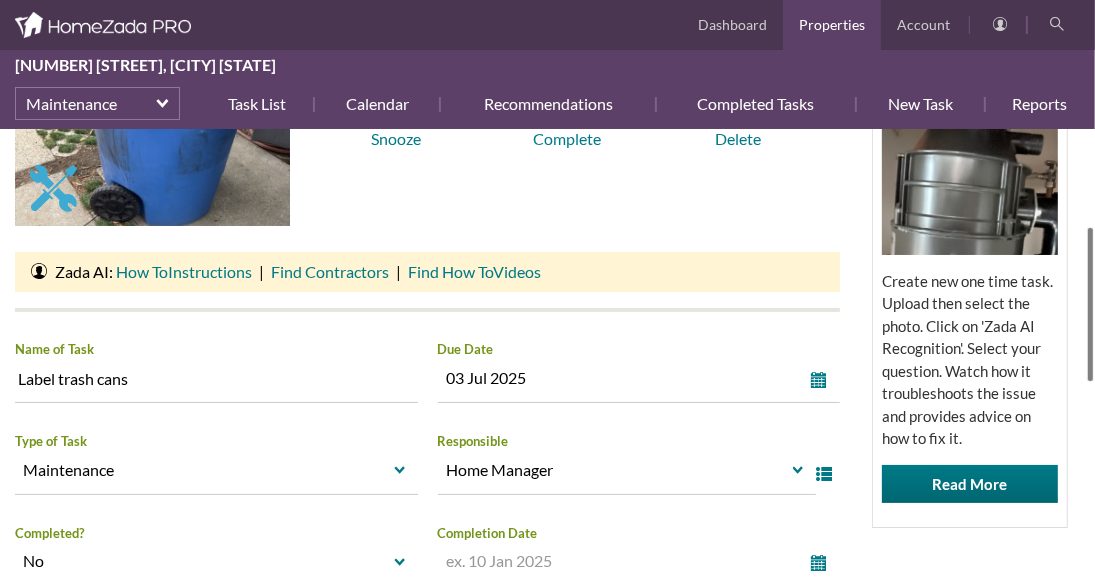 click at bounding box center (1090, 304) 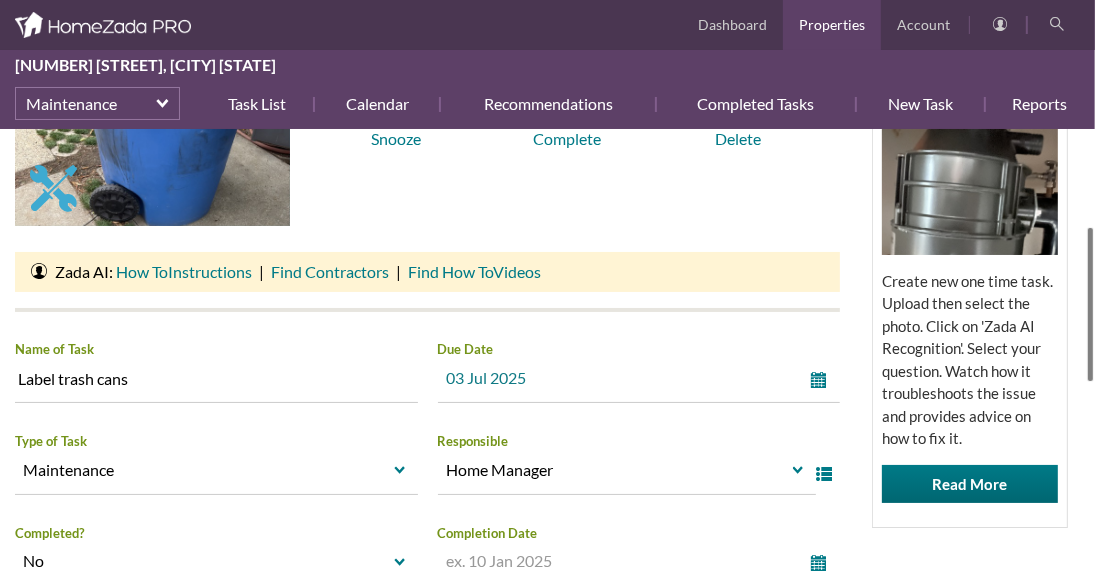 click on "select" at bounding box center [823, 380] 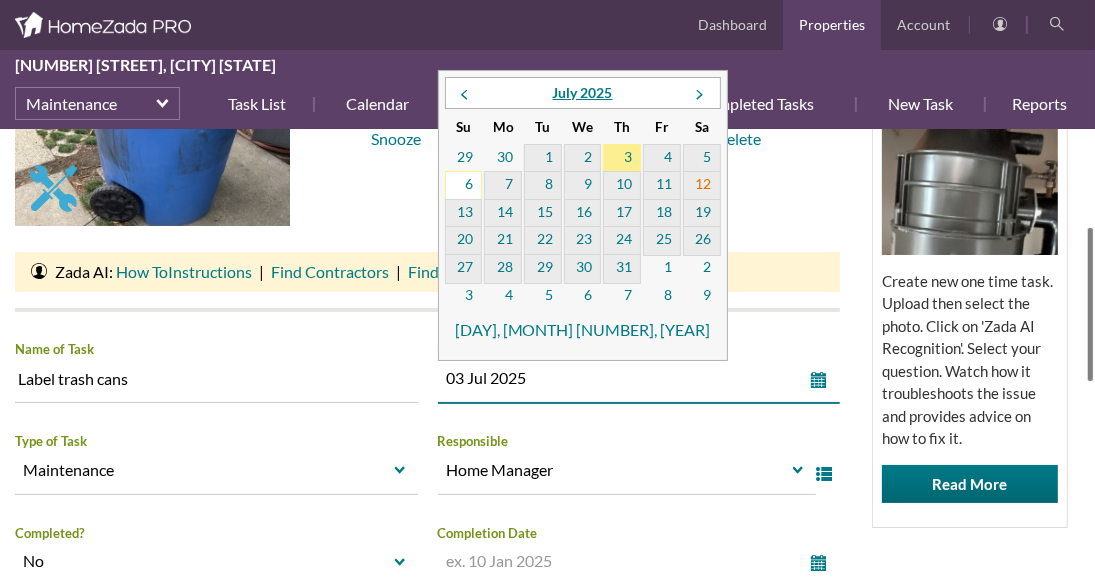 click on "12" at bounding box center (702, 186) 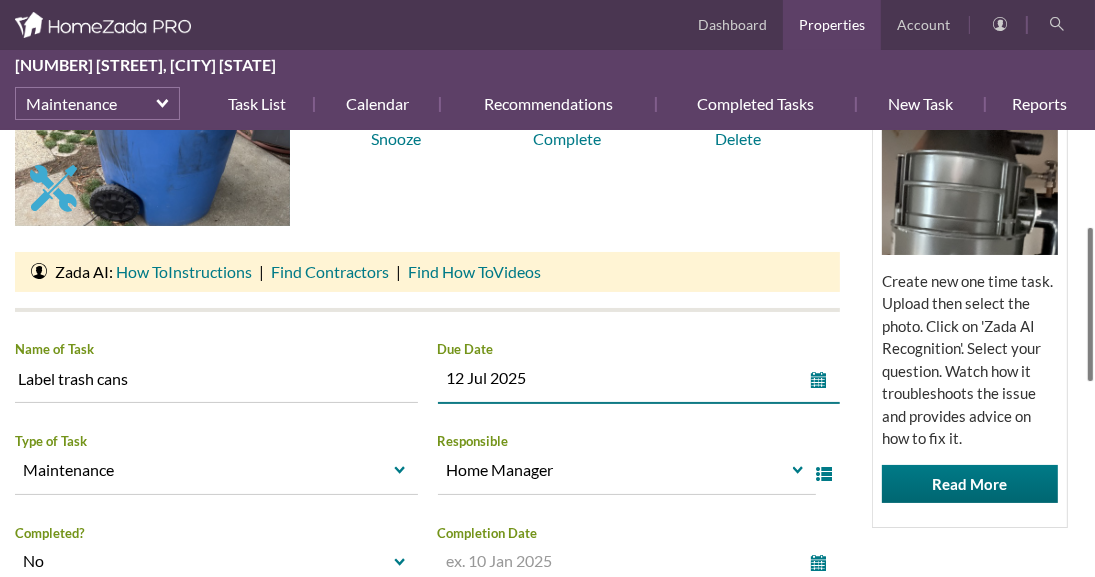 click on "This task is a  one-time task .
Edit and view information for this task.
Snooze
Complete
Delete
Ask Zada
Delete" at bounding box center [427, 136] 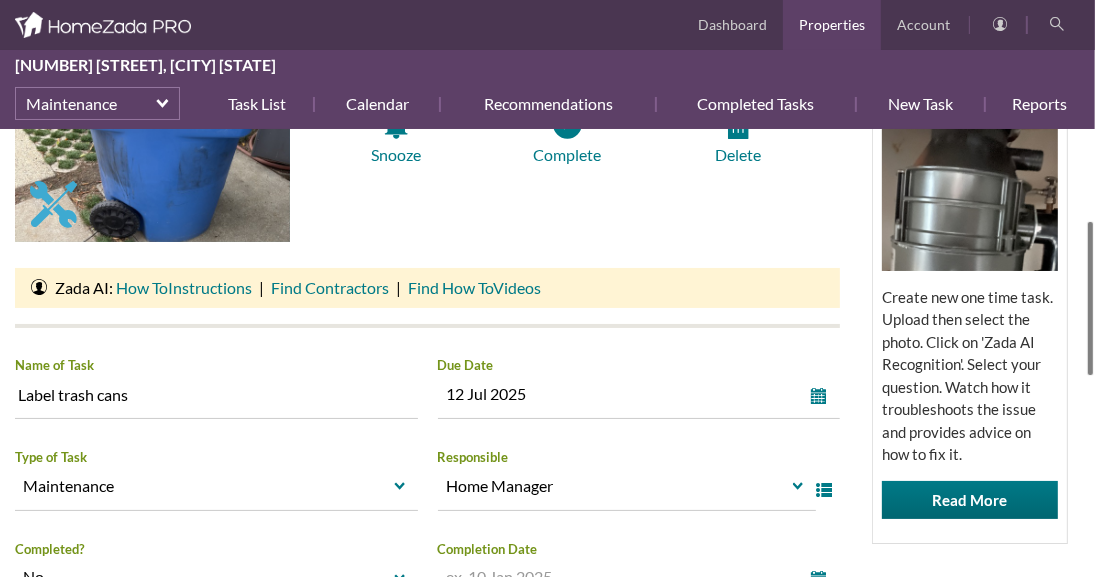 click on "Goodfarb Property
Maintenance
Task List
Label trash cans
HomeZada Tips
Use Zada AI to Assess and Advise on Repair and Fix It Tasks
Create new one time task. Upload then select the photo. Click on 'Zada AI Recognition'. Select your question. Watch how it troubleshoots the issue and provides advice on how to fix it.
Read More
Info
Photos
Docs
Print
Copy as New...
Label trash cans
This task is a  one-time task .
Edit and view information for this task.
Snooze
Complete
Delete
Delete" at bounding box center [547, 353] 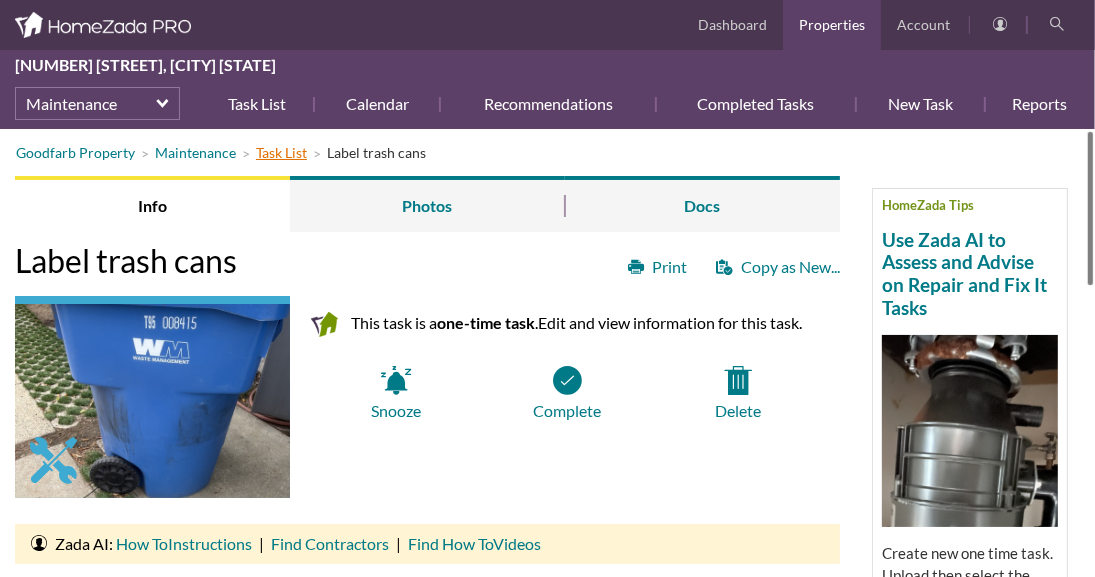 click on "Task List" at bounding box center (281, 152) 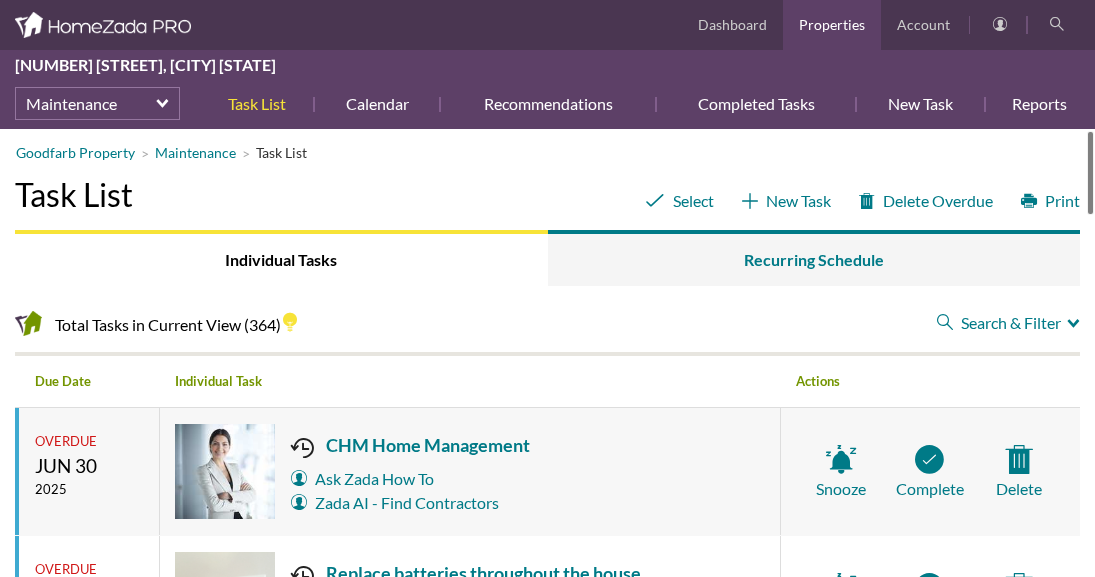 scroll, scrollTop: 0, scrollLeft: 0, axis: both 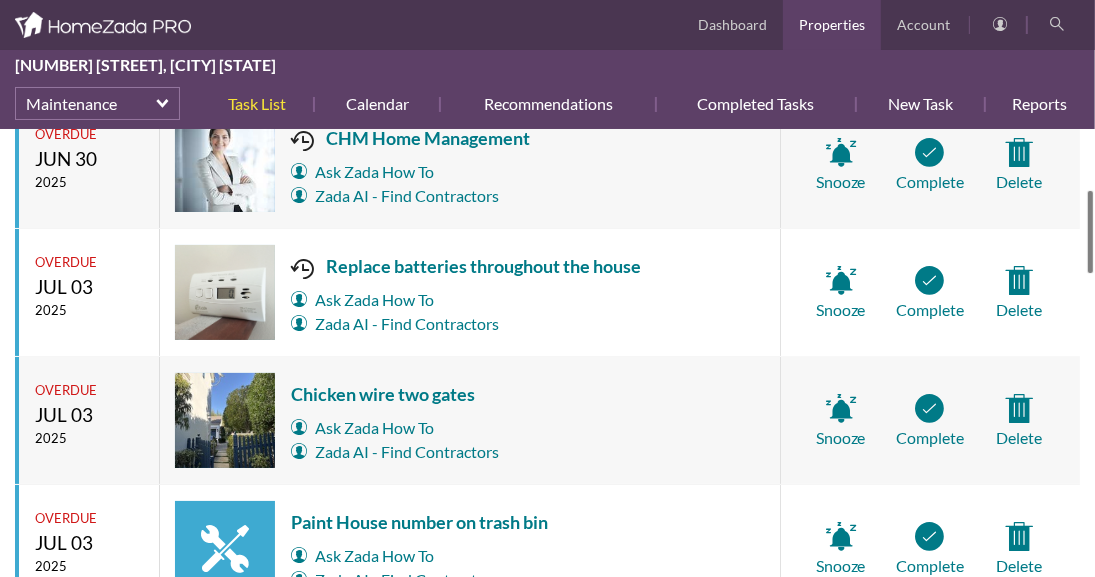 click at bounding box center [1090, 232] 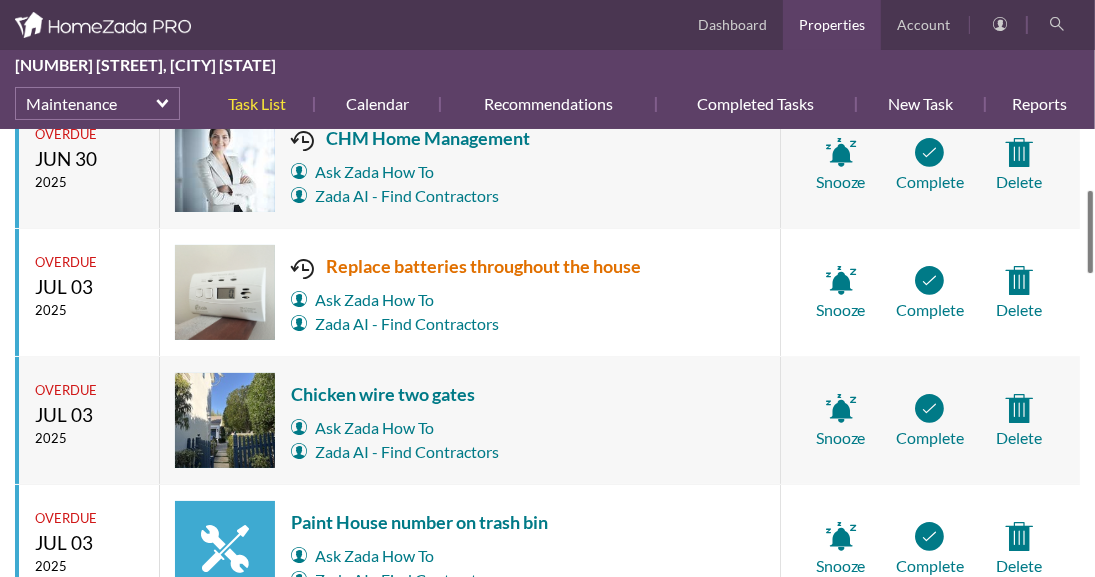 click on "Replace batteries throughout the house" at bounding box center [466, 266] 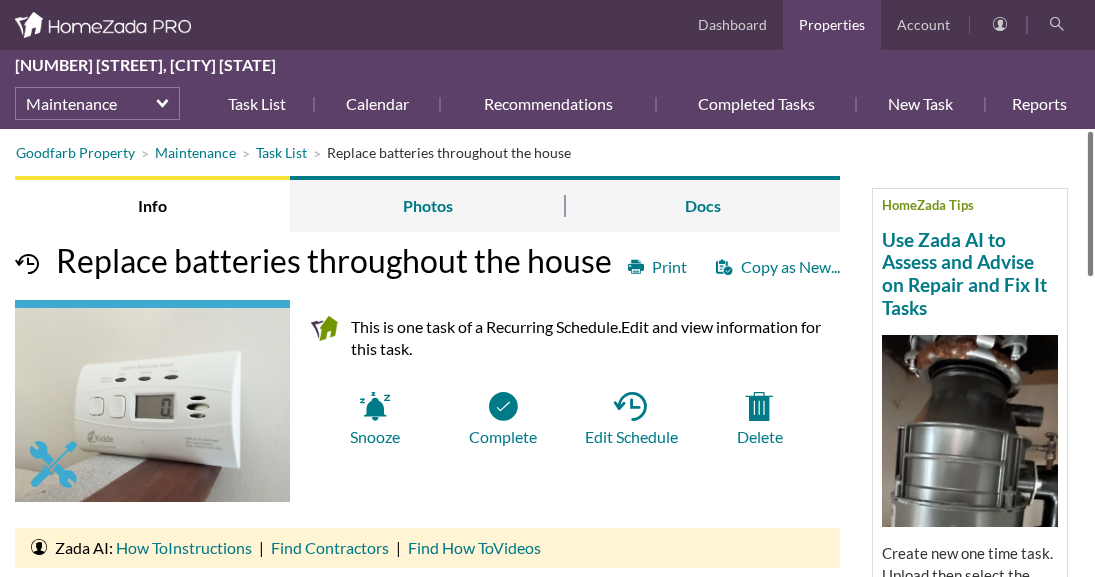 scroll, scrollTop: 0, scrollLeft: 0, axis: both 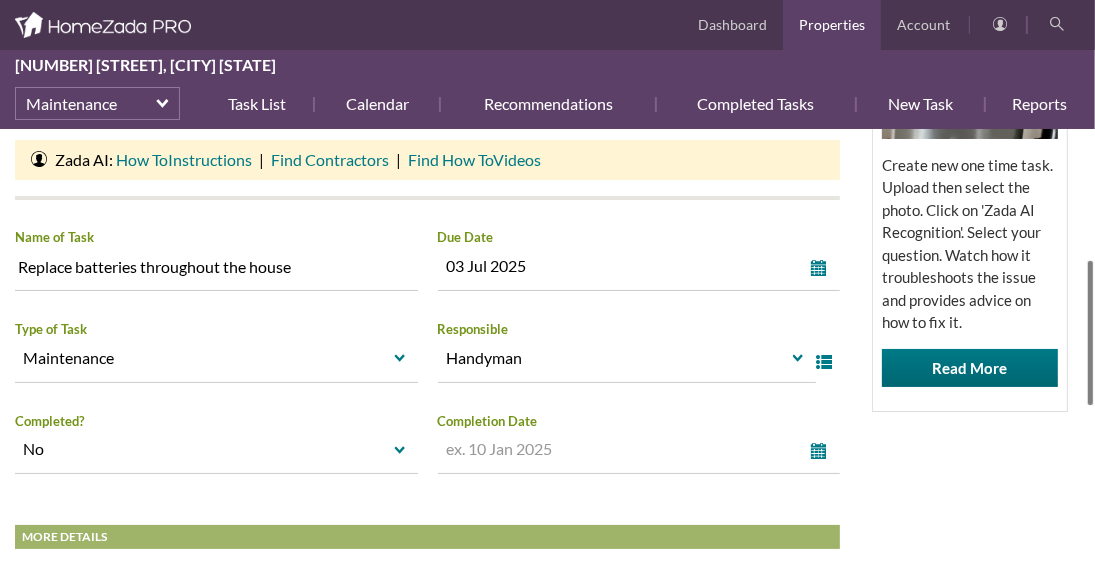 click on "Goodfarb Property
Maintenance
Task List
Replace batteries throughout the house
HomeZada Tips
Use Zada AI to Assess and Advise on Repair and Fix It Tasks
Create new one time task. Upload then select the photo. Click on 'Zada AI Recognition'. Select your question. Watch how it troubleshoots the issue and provides advice on how to fix it.
Read More
Info
Photos
Docs
Print
Copy as New...
Replace batteries throughout the house
This is one task of a Recurring Schedule.  Edit and view information for this task.
Snooze
Complete
Ask Zada" at bounding box center (547, 353) 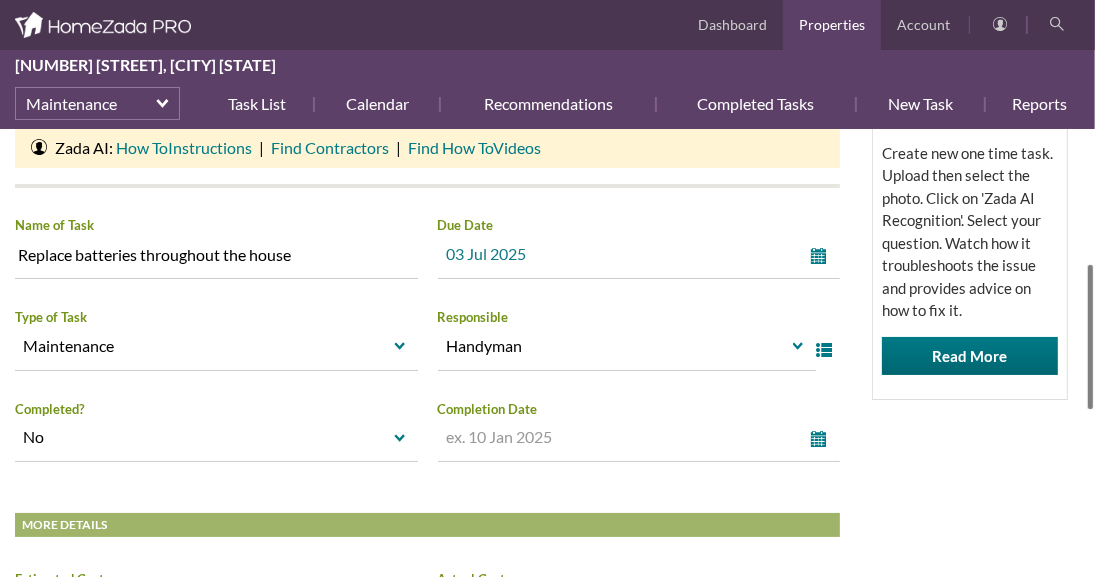 click on "select" at bounding box center (823, 256) 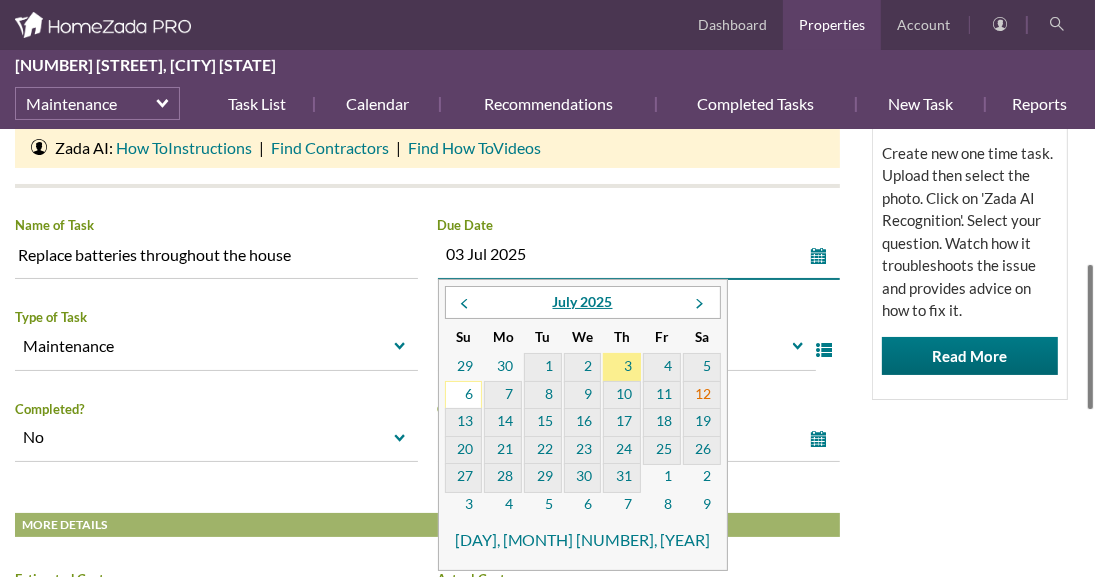 click on "12" at bounding box center [702, 396] 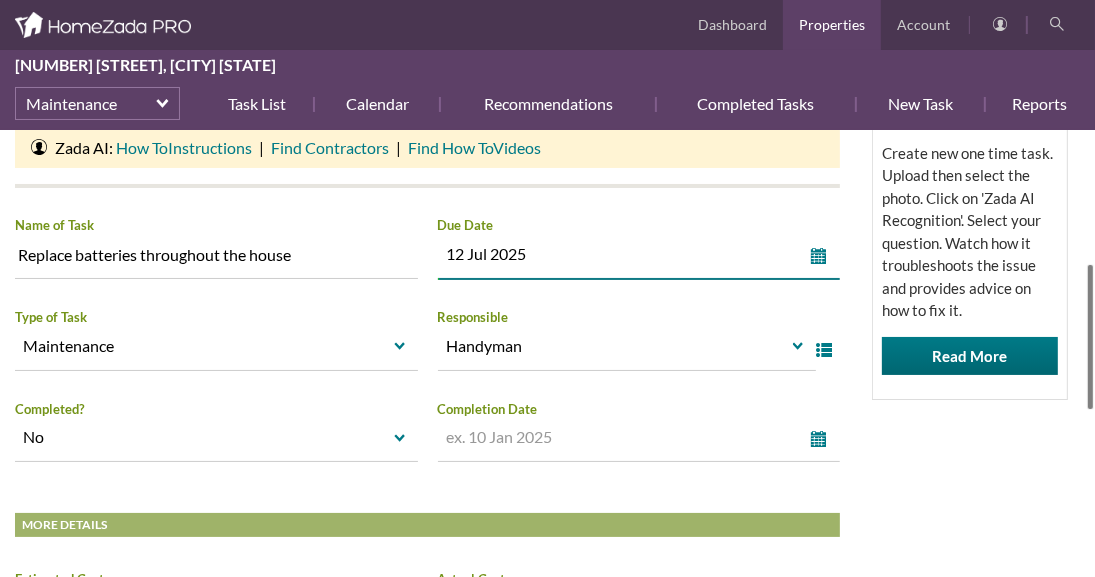 click on "HomeZada Tips
Use Zada AI to Assess and Advise on Repair and Fix It Tasks
Create new one time task. Upload then select the photo. Click on 'Zada AI Recognition'. Select your question. Watch how it troubleshoots the issue and provides advice on how to fix it.
Read More" at bounding box center (970, 169) 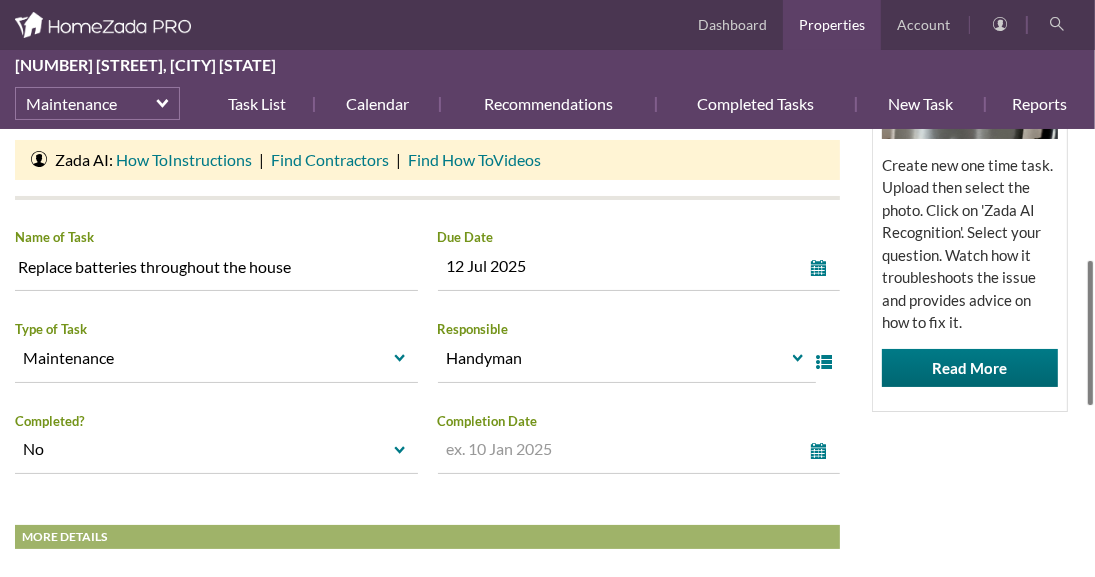 click at bounding box center (1090, 333) 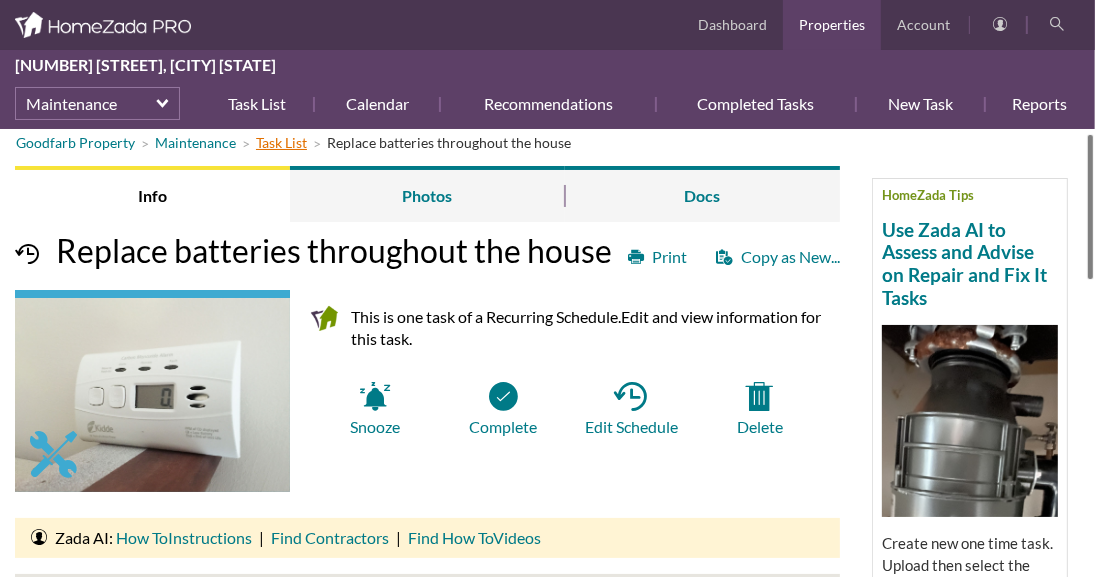click on "Task List" at bounding box center (281, 142) 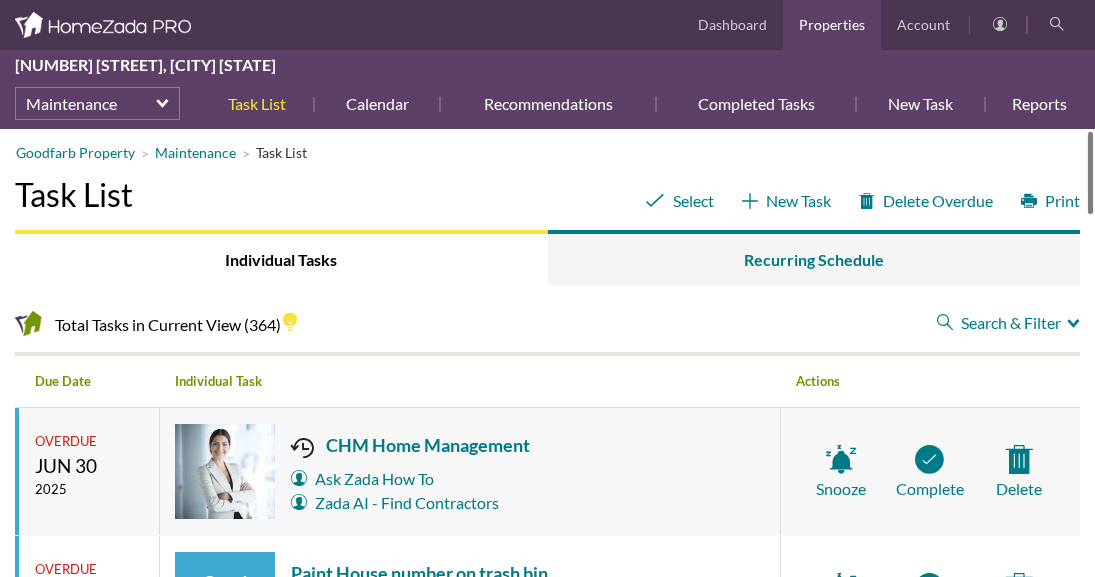 scroll, scrollTop: 0, scrollLeft: 0, axis: both 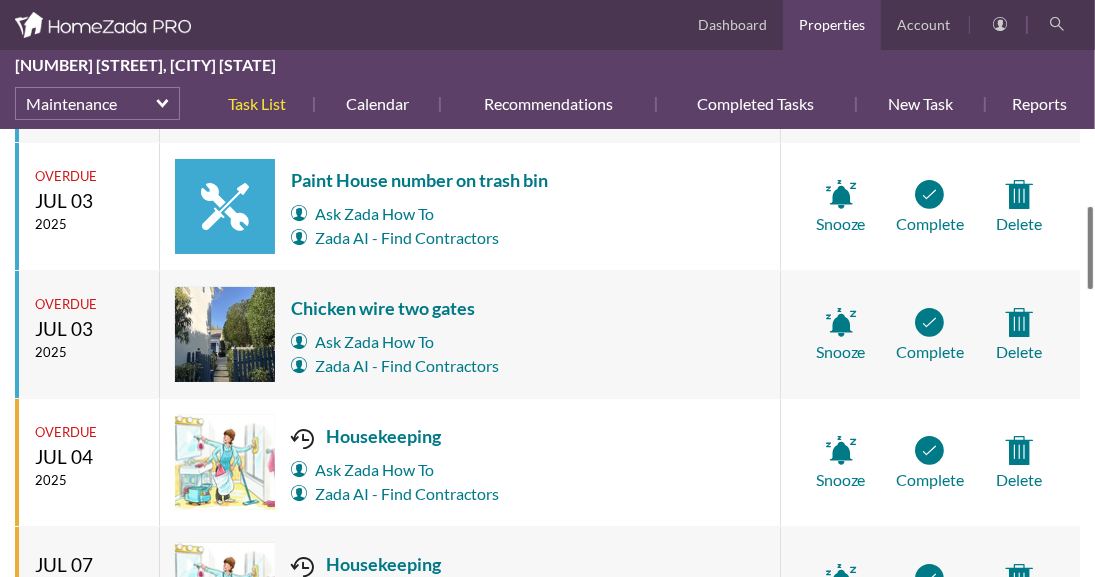 click on "Goodfarb Property
Maintenance
Task List
Select
New Task
Delete Overdue
Print
Task List
Individual Tasks
Recurring Schedule
Total Tasks in Current View (364)
Search & Filter
Close Filter
Search & Filter
Close Filter
Filter By When select Filter By When Overdue Today Next 7 Days Next 14 Days Next 30 Days Next 90 Days
Filter By Responsible select Filter By Responsible 180 Pool and Spa Beyond Electrical Drakes Carpet and Upholstery Cleaning Eco Landscape Gardener Handyman Home Manager Housekeeper Irrigation M-Tech PestControl MightyServ Mooks Arborist Pacific Plumbing Team Painter Roof Wise Rural Metro Fire Tree Trimmer Window Doctors Unassigned" at bounding box center (547, 353) 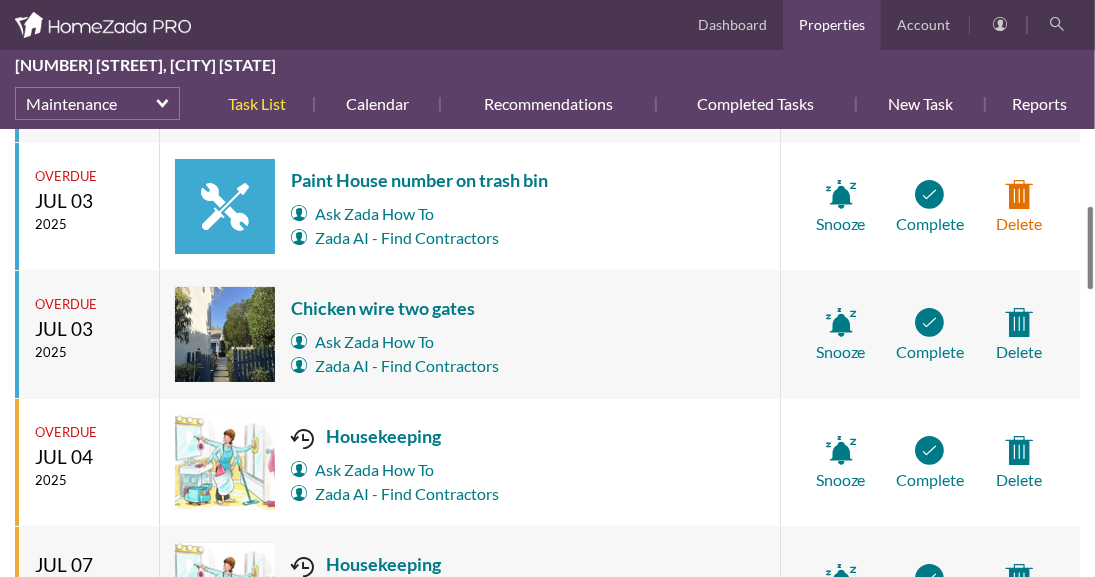 click on "Delete" at bounding box center [1019, 79] 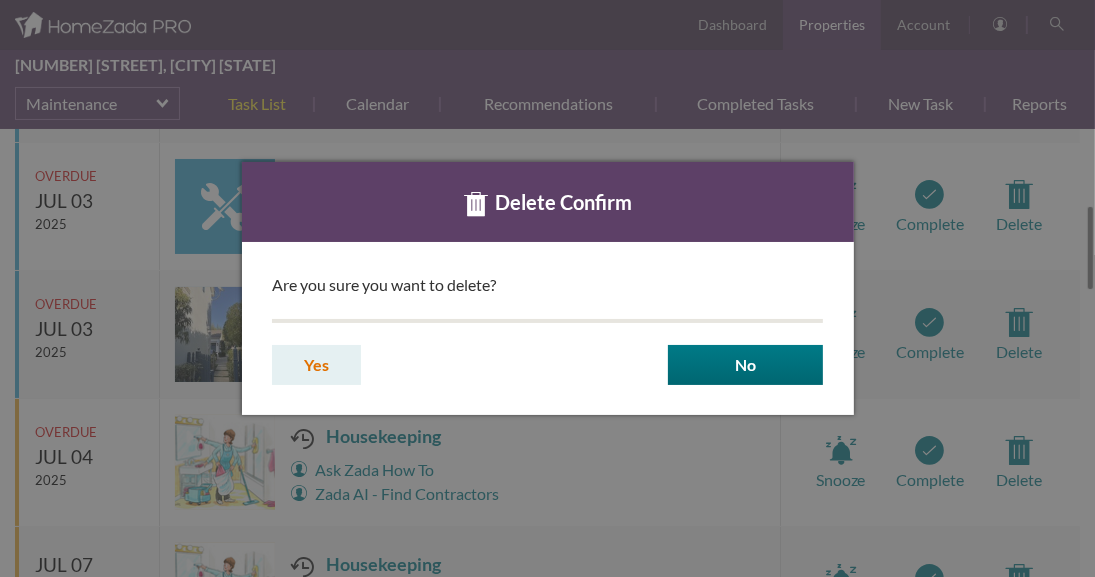 click on "Yes" at bounding box center [316, 365] 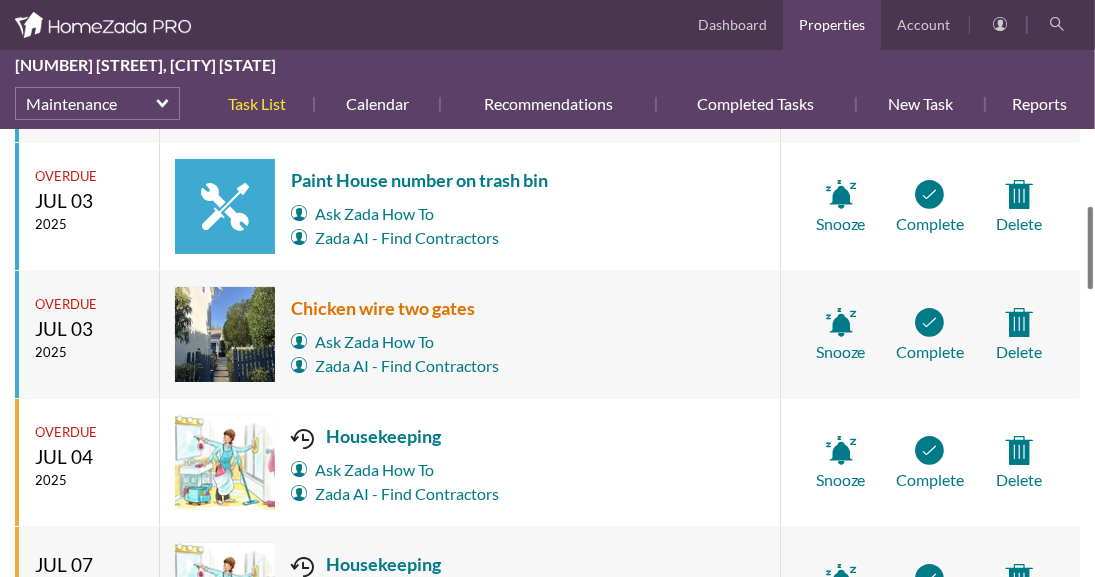 click on "Chicken wire two gates" at bounding box center [395, 308] 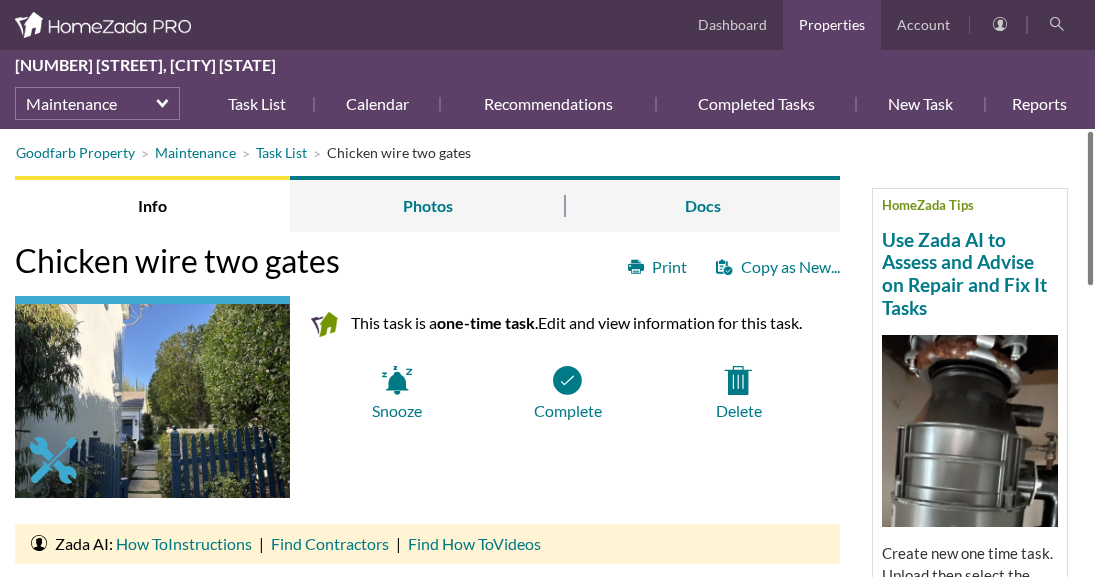 scroll, scrollTop: 0, scrollLeft: 0, axis: both 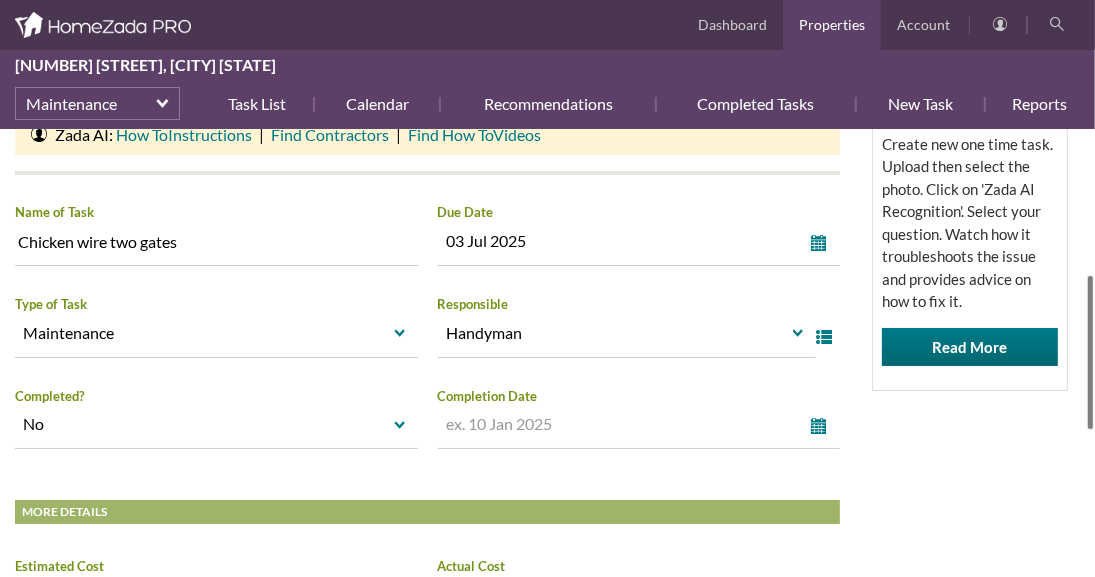 click on "Goodfarb Property
Maintenance
Task List
Chicken wire two gates
HomeZada Tips
Use Zada AI to Assess and Advise on Repair and Fix It Tasks
Create new one time task. Upload then select the photo. Click on 'Zada AI Recognition'. Select your question. Watch how it troubleshoots the issue and provides advice on how to fix it.
Read More
Info
Photos
Docs
Print
Copy as New...
Chicken wire two gates
This task is a  one-time task .
Edit and view information for this task.
Snooze
Complete
Delete
Ask Zada" at bounding box center [547, 353] 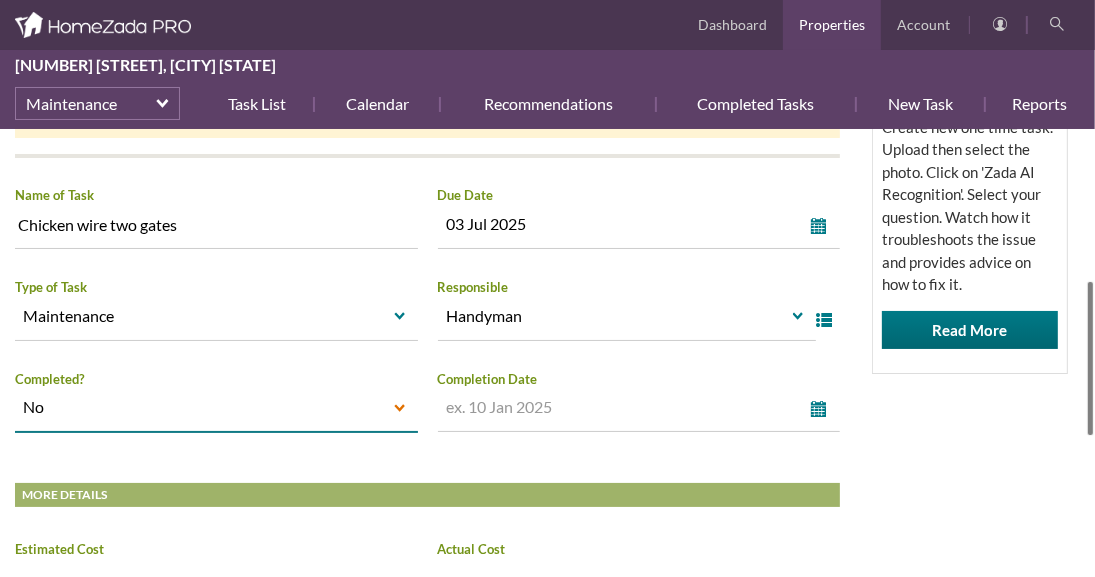 click on "select" at bounding box center (400, 407) 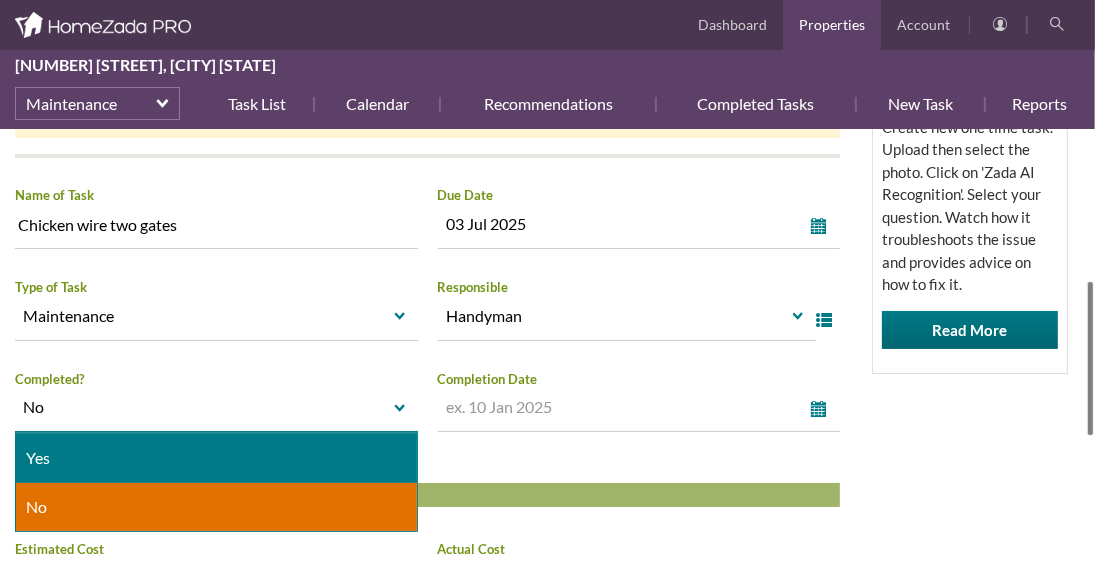 drag, startPoint x: 317, startPoint y: 460, endPoint x: 524, endPoint y: 455, distance: 207.06038 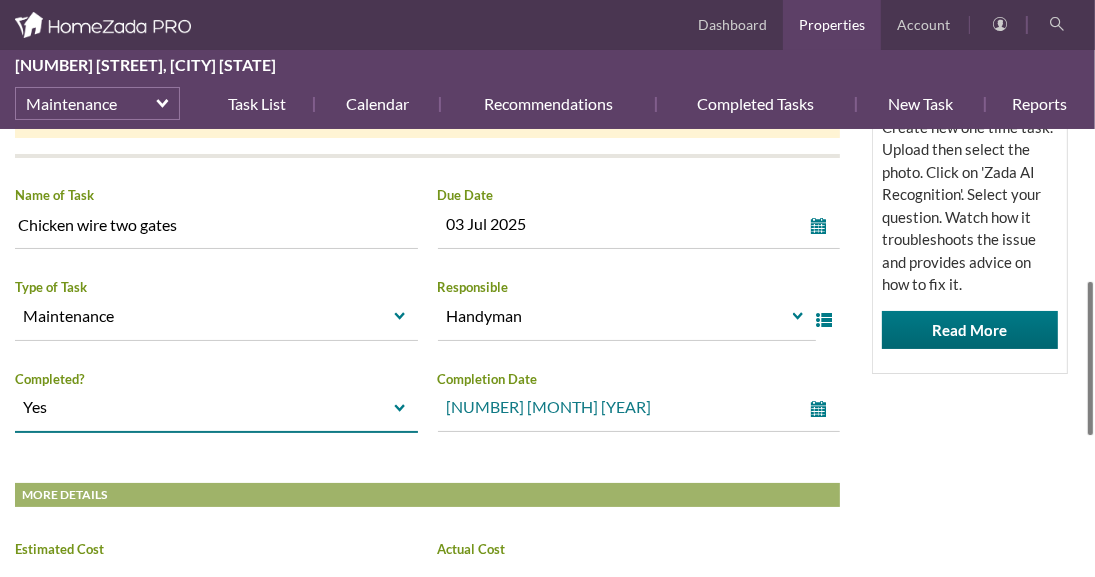 click on "select" at bounding box center (823, 409) 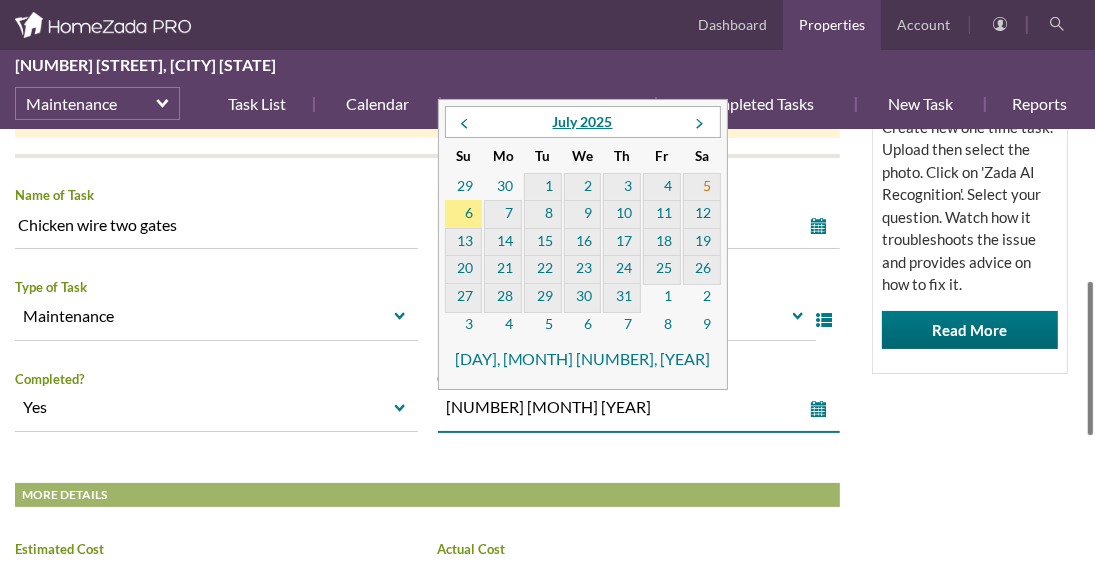 click on "5" at bounding box center [702, 188] 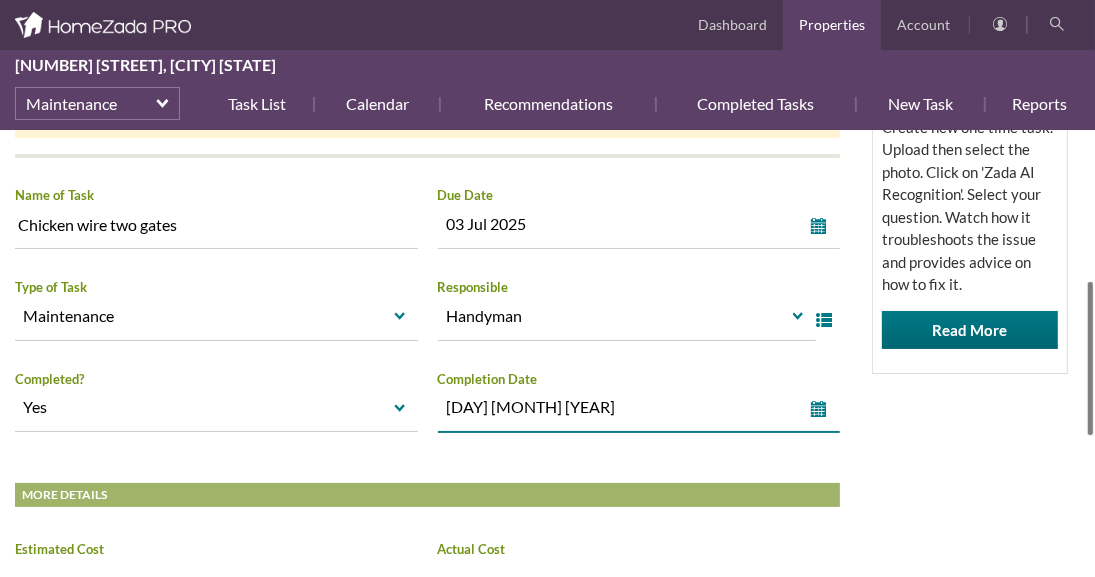 click on "HomeZada Tips
Use Zada AI to Assess and Advise on Repair and Fix It Tasks
Create new one time task. Upload then select the photo. Click on 'Zada AI Recognition'. Select your question. Watch how it troubleshoots the issue and provides advice on how to fix it.
Read More" at bounding box center (970, 143) 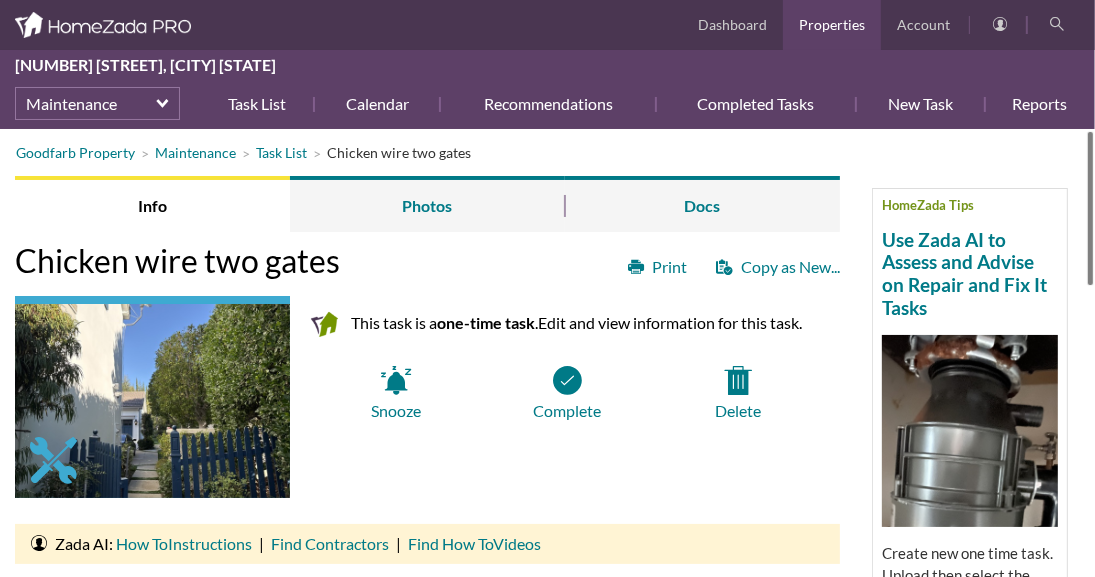click on "Goodfarb Property
Maintenance
Task List
Chicken wire two gates
HomeZada Tips
Use Zada AI to Assess and Advise on Repair and Fix It Tasks
Create new one time task. Upload then select the photo. Click on 'Zada AI Recognition'. Select your question. Watch how it troubleshoots the issue and provides advice on how to fix it.
Read More
Info
Photos
Docs
Print
Copy as New...
Chicken wire two gates
This task is a  one-time task .
Edit and view information for this task.
Snooze
Complete
Delete
Ask Zada" at bounding box center [547, 353] 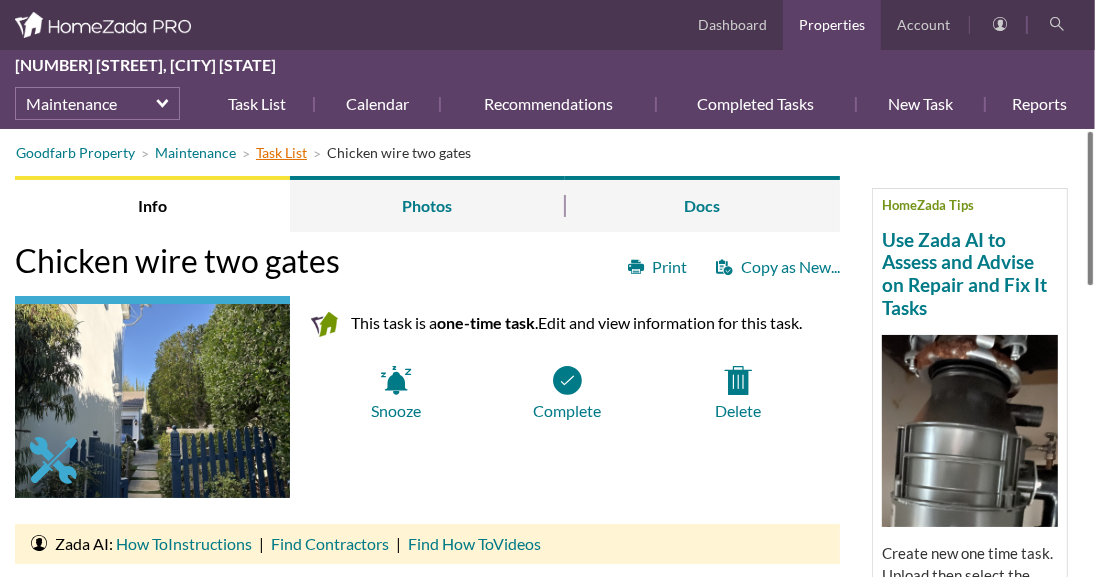 click on "Task List" at bounding box center [281, 152] 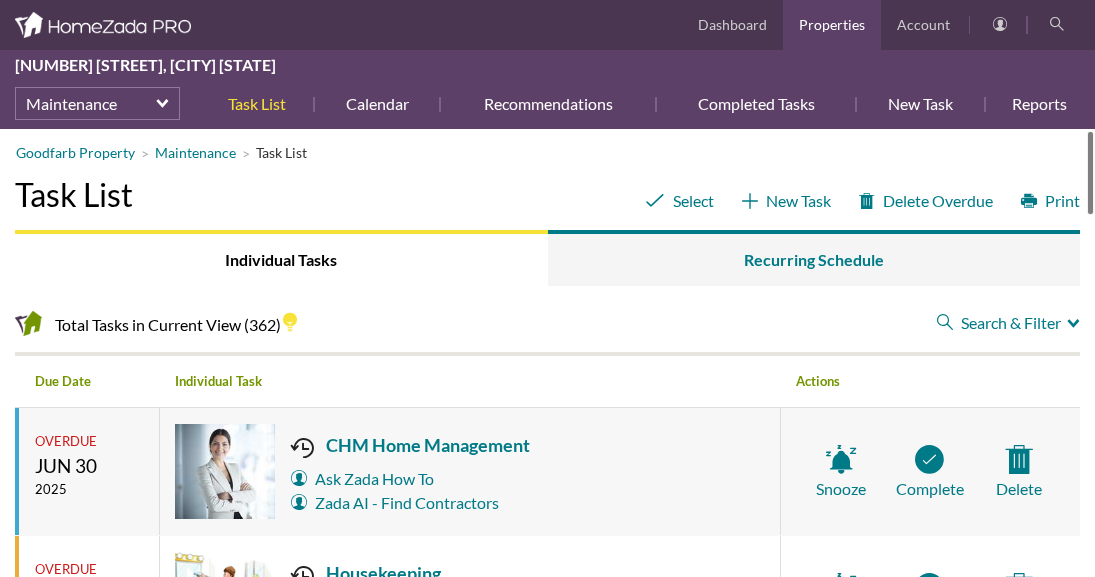 scroll, scrollTop: 0, scrollLeft: 0, axis: both 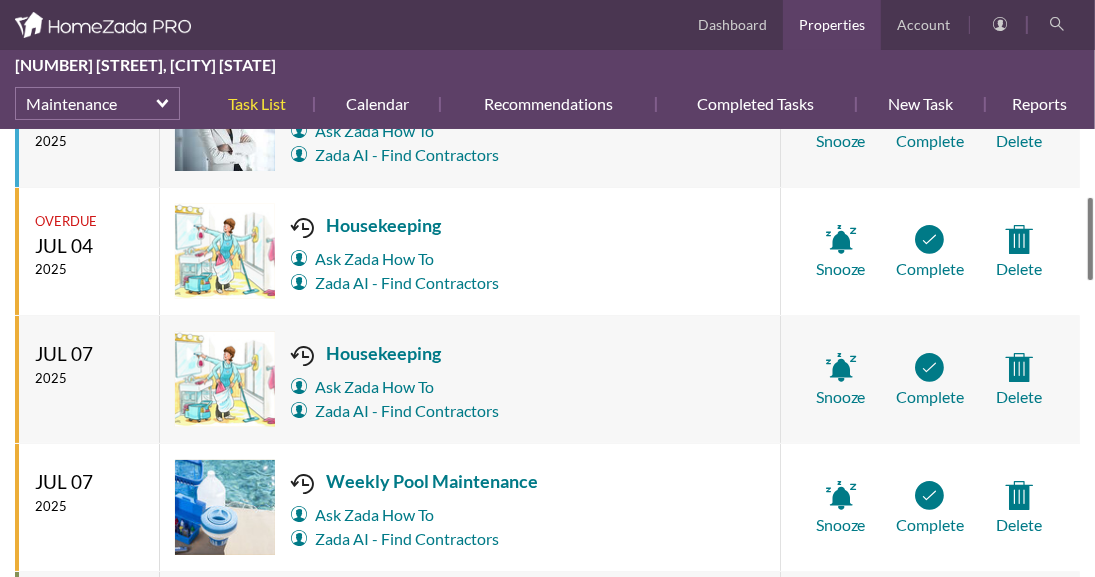 click at bounding box center (1090, 239) 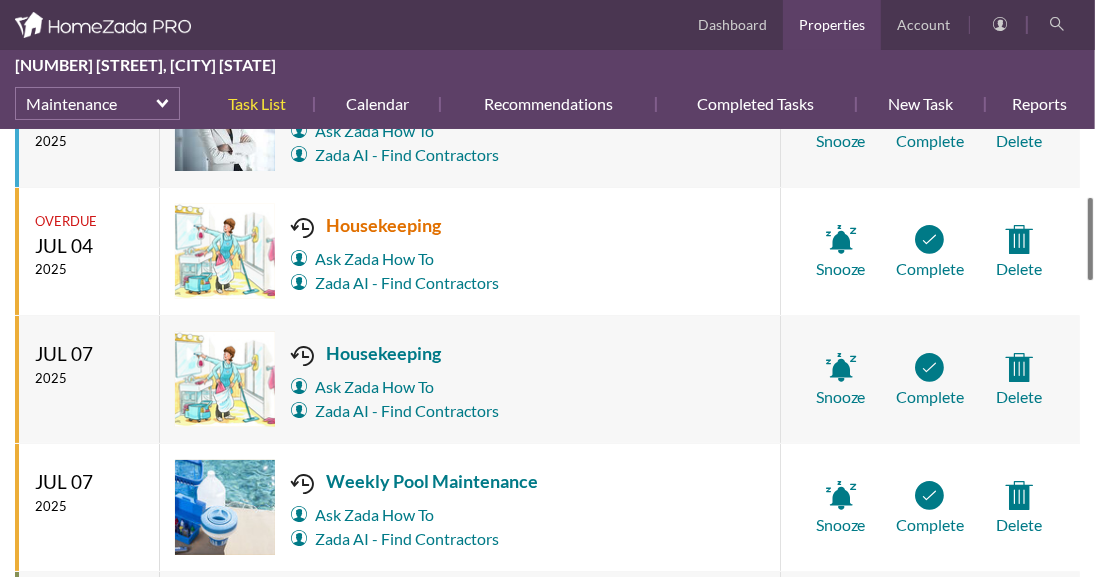 click on "Housekeeping" at bounding box center (395, 225) 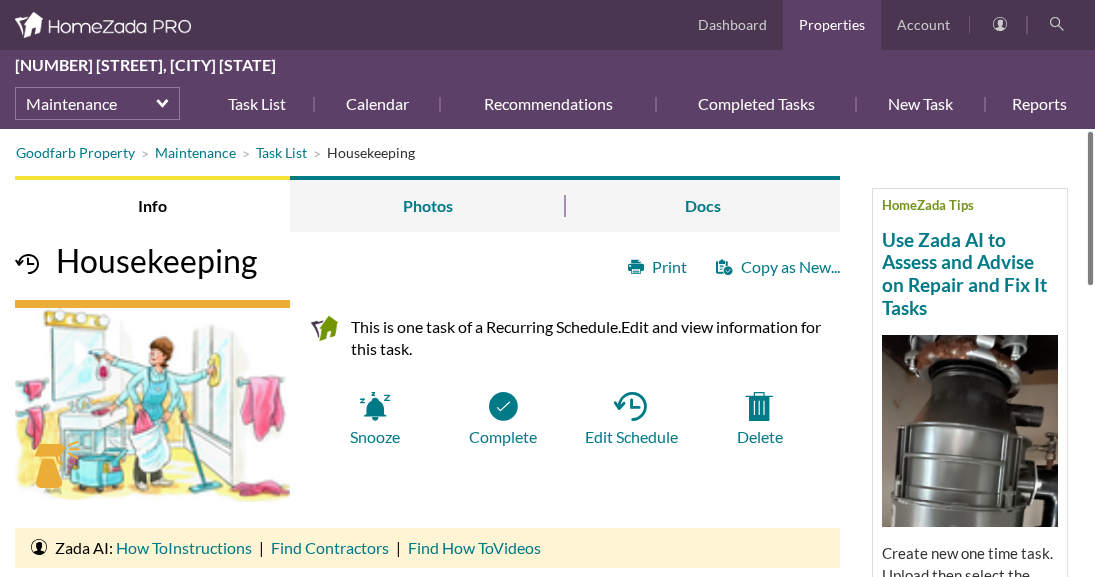 scroll, scrollTop: 0, scrollLeft: 0, axis: both 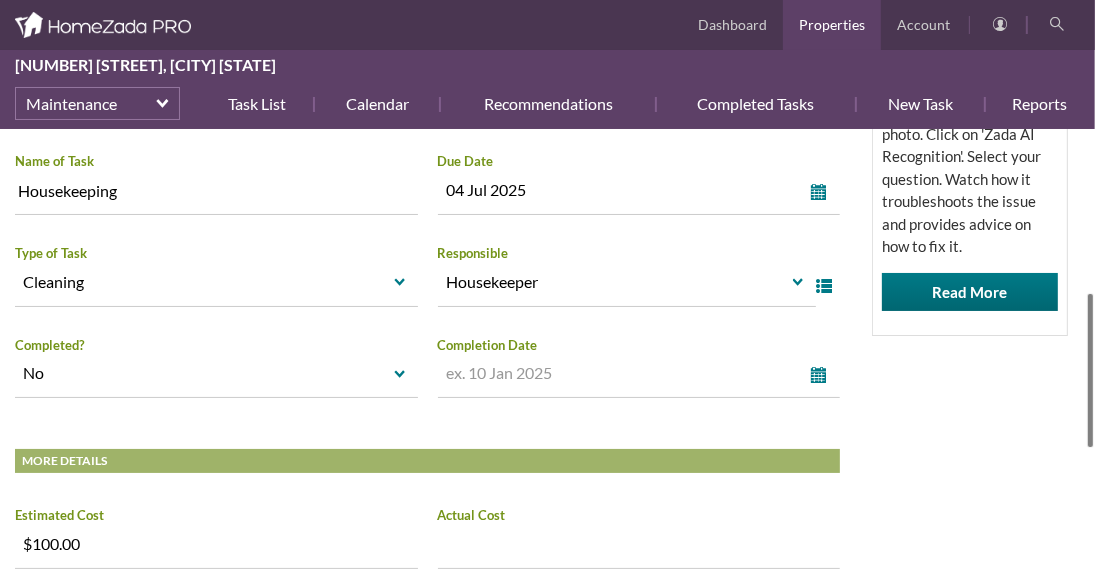 click on "Goodfarb Property
Maintenance
Task List
Housekeeping
HomeZada Tips
Use Zada AI to Assess and Advise on Repair and Fix It Tasks
Create new one time task. Upload then select the photo. Click on 'Zada AI Recognition'. Select your question. Watch how it troubleshoots the issue and provides advice on how to fix it.
Read More
Info
Photos
Docs
Print
Copy as New...
Housekeeping
This is one task of a Recurring Schedule.  Edit and view information for this task.
Snooze
Complete
Edit Schedule" at bounding box center (547, 353) 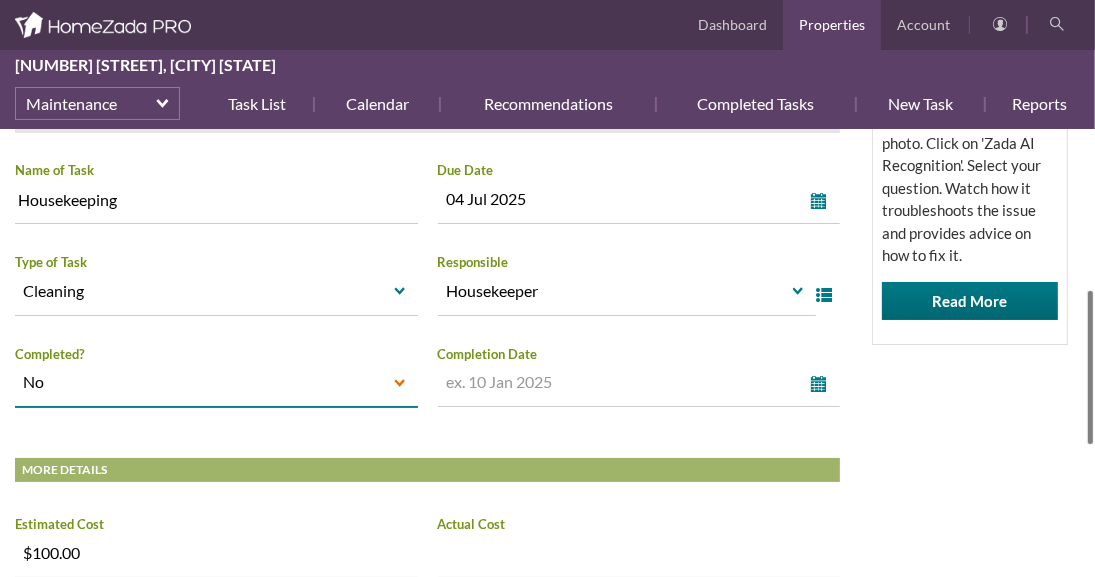click on "select" at bounding box center [400, 384] 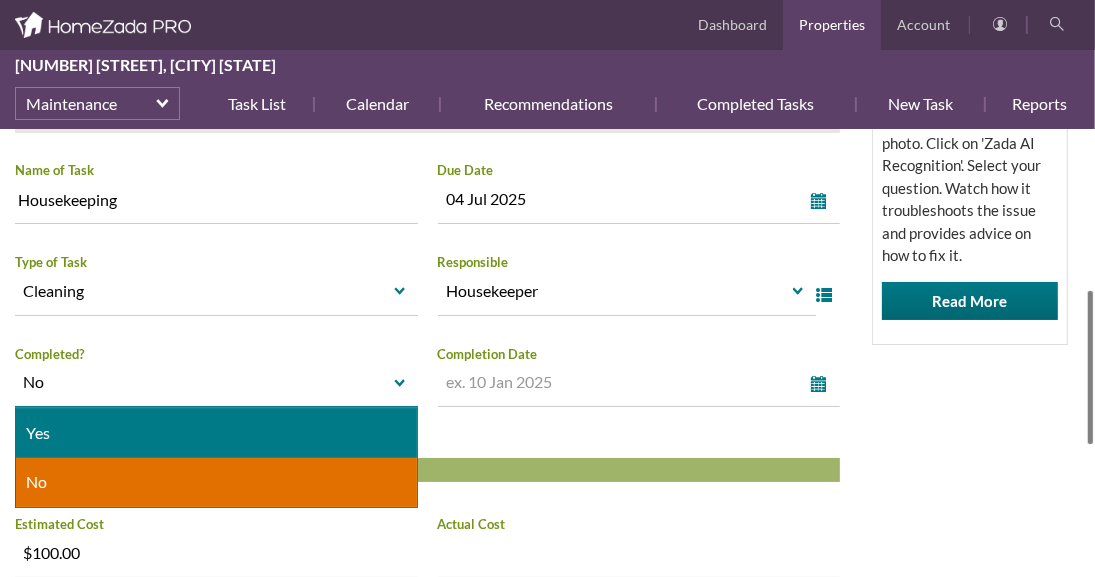 click on "Yes" at bounding box center (216, 433) 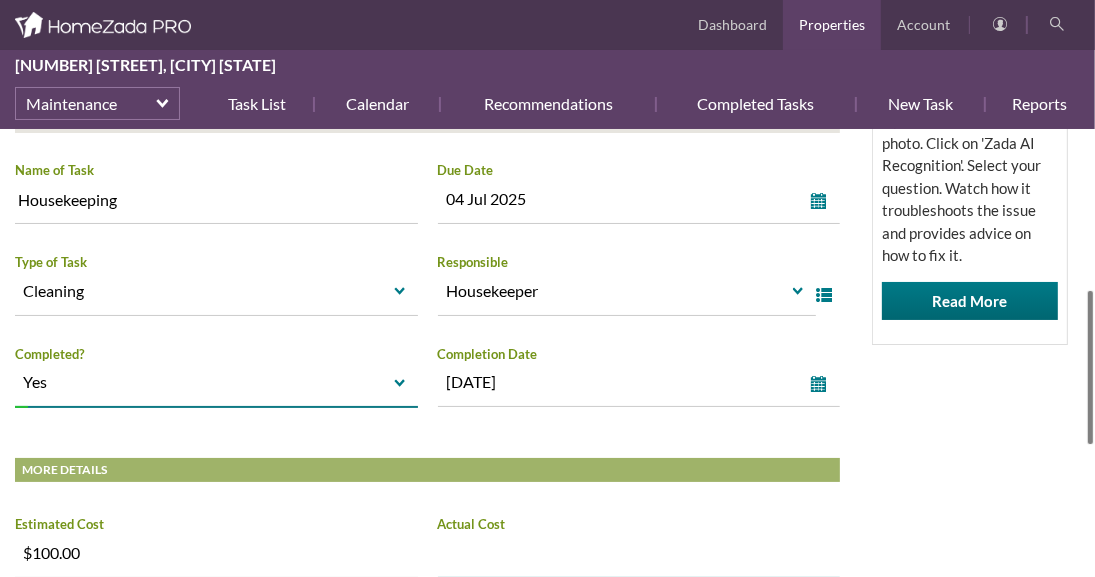 click on "Increase value Decrease value" at bounding box center (639, 553) 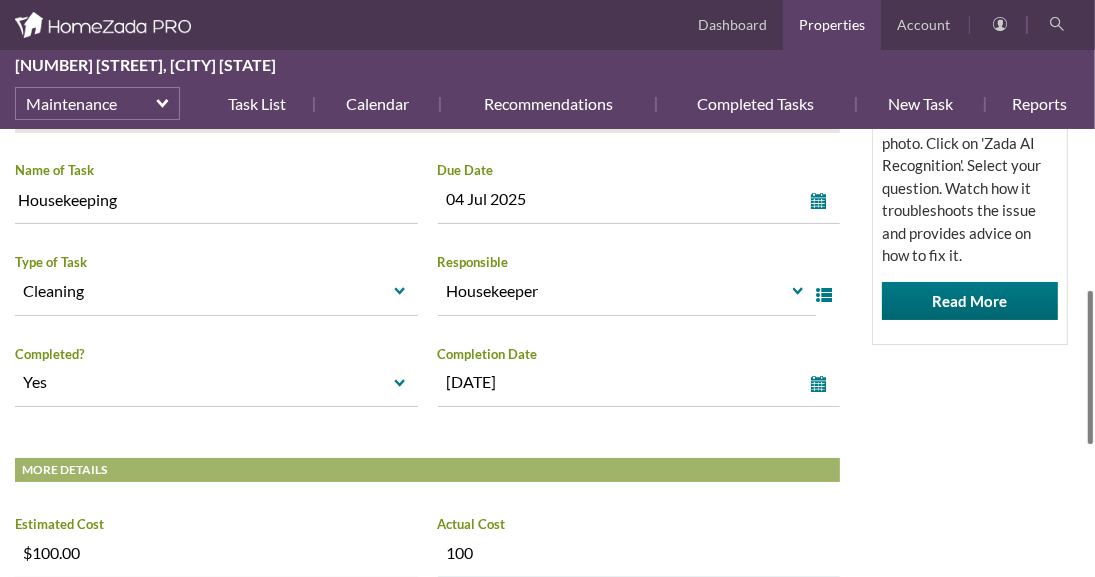 click on "HomeZada Tips
Use Zada AI to Assess and Advise on Repair and Fix It Tasks
Create new one time task. Upload then select the photo. Click on 'Zada AI Recognition'. Select your question. Watch how it troubleshoots the issue and provides advice on how to fix it.
Read More" at bounding box center [970, 114] 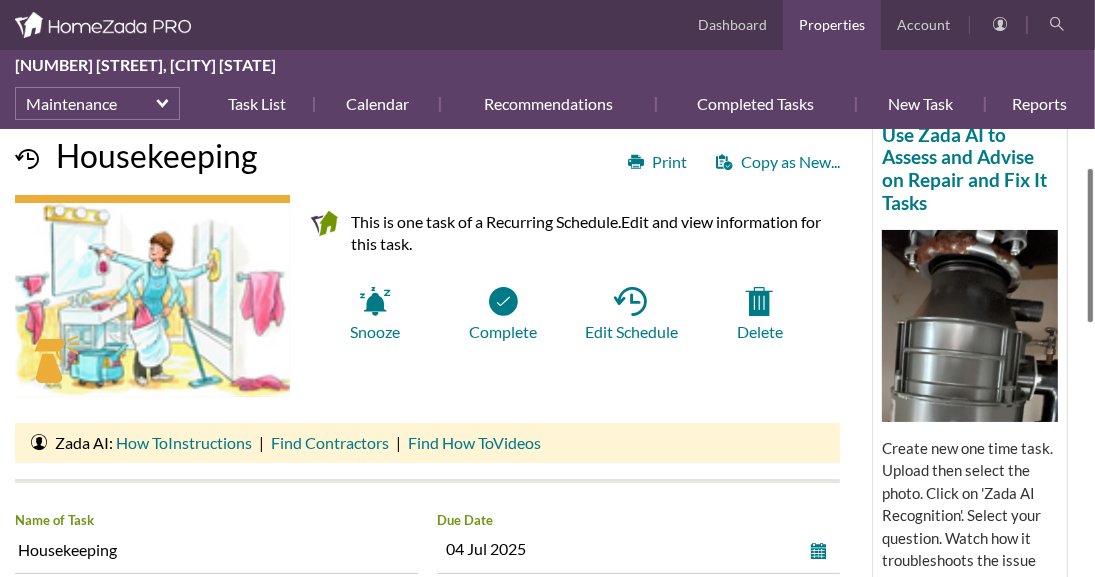 click on "Goodfarb Property
Maintenance
Task List
Housekeeping
HomeZada Tips
Use Zada AI to Assess and Advise on Repair and Fix It Tasks
Create new one time task. Upload then select the photo. Click on 'Zada AI Recognition'. Select your question. Watch how it troubleshoots the issue and provides advice on how to fix it.
Read More
Info
Photos
Docs
Print
Copy as New...
Housekeeping
This is one task of a Recurring Schedule.  Edit and view information for this task.
Snooze
Complete
Edit Schedule" at bounding box center (547, 353) 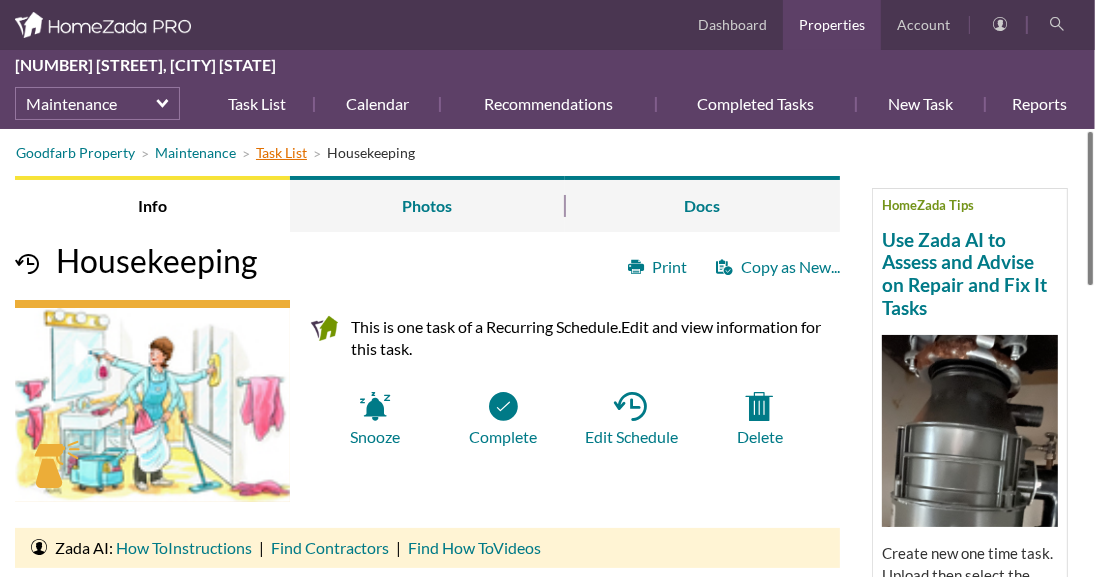 click on "Task List" at bounding box center [281, 152] 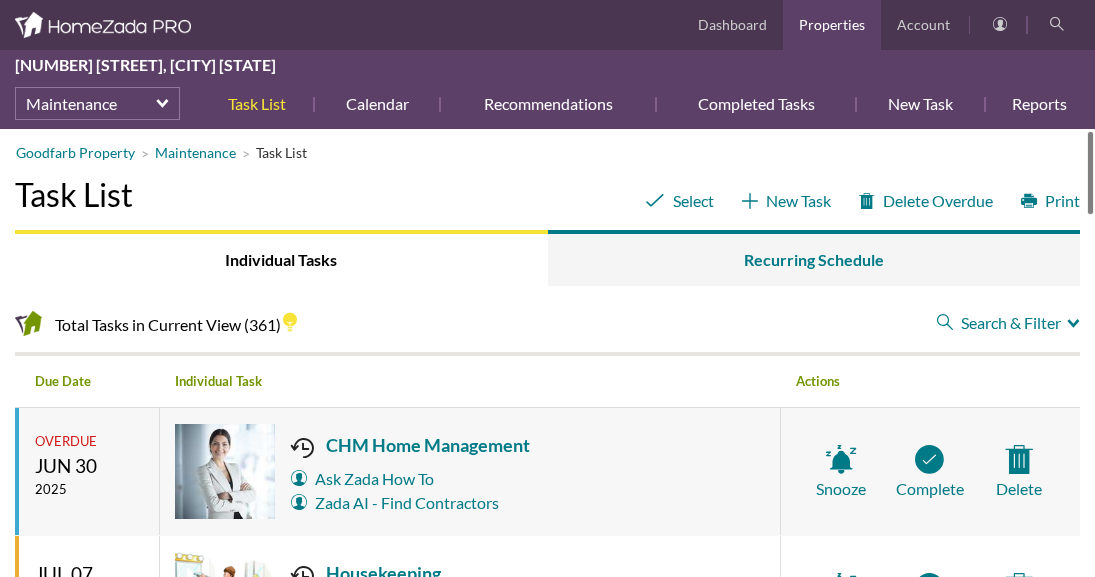 scroll, scrollTop: 0, scrollLeft: 0, axis: both 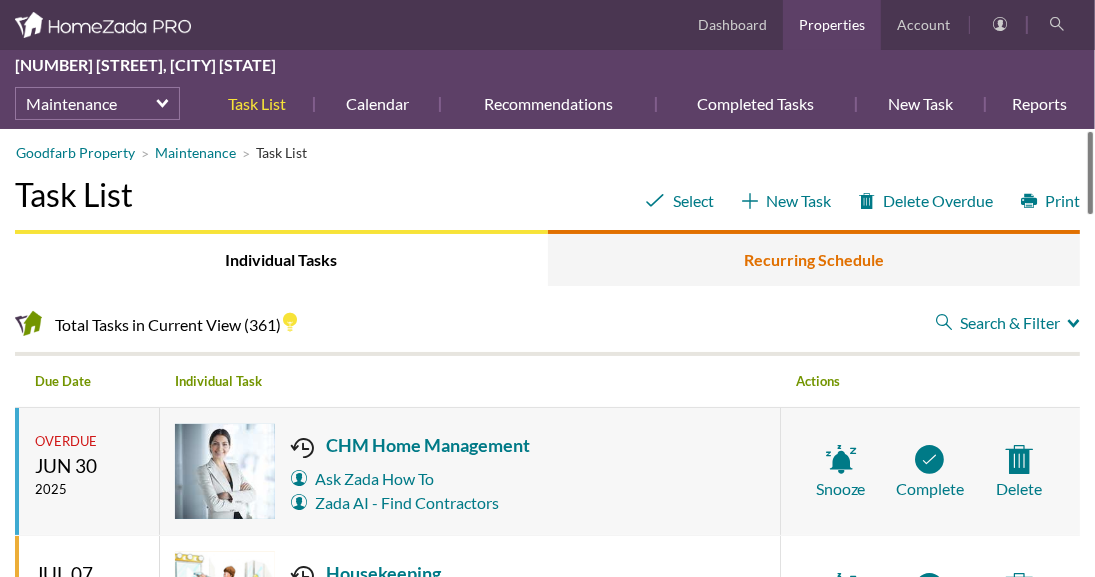 click on "Recurring Schedule" at bounding box center (814, 258) 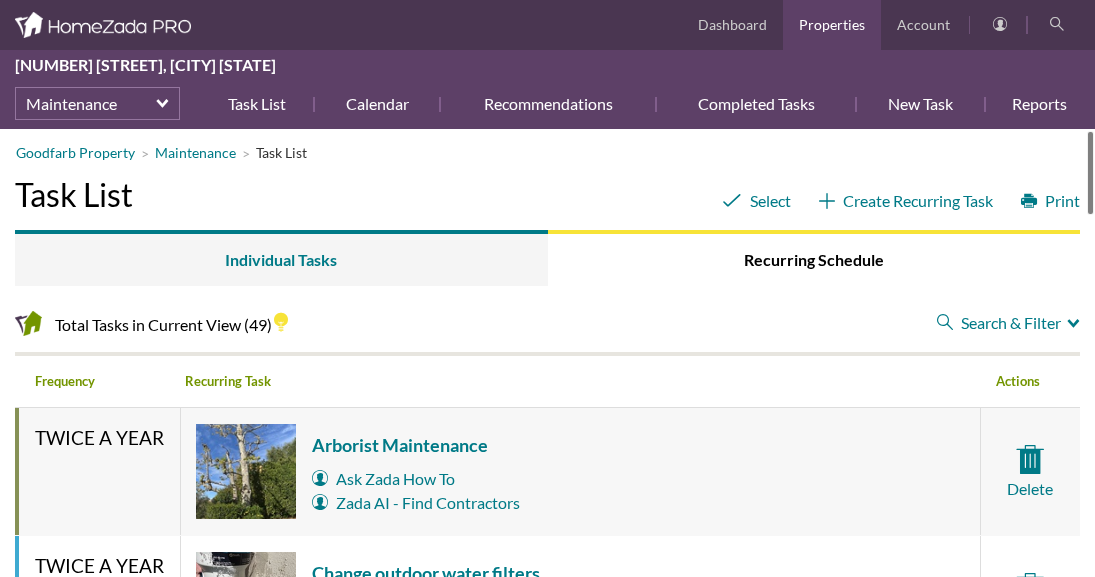 scroll, scrollTop: 0, scrollLeft: 0, axis: both 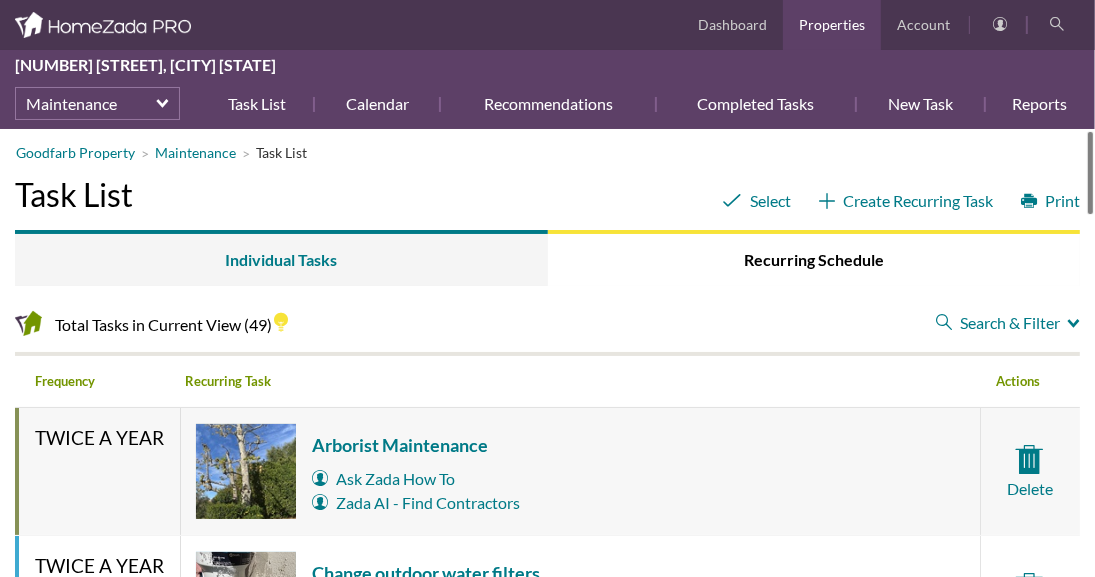 click on "Search & Filter" at bounding box center [1008, 323] 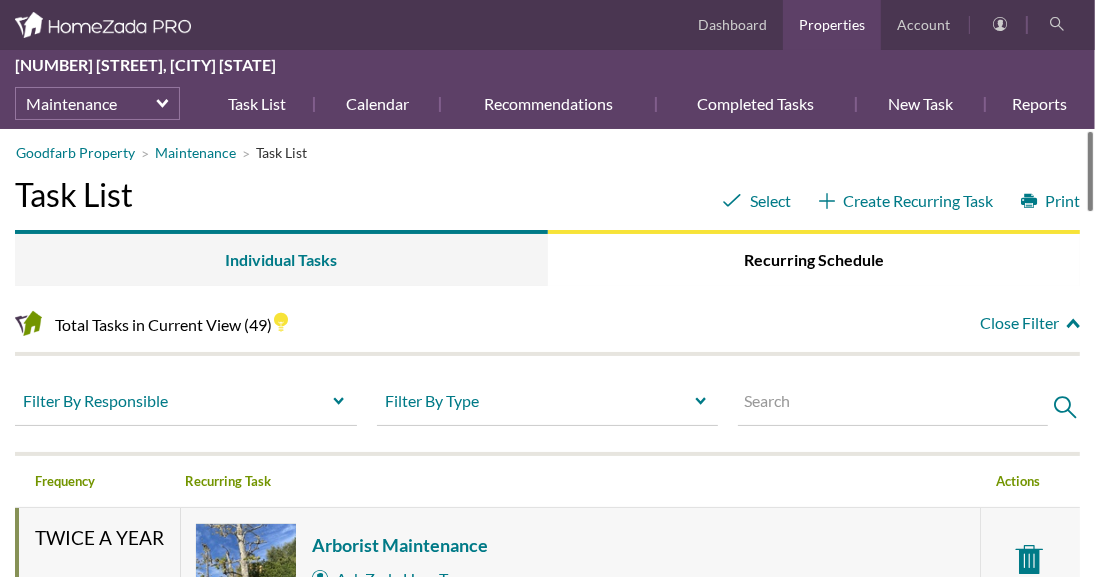 click at bounding box center (893, 405) 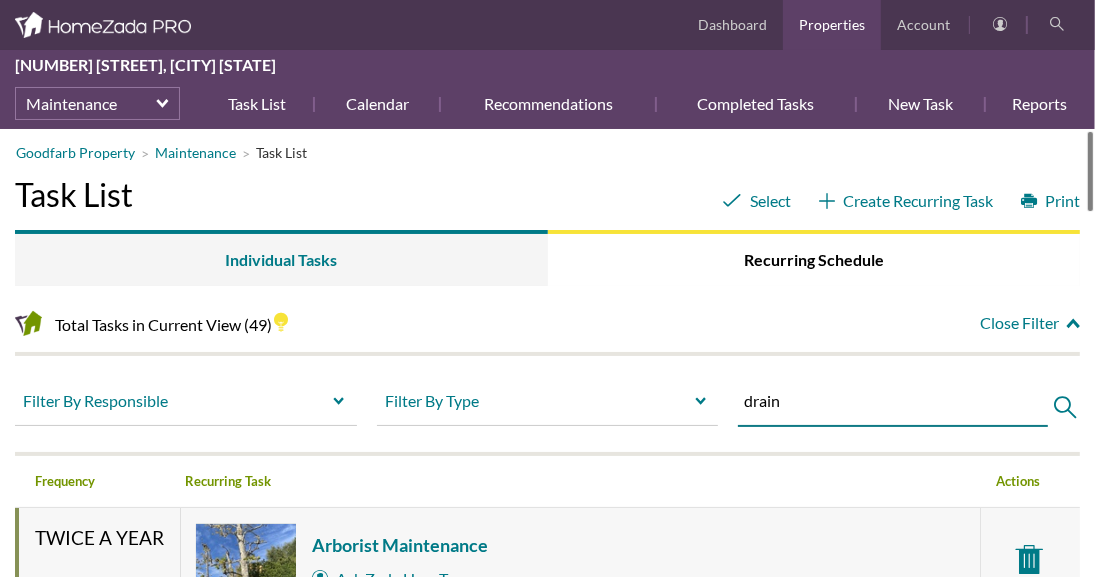 type on "drain" 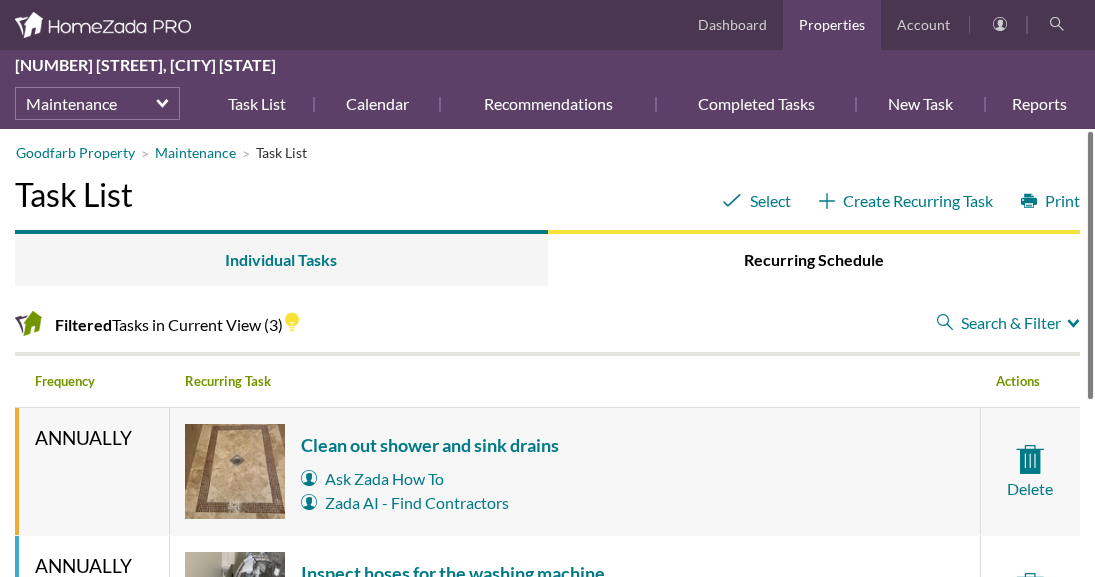 scroll, scrollTop: 0, scrollLeft: 0, axis: both 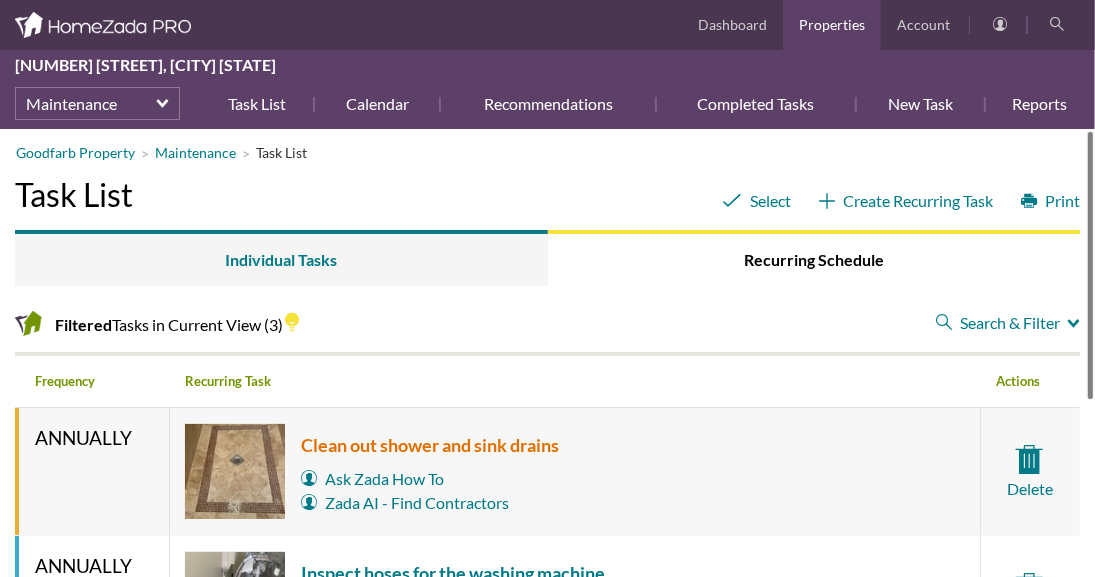 click on "Clean out shower and sink drains" at bounding box center [430, 445] 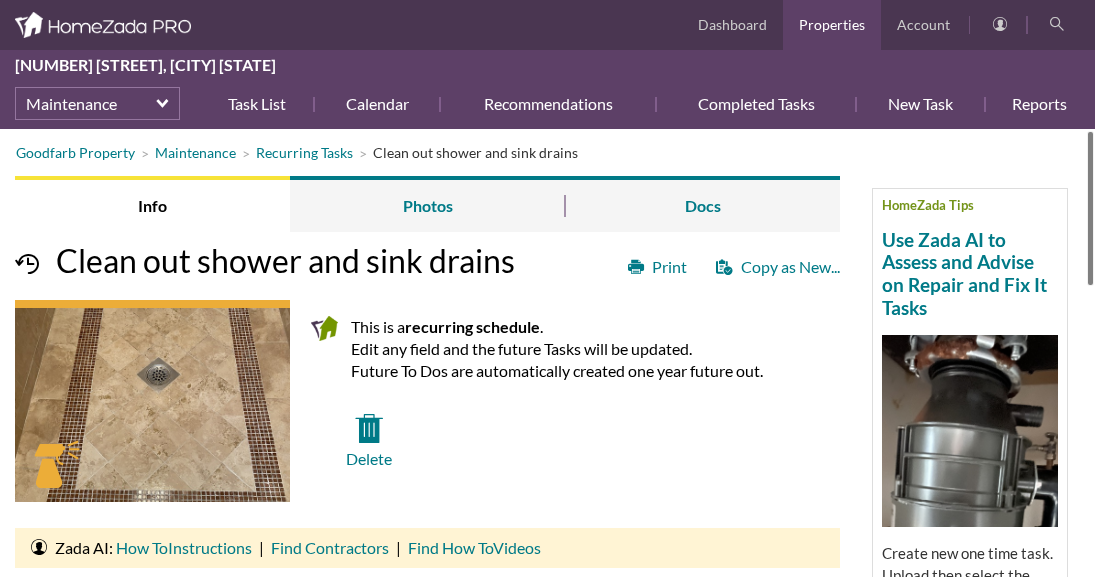 scroll, scrollTop: 0, scrollLeft: 0, axis: both 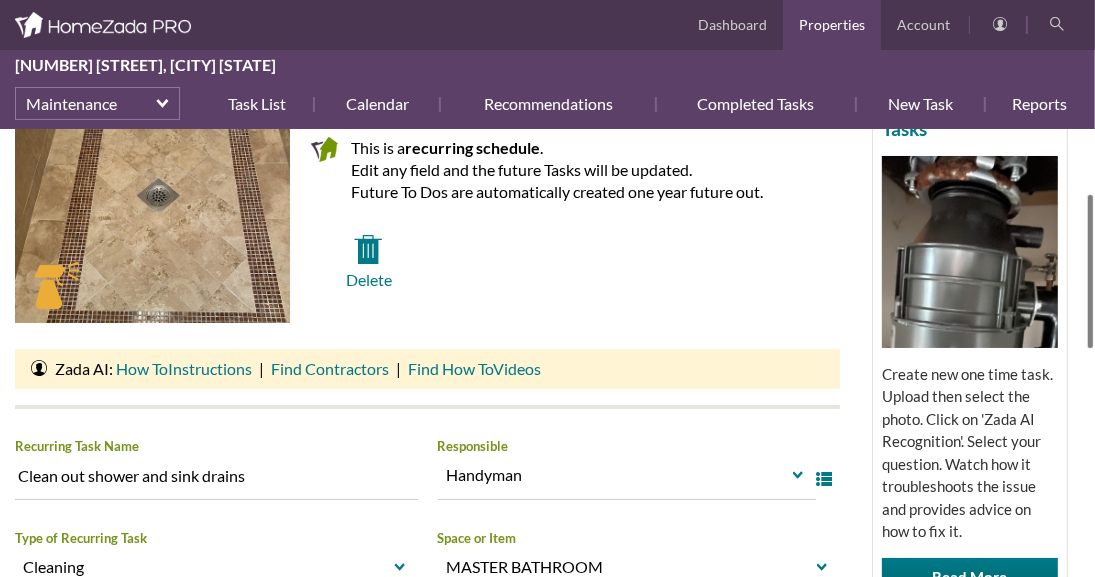 click at bounding box center (1090, 271) 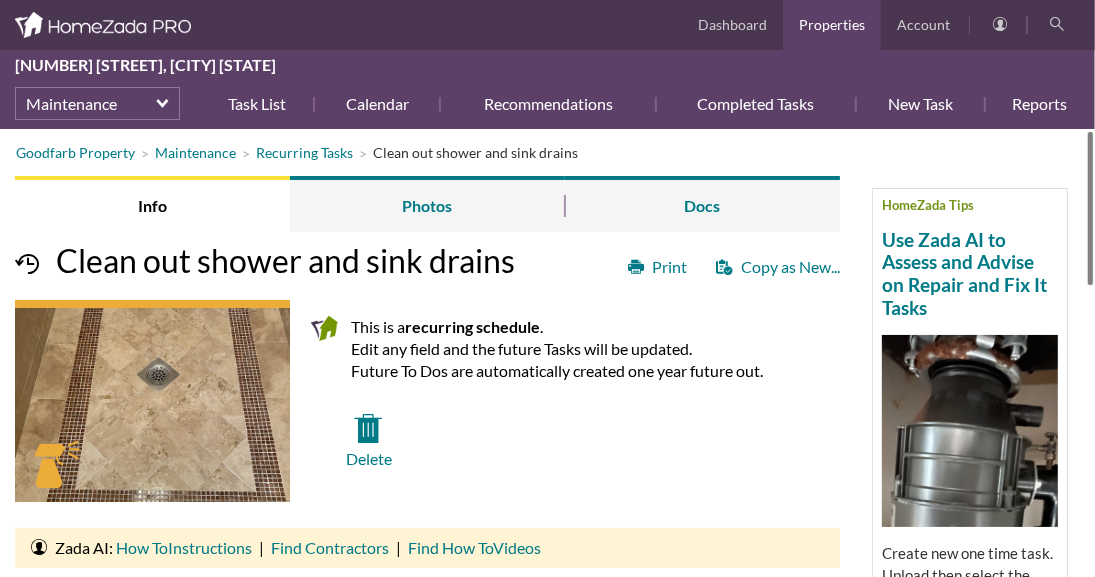 click on "Goodfarb Property
Maintenance
Recurring Tasks
Clean out shower and sink drains
HomeZada Tips
Use Zada AI to Assess and Advise on Repair and Fix It Tasks
Create new one time task. Upload then select the photo. Click on 'Zada AI Recognition'. Select your question. Watch how it troubleshoots the issue and provides advice on how to fix it.
Read More
Info
Photos
Docs
Print
Copy as New...
Clean out shower and sink drains
This is a  recurring schedule .
Edit any field and the future Tasks will be updated.
Future To Dos are automatically created one year future out.
Delete" at bounding box center [547, 353] 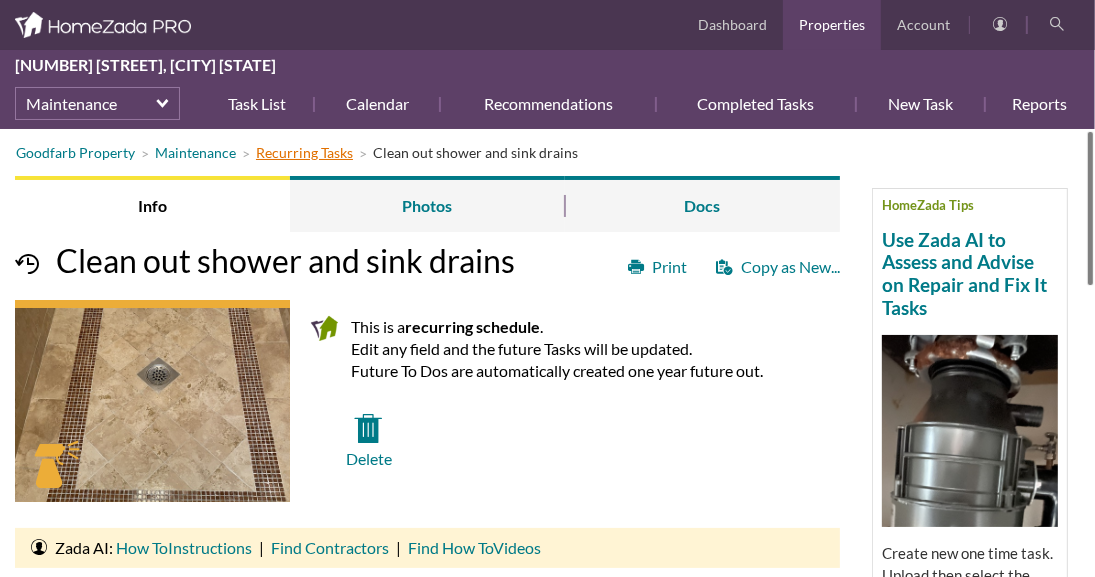 click on "Recurring Tasks" at bounding box center (304, 152) 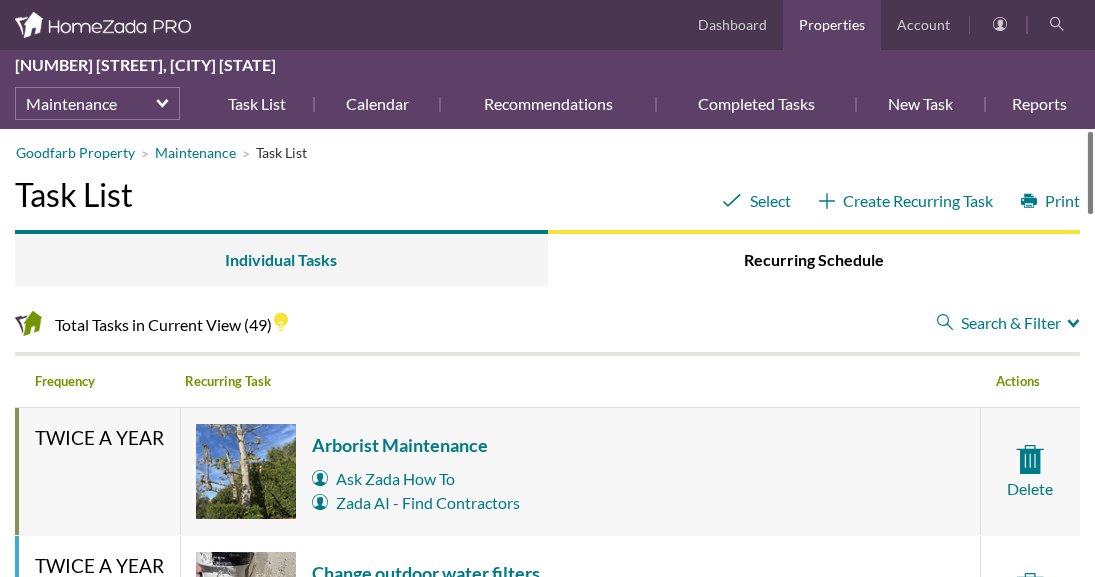 scroll, scrollTop: 0, scrollLeft: 0, axis: both 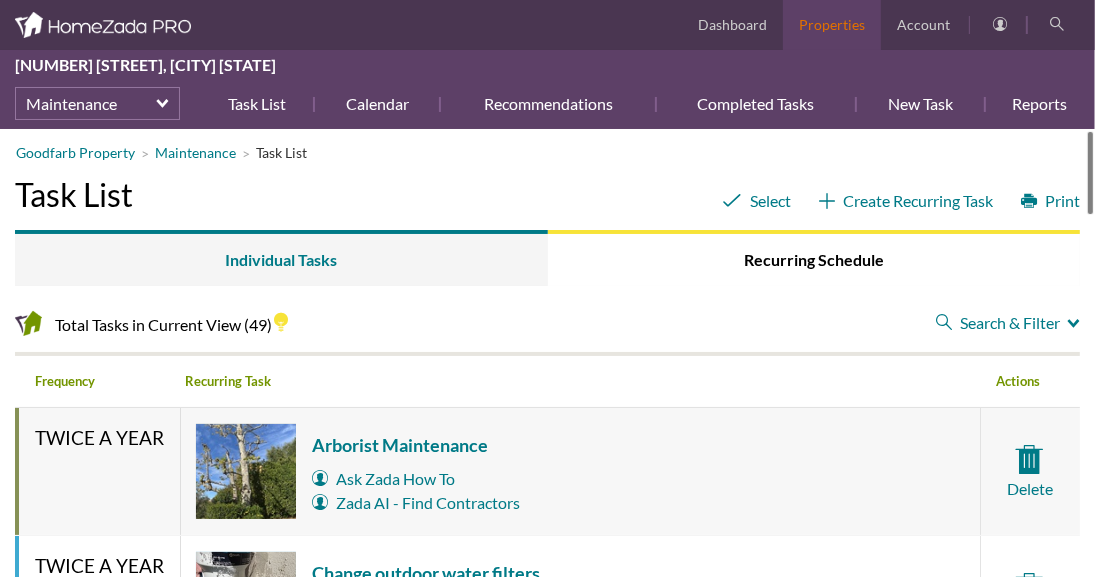click on "Properties" at bounding box center (832, 25) 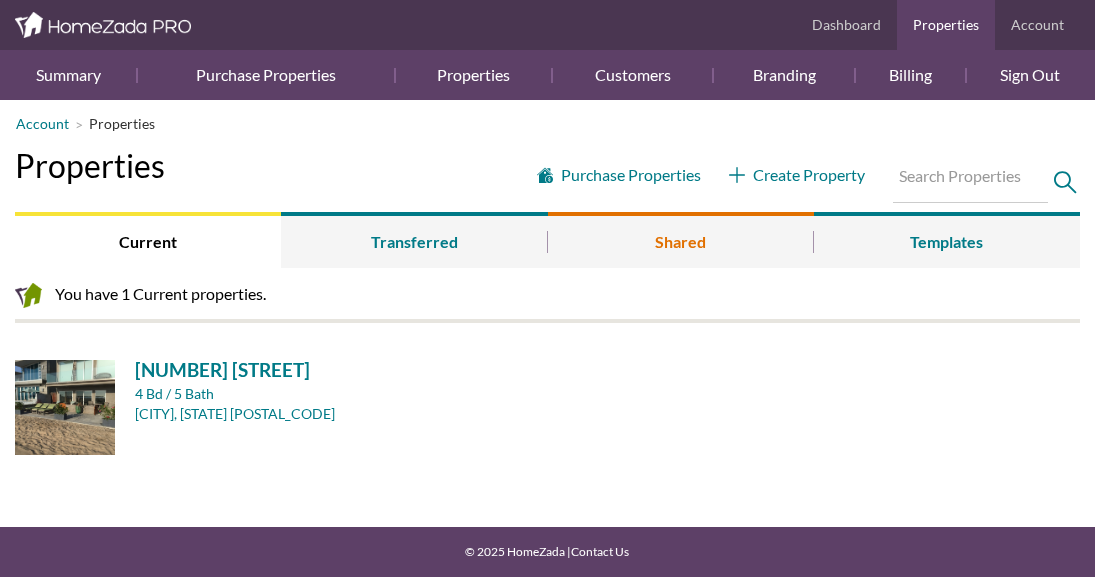 scroll, scrollTop: 0, scrollLeft: 0, axis: both 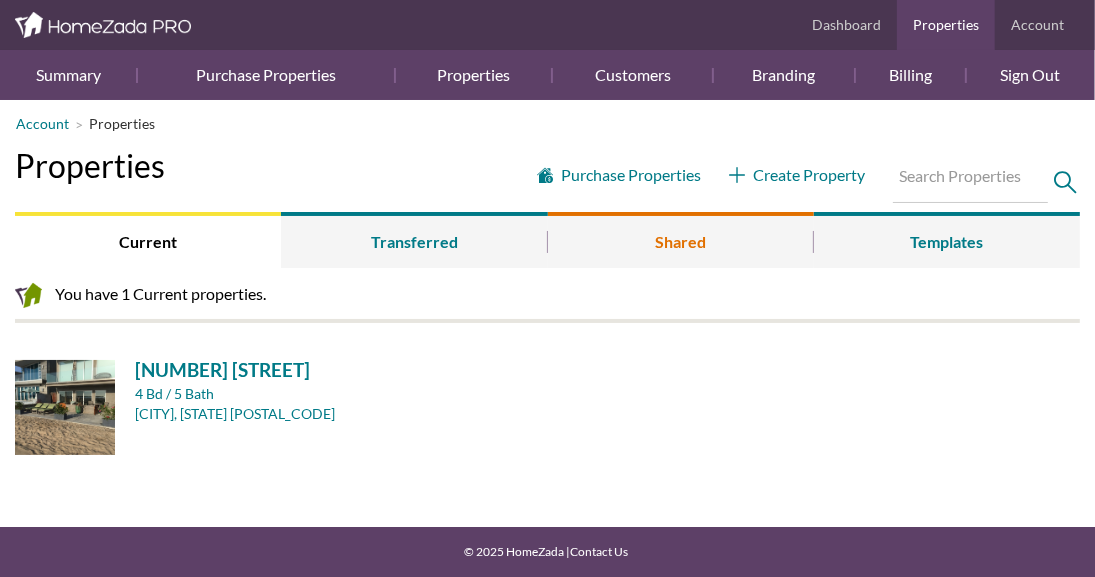 click on "Shared" at bounding box center [681, 240] 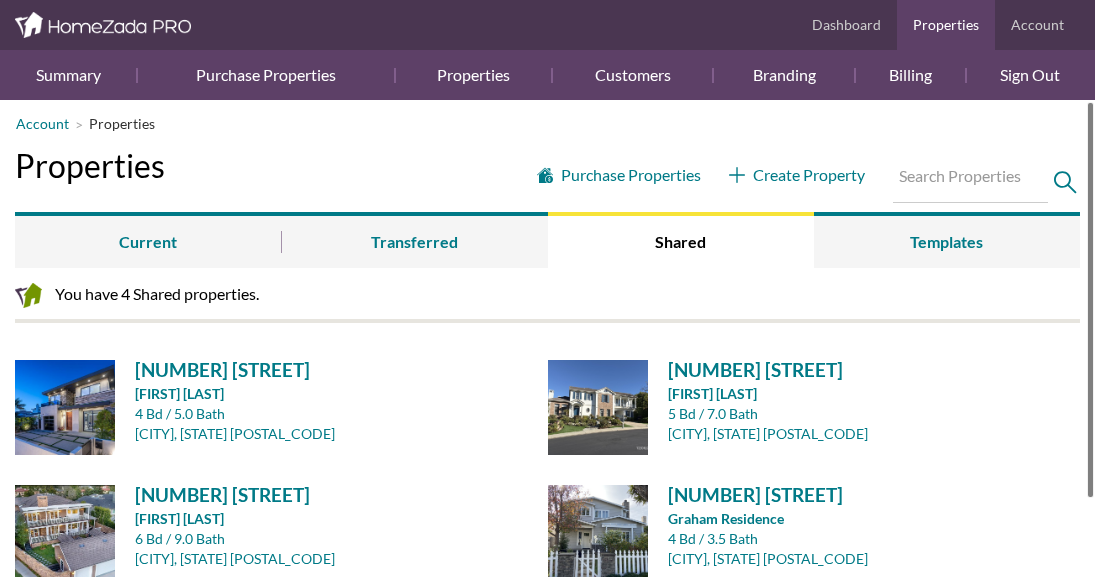 scroll, scrollTop: 0, scrollLeft: 0, axis: both 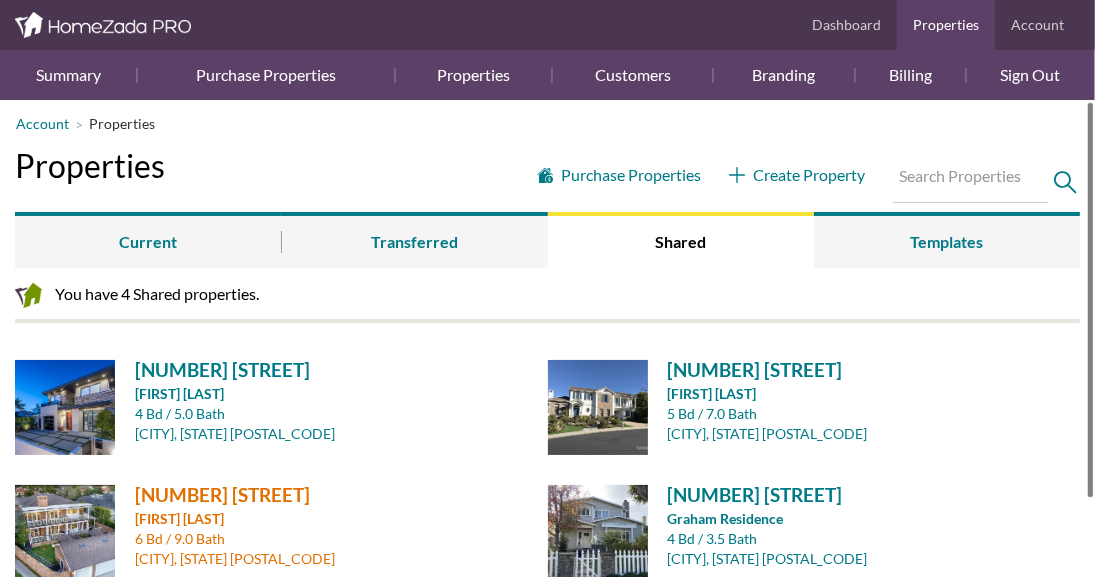 click on "1230 Georgina Avenue" at bounding box center [334, 494] 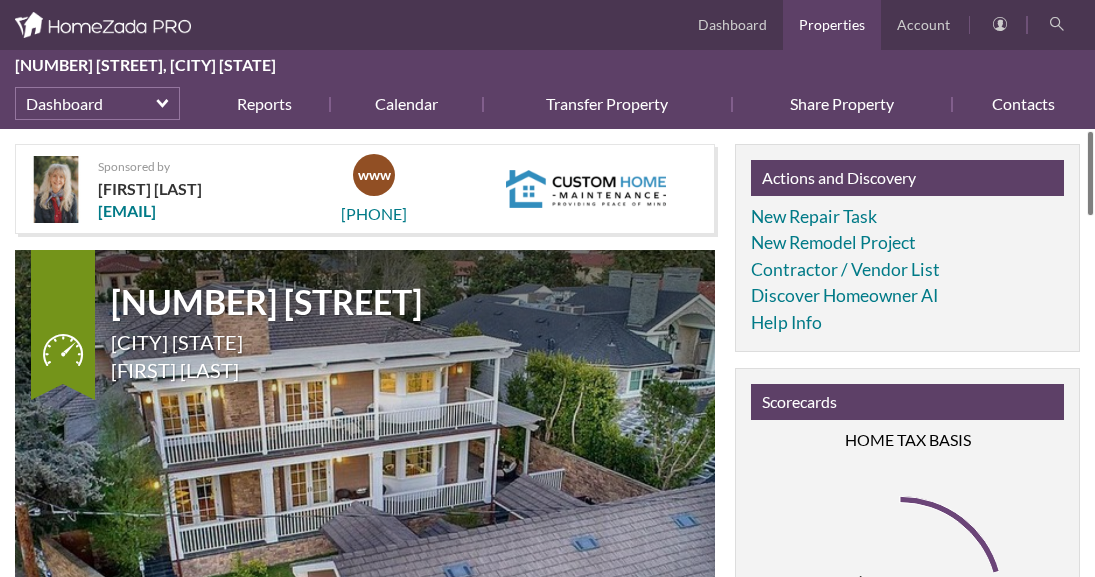 scroll, scrollTop: 0, scrollLeft: 0, axis: both 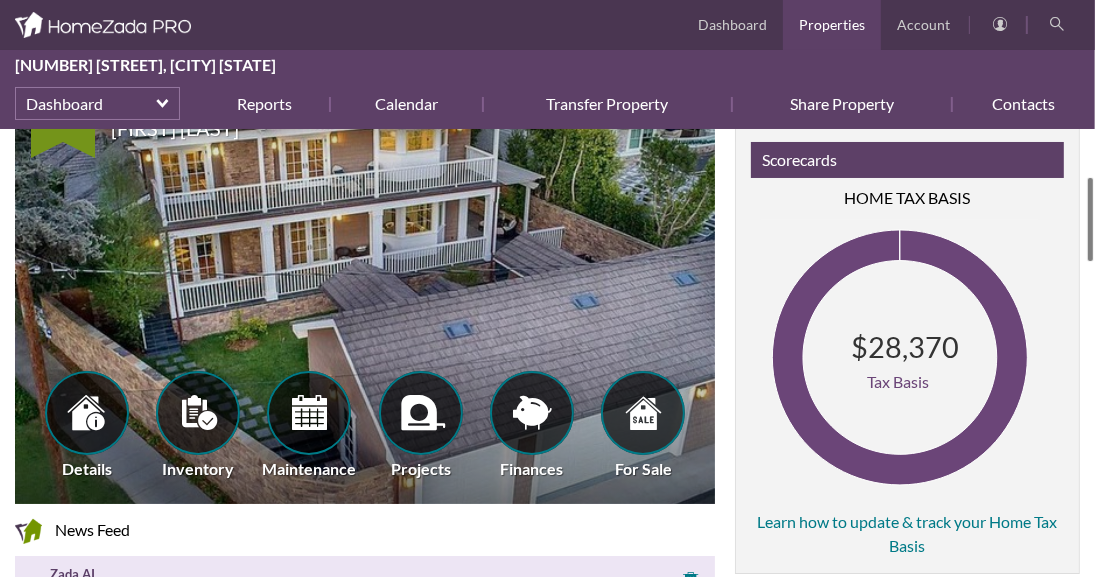 click on "Sponsored by
Patricia St Pierre
Custom Home Maintenance
customhm@protonmail.com
Contact info
Close
310-237-3869
Sponsored by
Custom Home Maintenance
1230 Georgina Avenue
Santa Monica California
Tim Sehn
Details
Inventory
Maintenance
Projects" at bounding box center [547, 353] 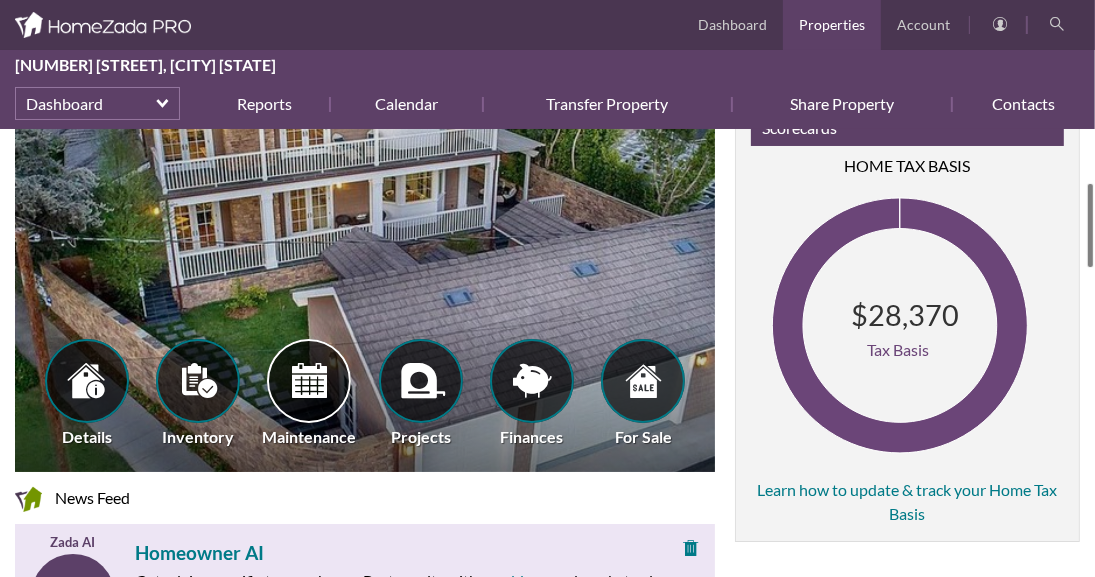 click at bounding box center (309, 381) 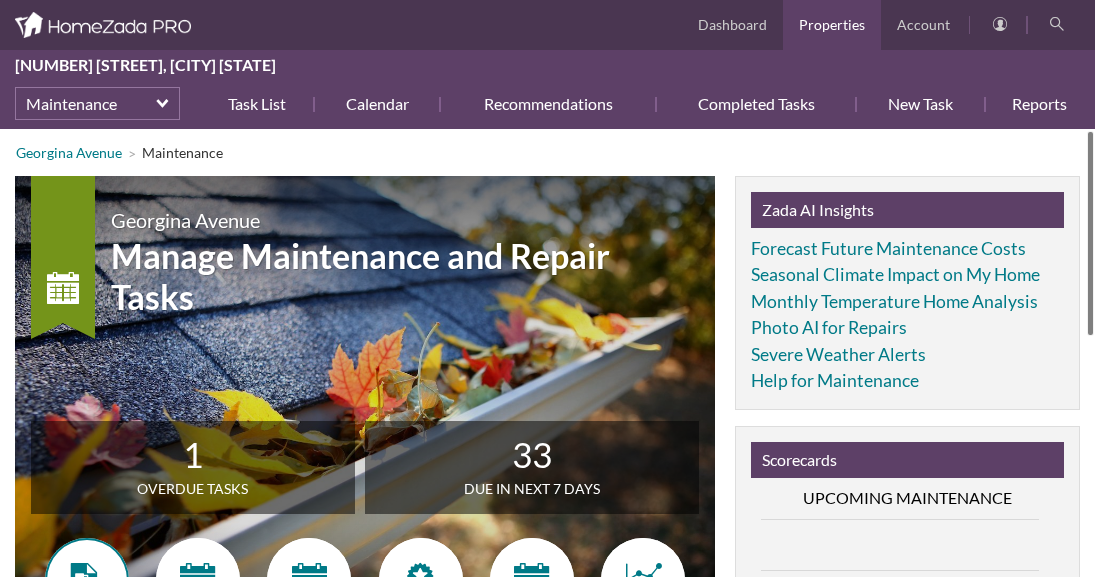 scroll, scrollTop: 0, scrollLeft: 0, axis: both 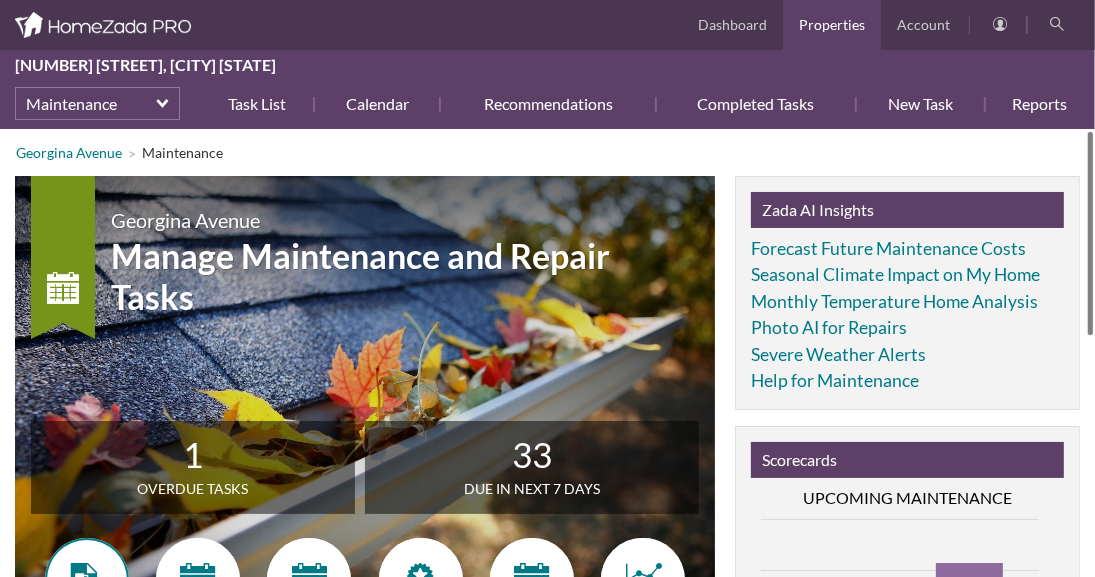 click at bounding box center (87, 580) 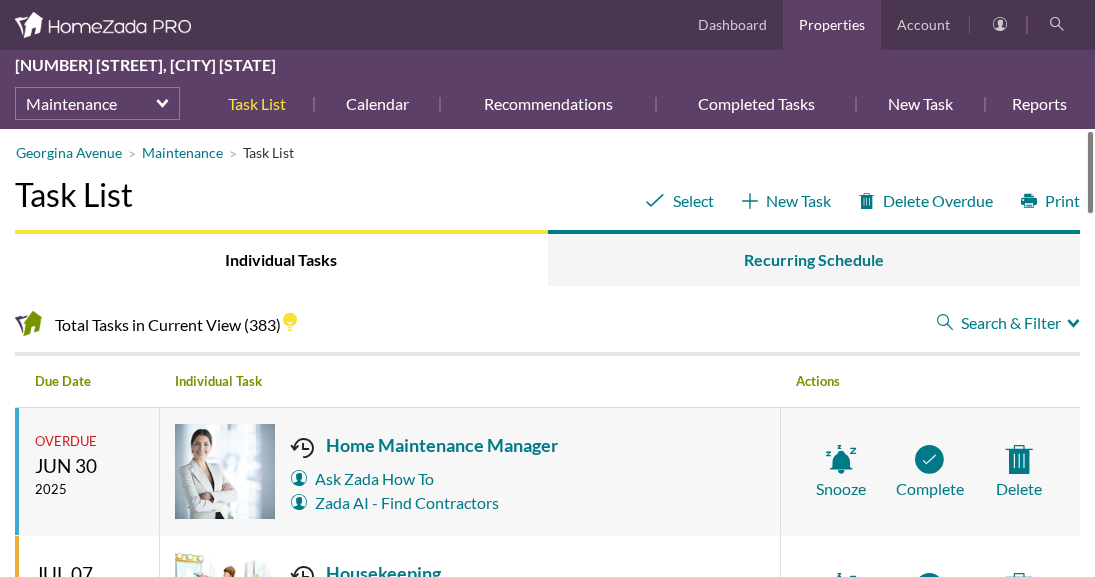 scroll, scrollTop: 0, scrollLeft: 0, axis: both 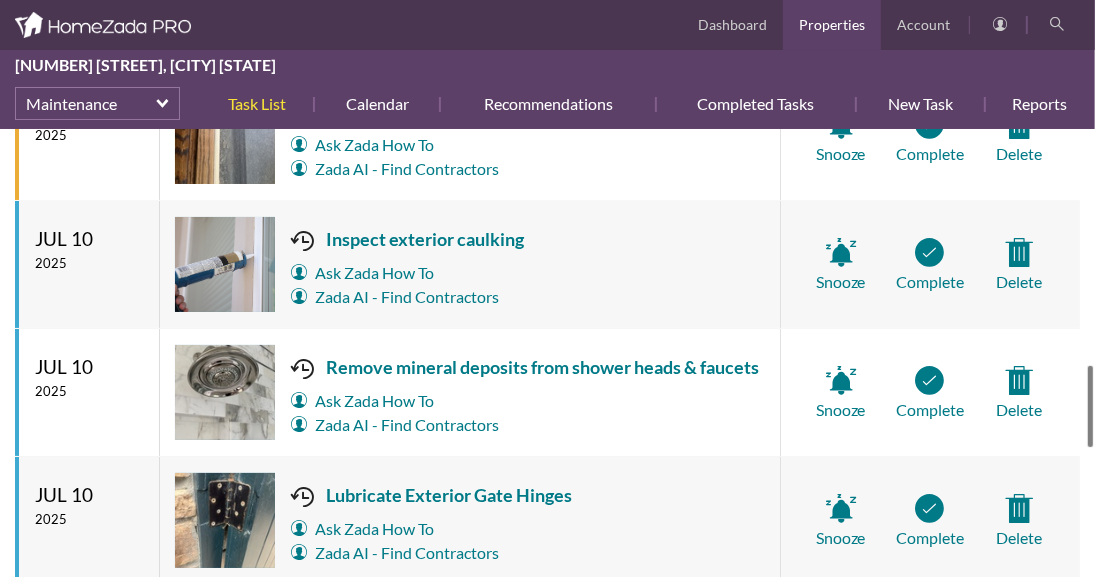 click on "[STREET]
Maintenance
Task List
Select
New Task
Delete Overdue
Print
Task List
Individual Tasks
Recurring Schedule
Total Tasks in Current View (383)
Search & Filter
Close Filter
Search & Filter
Close Filter
Filter By When select Filter By When Overdue Today Next 7 Days Next 14 Days Next 30 Days Next 90 Days
Filter By Responsible select Filter By Responsible Advanced Homes Arborist - Mook’s Arbor Systems Bin Wash LA Bulletproof Tile and Stone Canoga Park HVAC Chandler Roofing Chimney Checkup Crystal Water Pool Serv Culligan Drakes furniture and rugs EHM Elevator Residential Elevator Gardener Gas Grill - Superclean BBQ Handyman Home Manager Housekeeper" at bounding box center [547, 353] 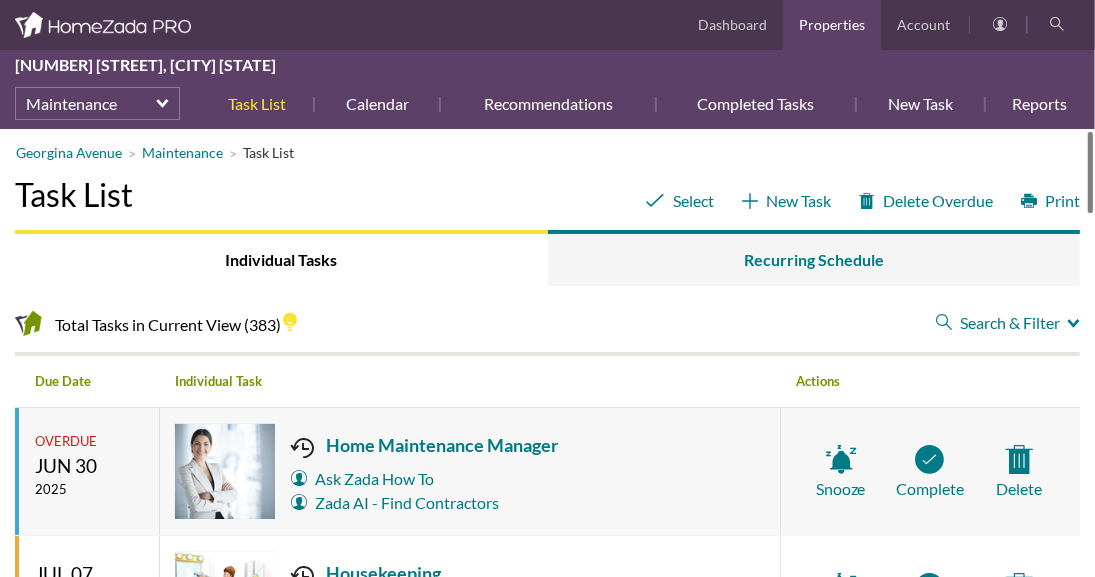click at bounding box center (1090, 172) 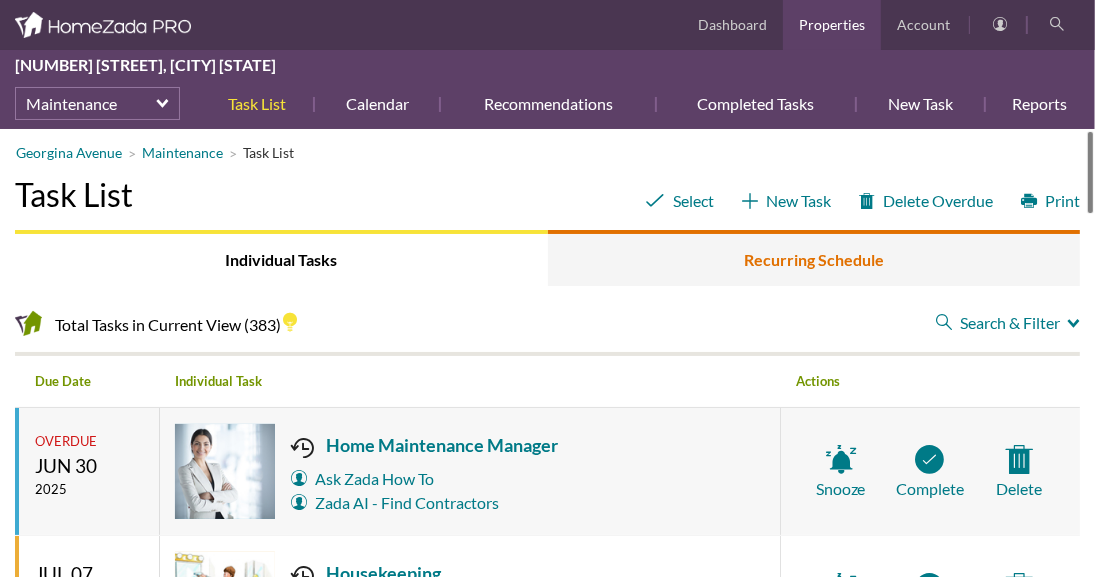 click on "Recurring Schedule" at bounding box center (814, 258) 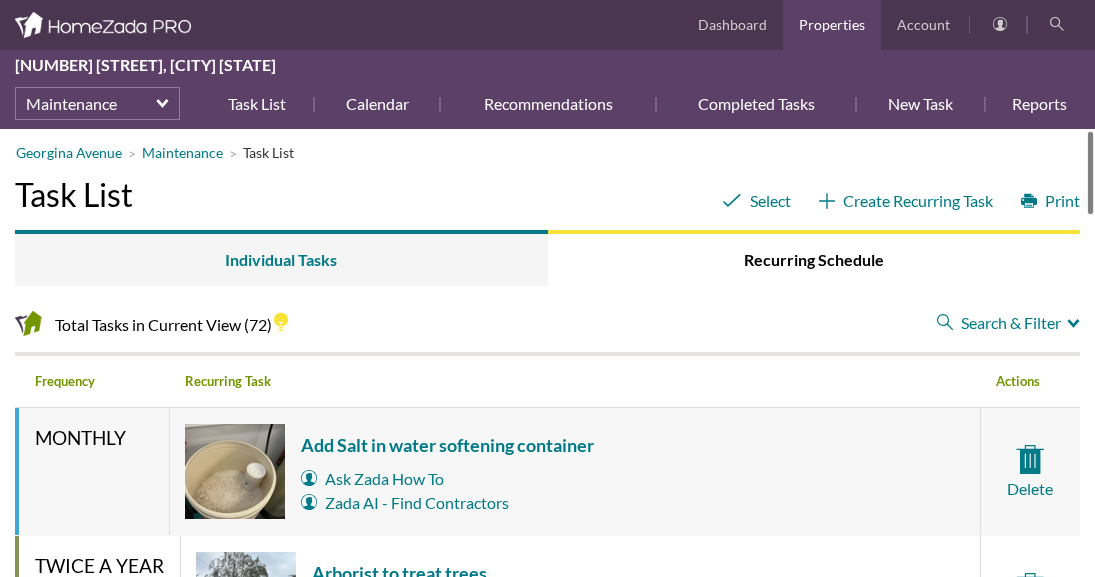 scroll, scrollTop: 0, scrollLeft: 0, axis: both 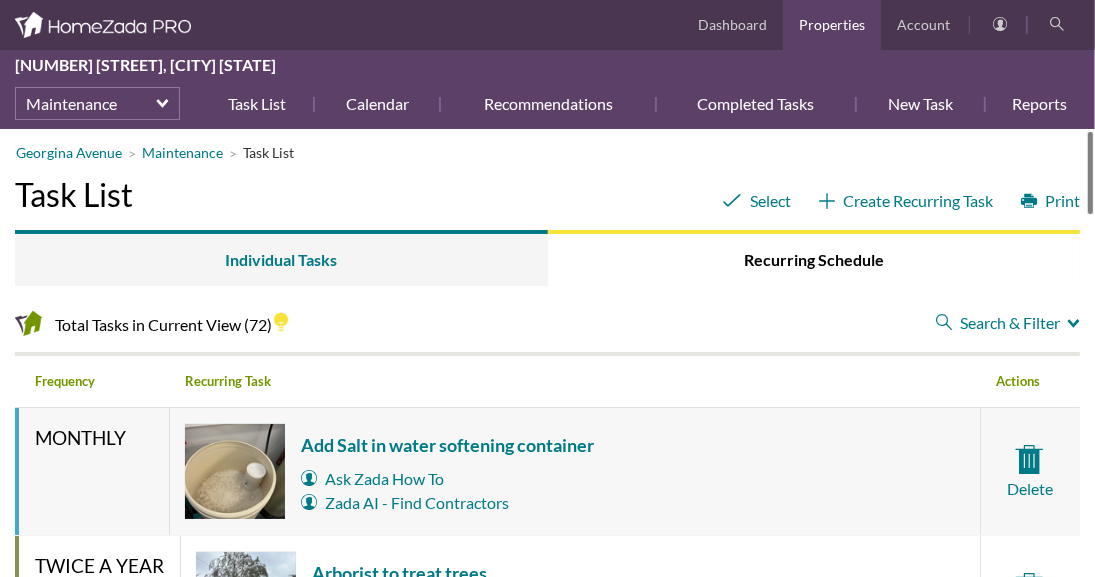 click on "Search & Filter" at bounding box center [1008, 323] 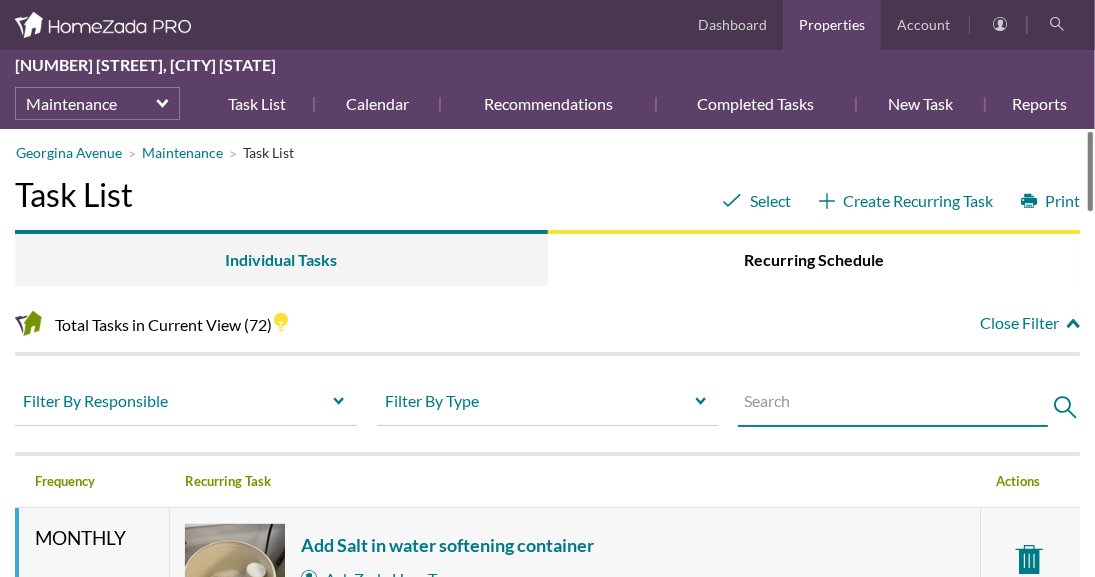 click at bounding box center [893, 405] 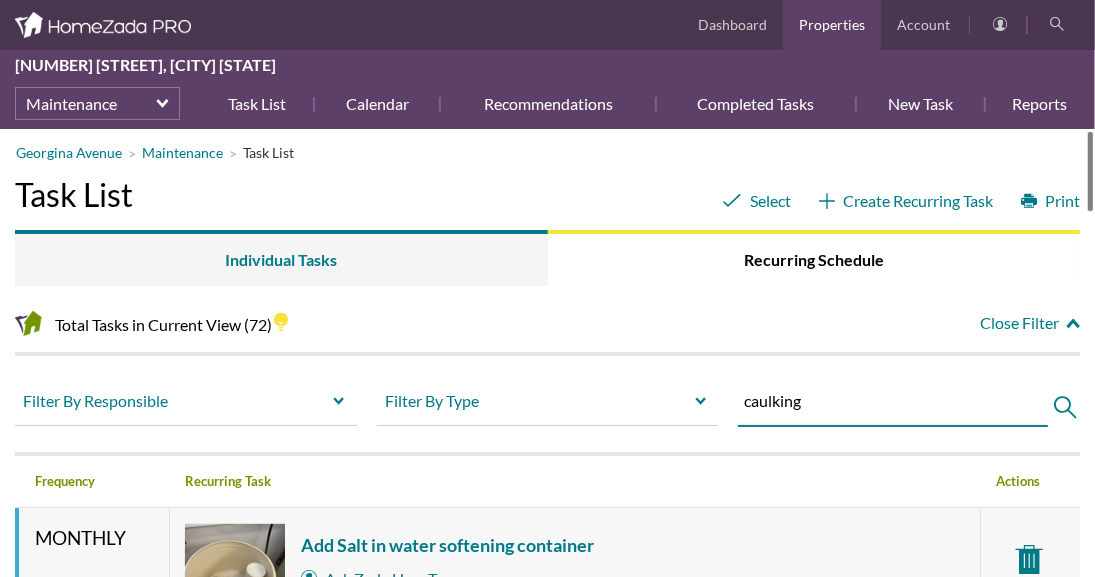 type on "caulking" 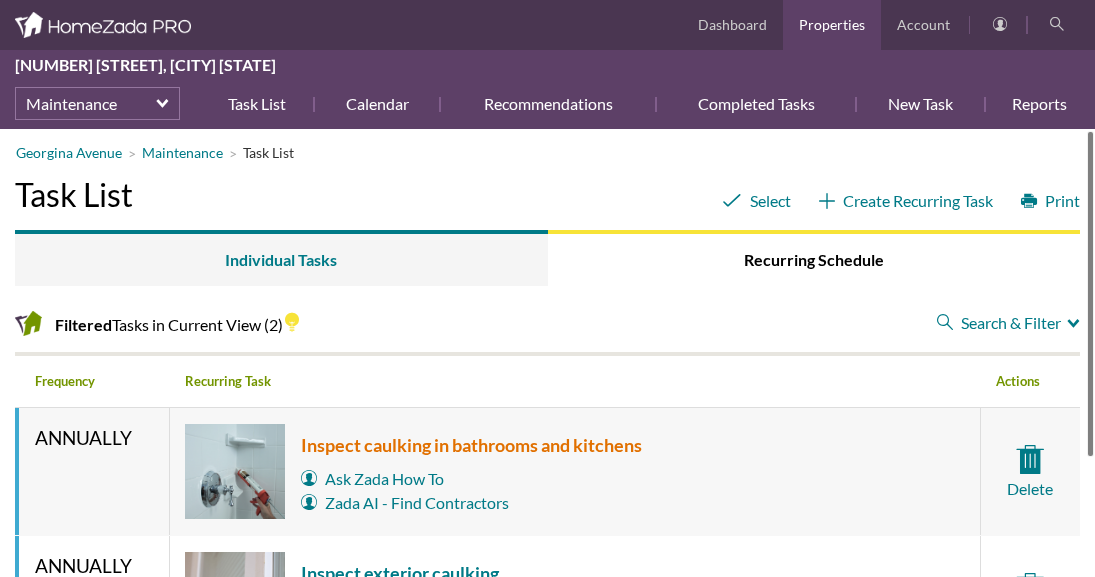 scroll, scrollTop: 0, scrollLeft: 0, axis: both 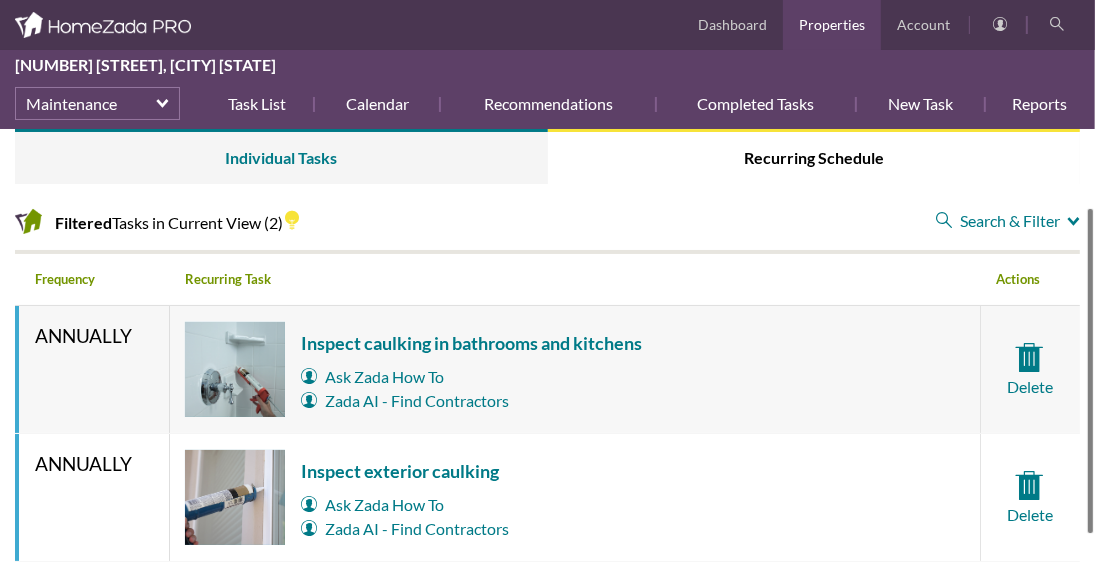 click at bounding box center [1090, 371] 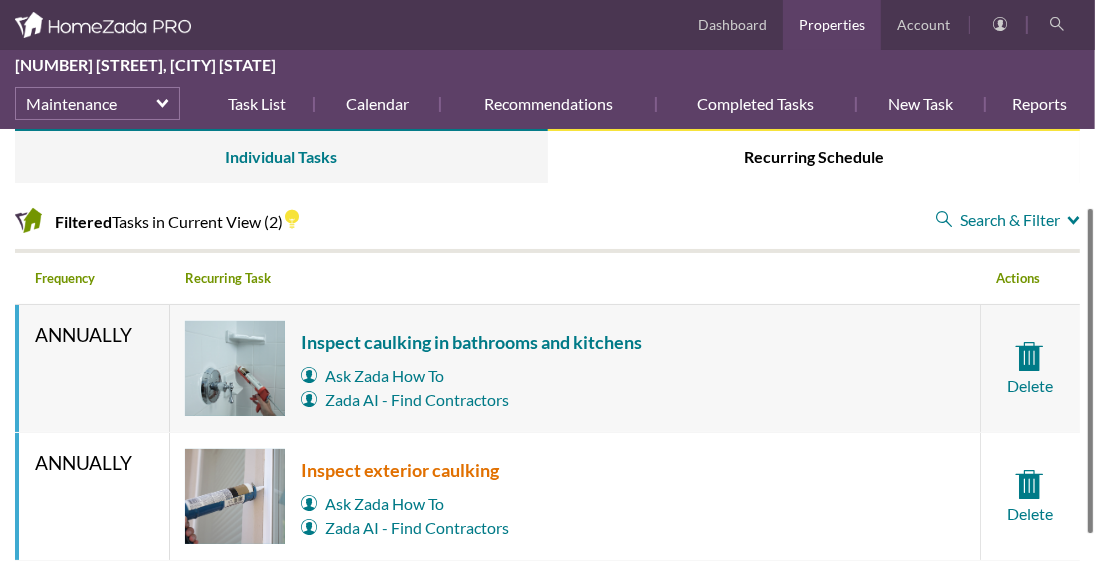 click on "Inspect exterior caulking" at bounding box center [405, 470] 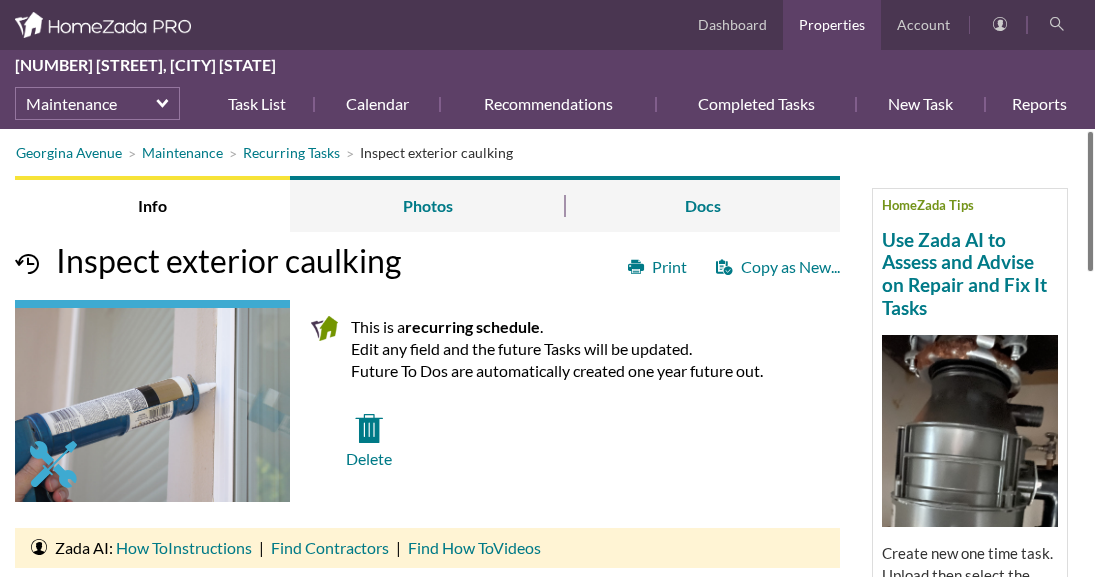 scroll, scrollTop: 0, scrollLeft: 0, axis: both 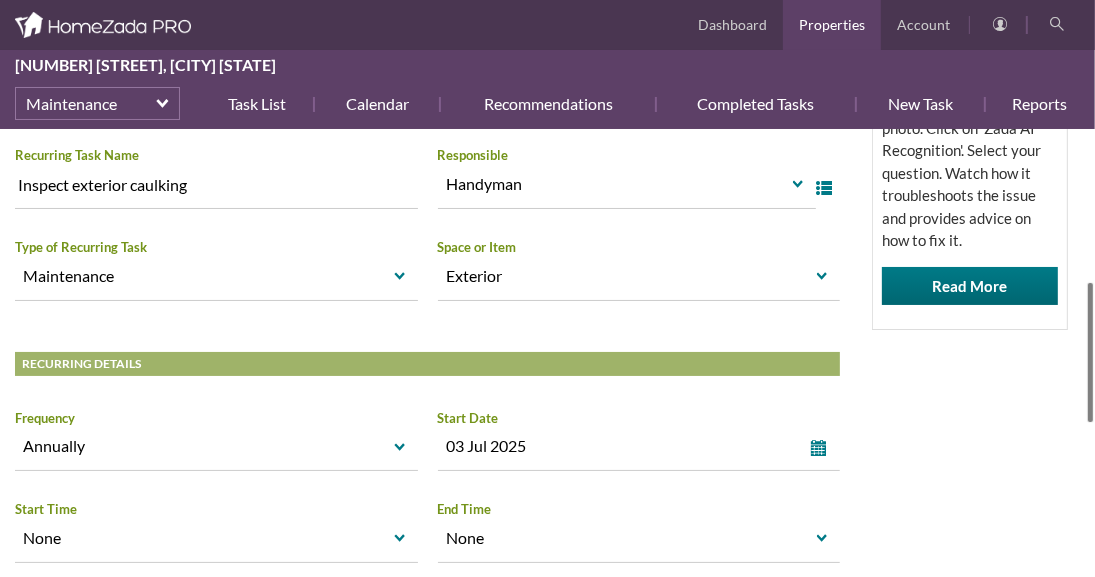 click on "Georgina Avenue
Maintenance
Recurring Tasks
Inspect exterior caulking
HomeZada Tips
Use Zada AI to Assess and Advise on Repair and Fix It Tasks
Create new one time task. Upload then select the photo. Click on 'Zada AI Recognition'. Select your question. Watch how it troubleshoots the issue and provides advice on how to fix it.
Read More
Info
Photos
Docs
Print
Copy as New...
Inspect exterior caulking
This is a  recurring schedule .
Edit any field and the future Tasks will be updated.
Future To Dos are automatically created one year future out.
Delete |" at bounding box center [547, 353] 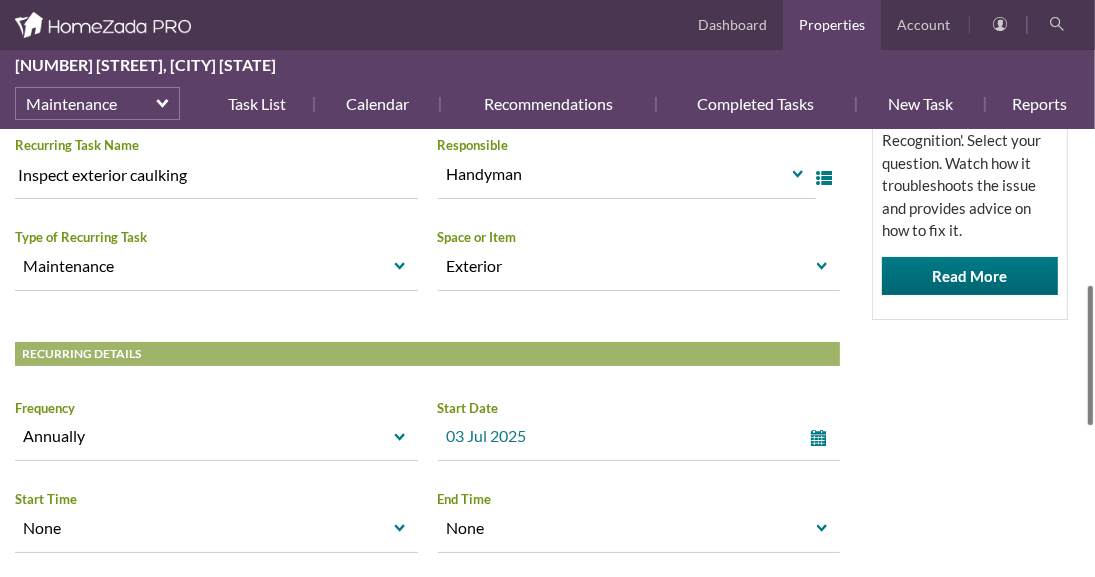 click on "select" at bounding box center [823, 438] 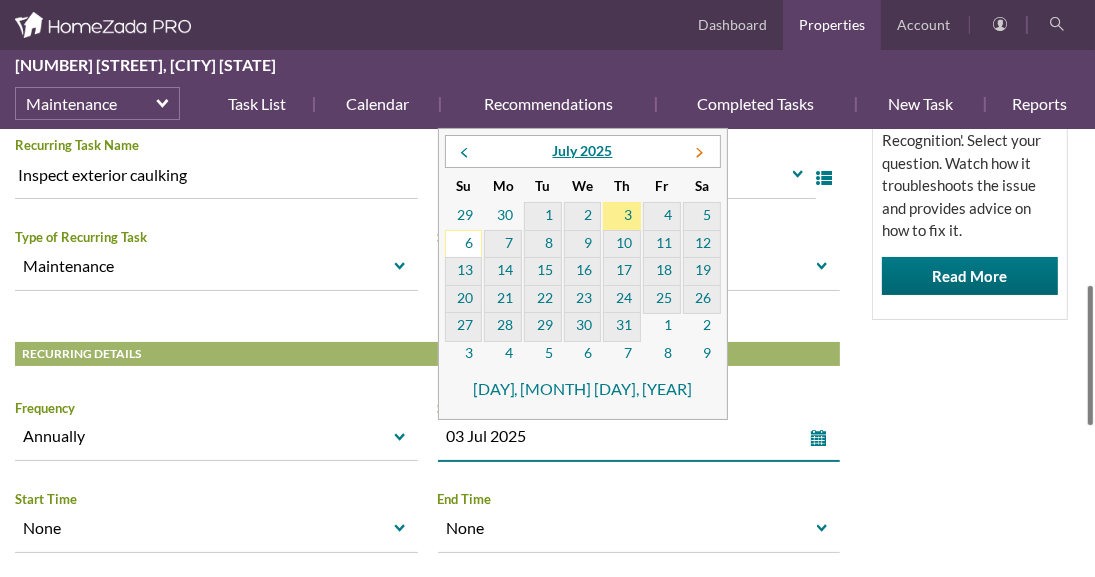 click at bounding box center [699, 153] 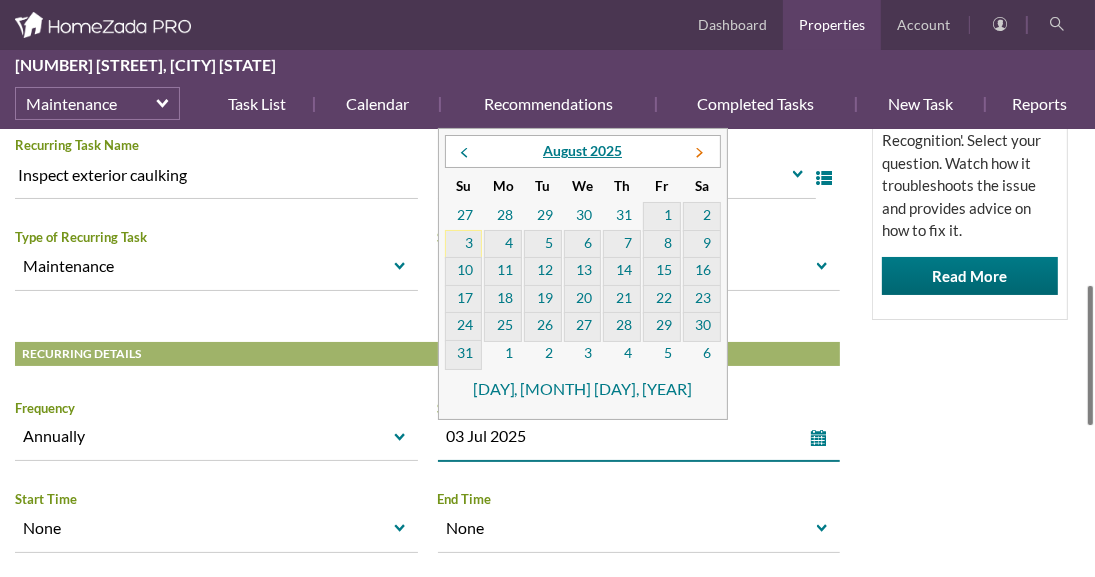 click at bounding box center (699, 153) 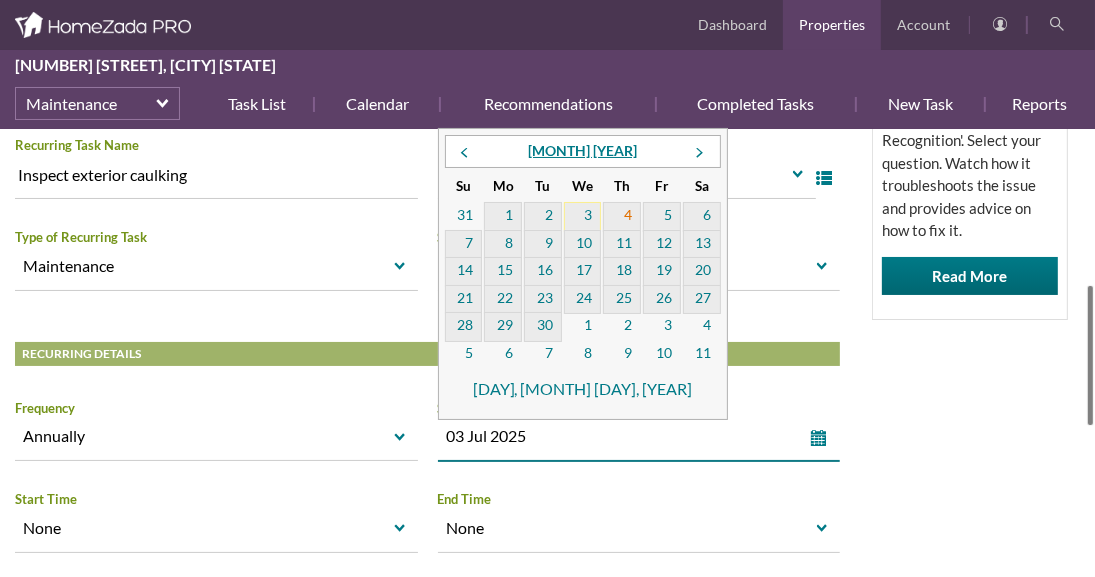 click on "4" at bounding box center (622, 217) 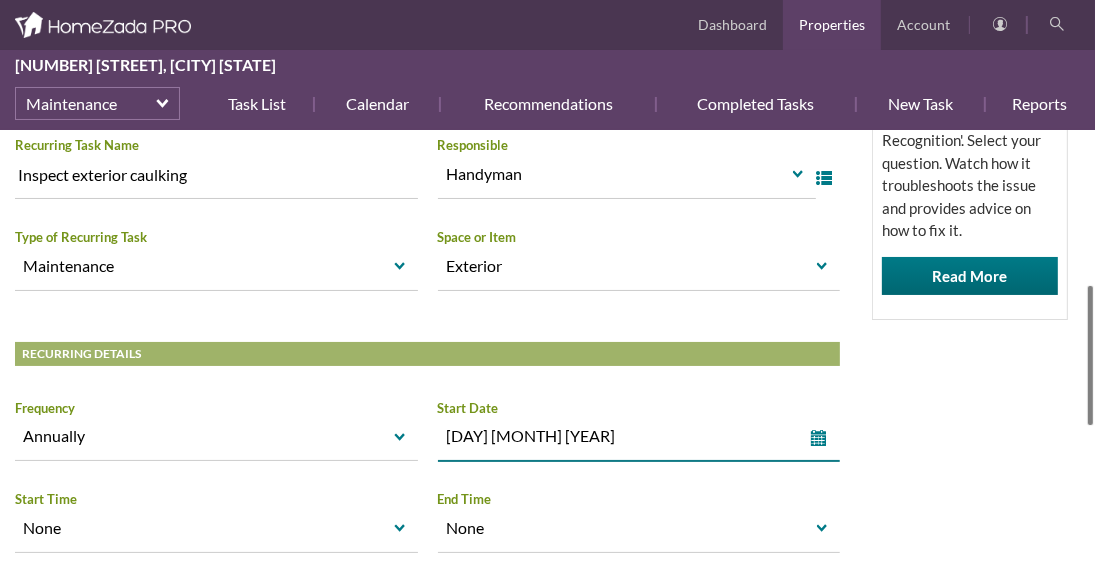 drag, startPoint x: 900, startPoint y: 430, endPoint x: 919, endPoint y: 429, distance: 19.026299 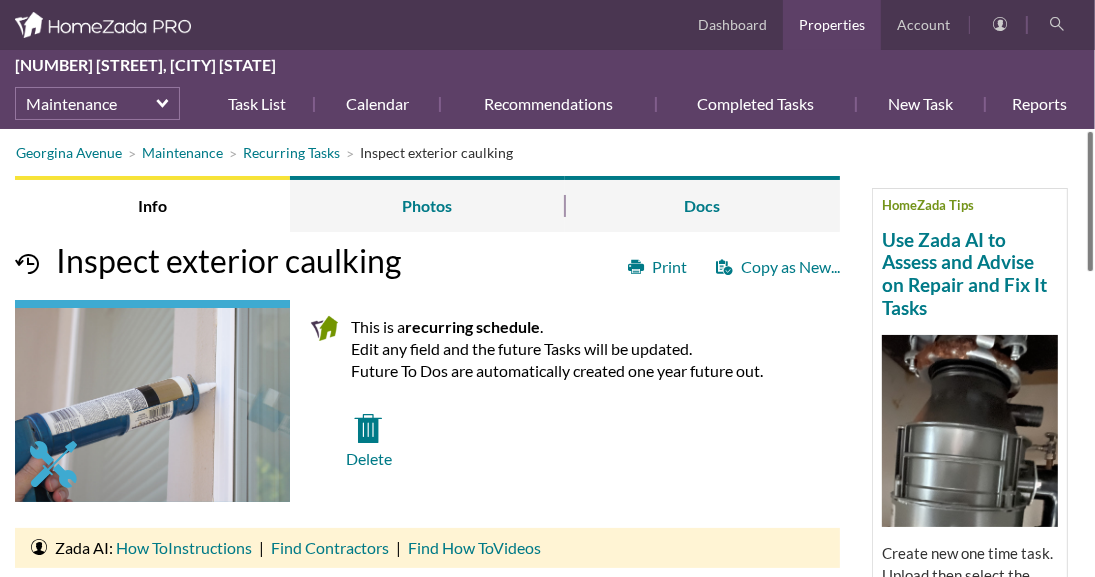 click on "Recurring Tasks
1230 Georgina..
Info
Photos
Docs
Dashboard Properties Account
1230 Georgina Avenue, Santa Monica California Maintenance
Task List
Calendar
Recommendations
Completed Tasks
New Task
Reports
More select
Dashboard
Property  Details
Inventory
Maintenance
Projects
Finances
For Sale
Dashboard" at bounding box center [547, 288] 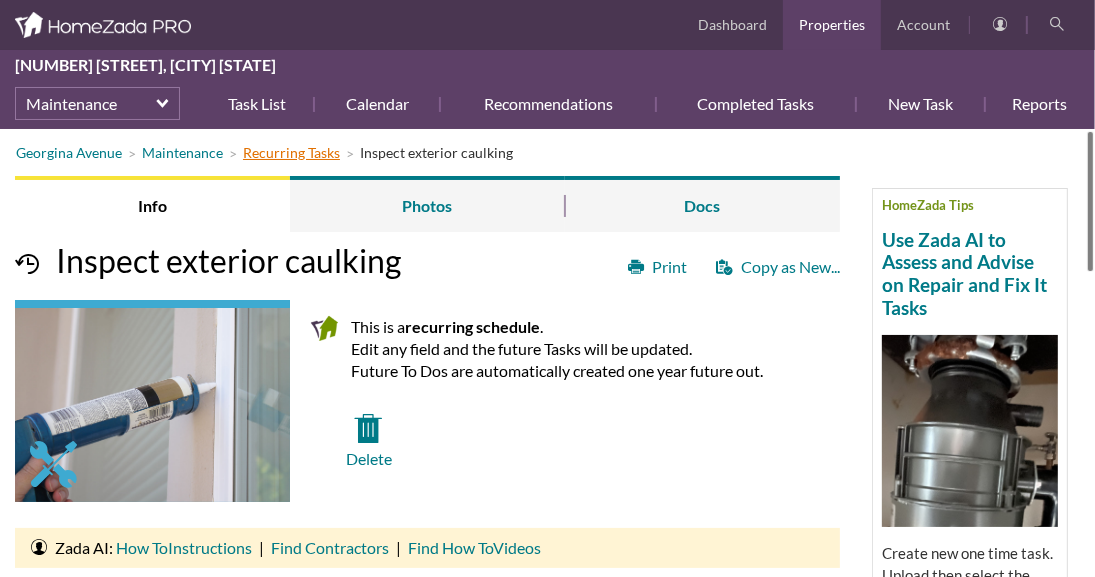 click on "Recurring Tasks" at bounding box center (291, 152) 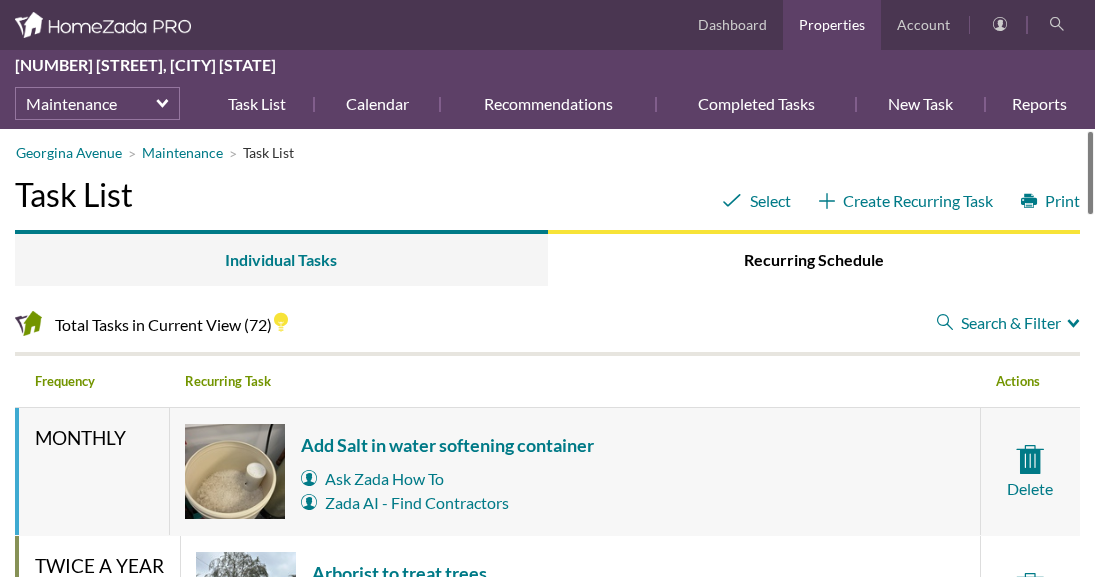 scroll, scrollTop: 0, scrollLeft: 0, axis: both 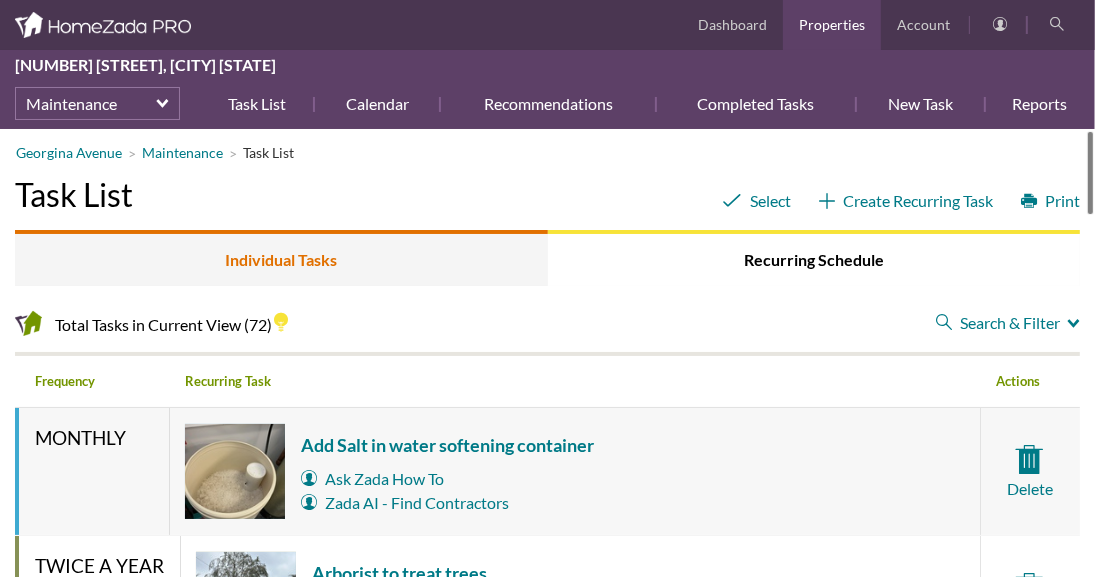 click on "Individual Tasks" at bounding box center [281, 258] 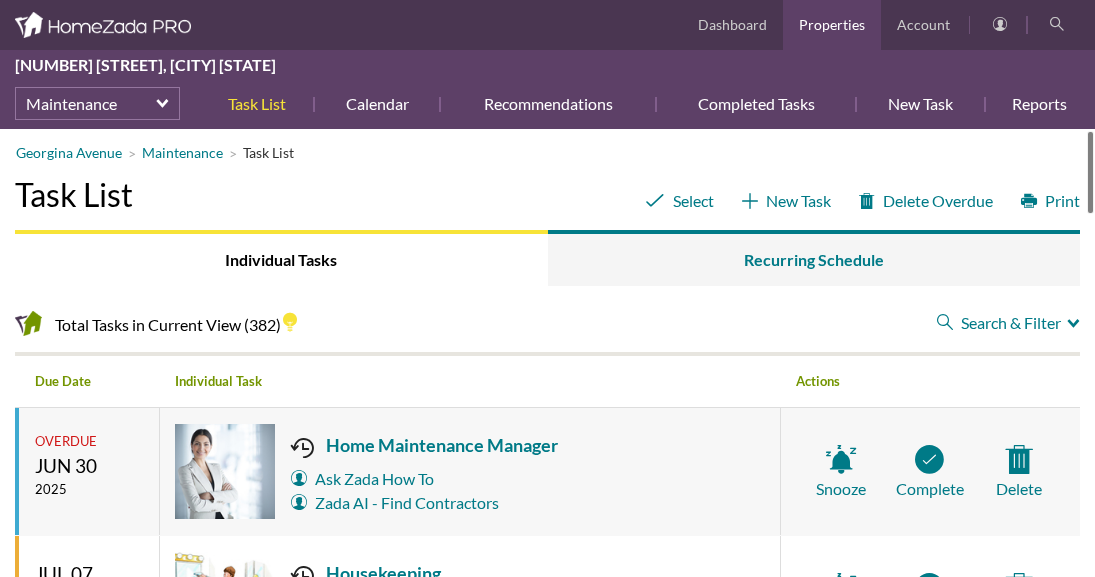 scroll, scrollTop: 0, scrollLeft: 0, axis: both 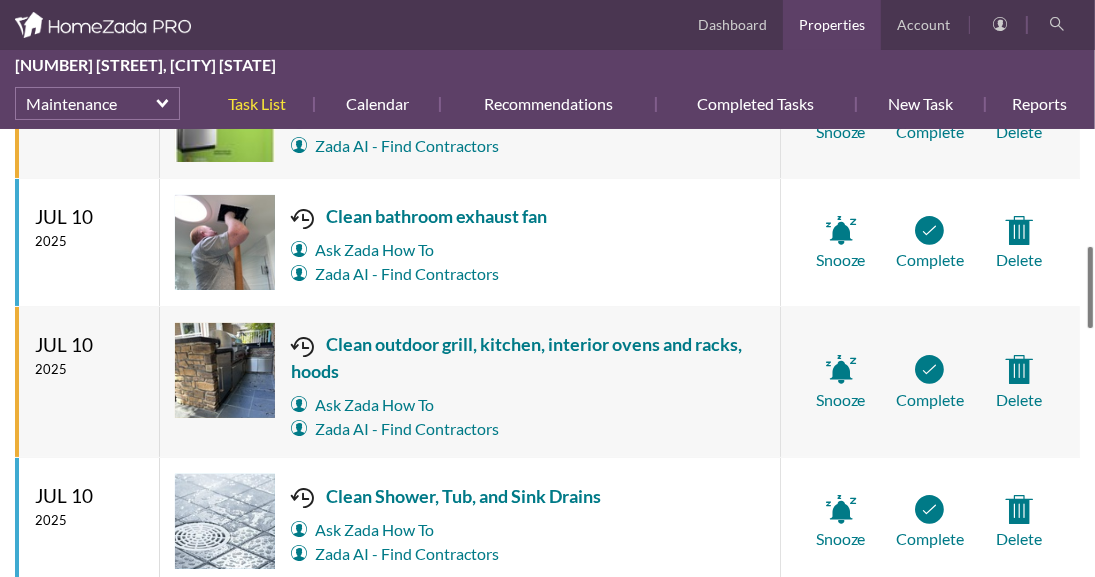 click at bounding box center [1090, 287] 